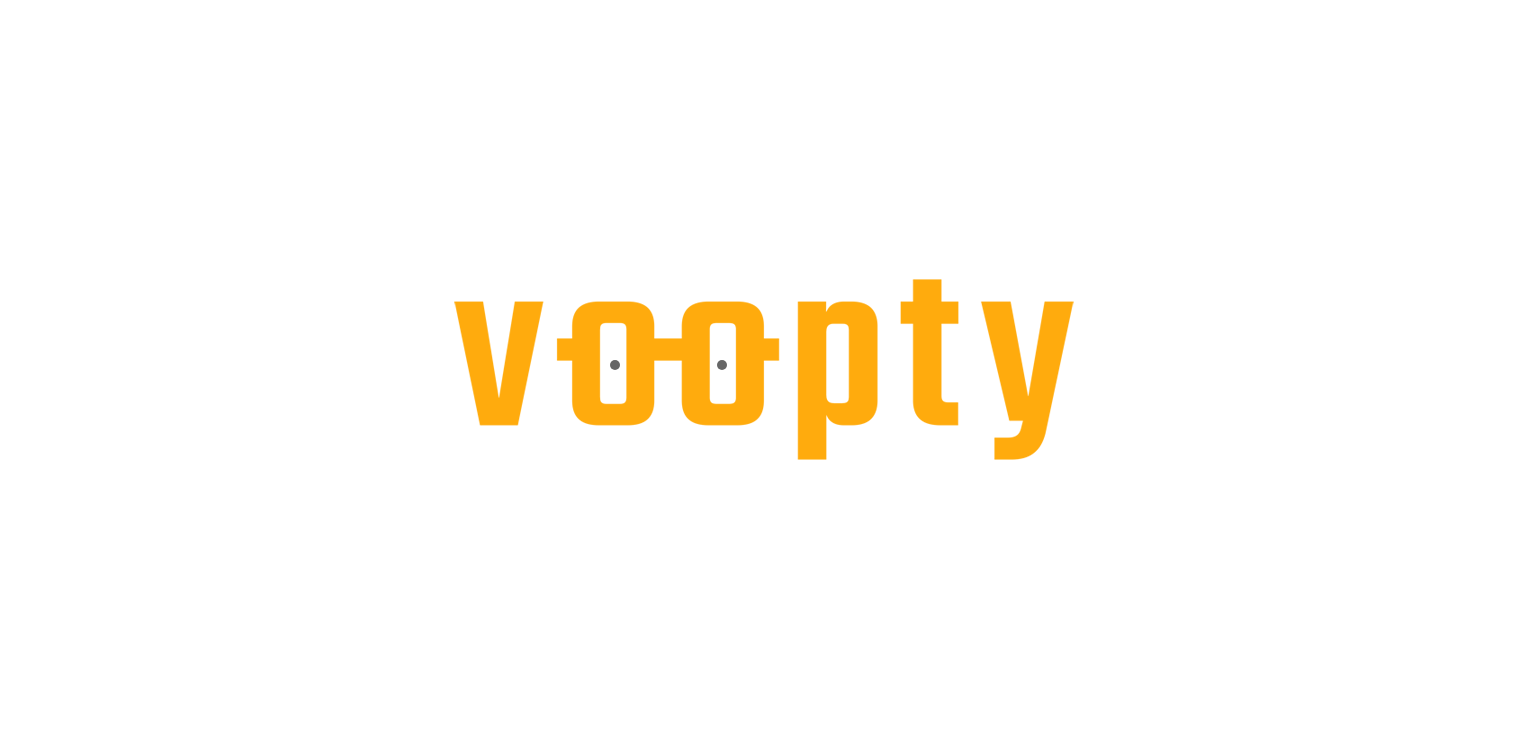 scroll, scrollTop: 0, scrollLeft: 0, axis: both 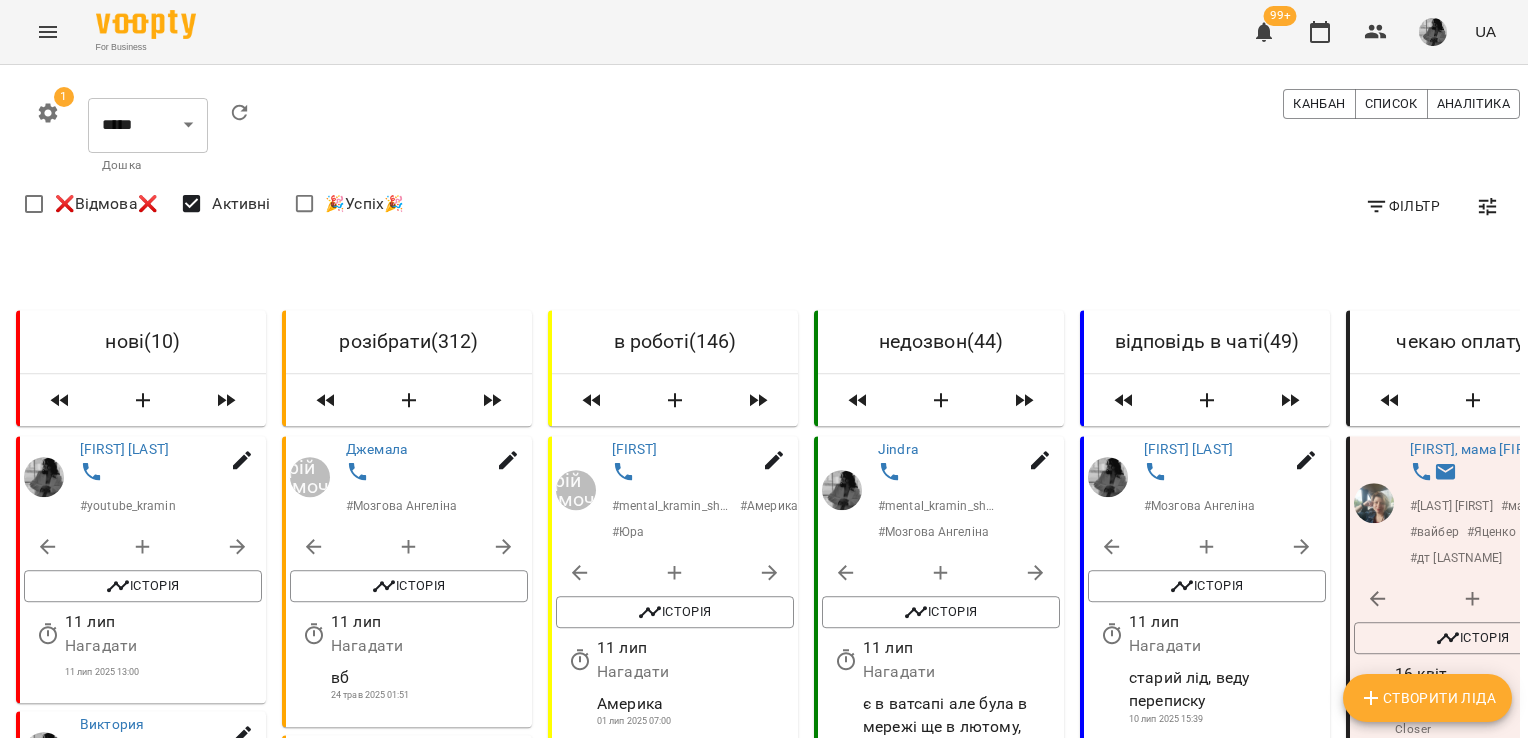 click on "Створити Ліда" at bounding box center [1427, 698] 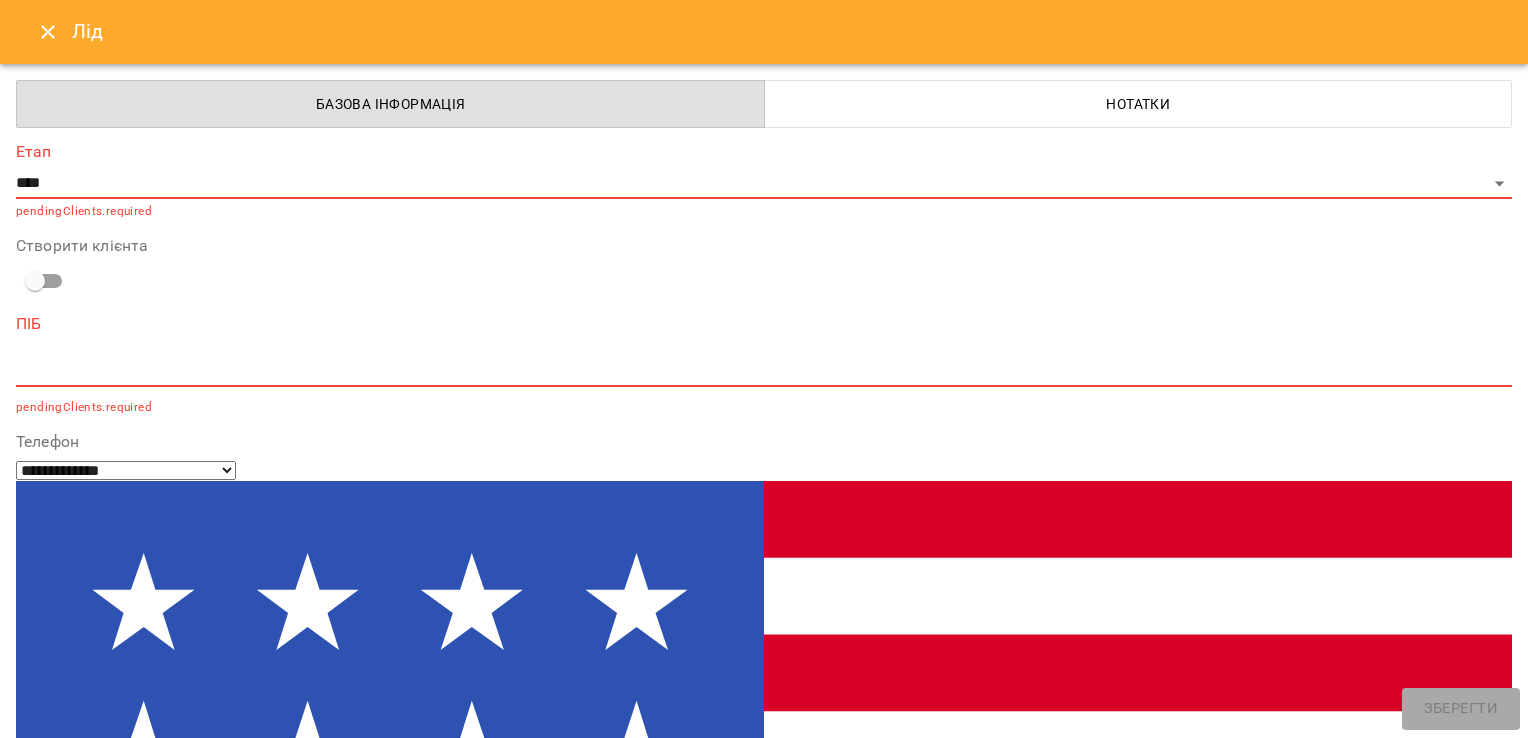 click at bounding box center (99, 1494) 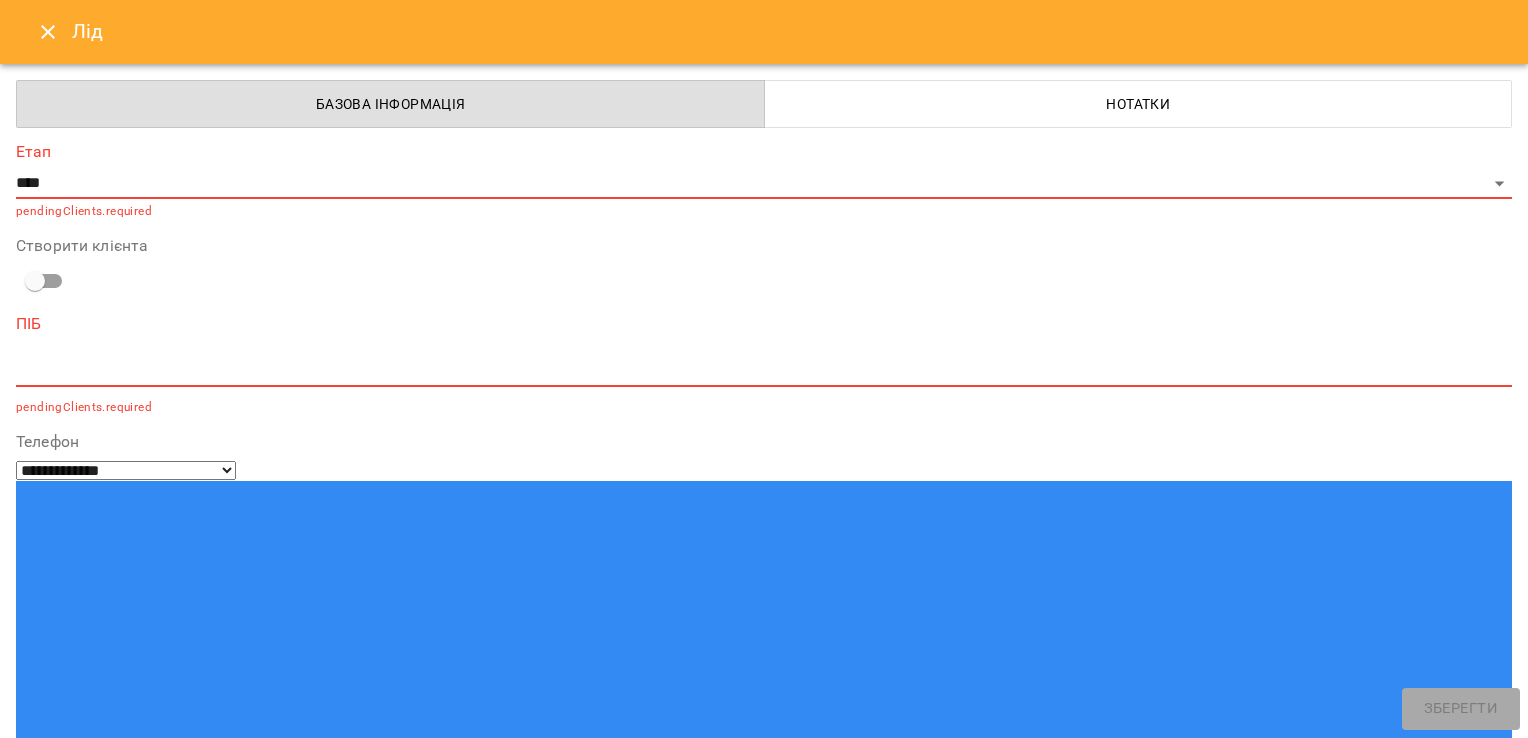 type on "**********" 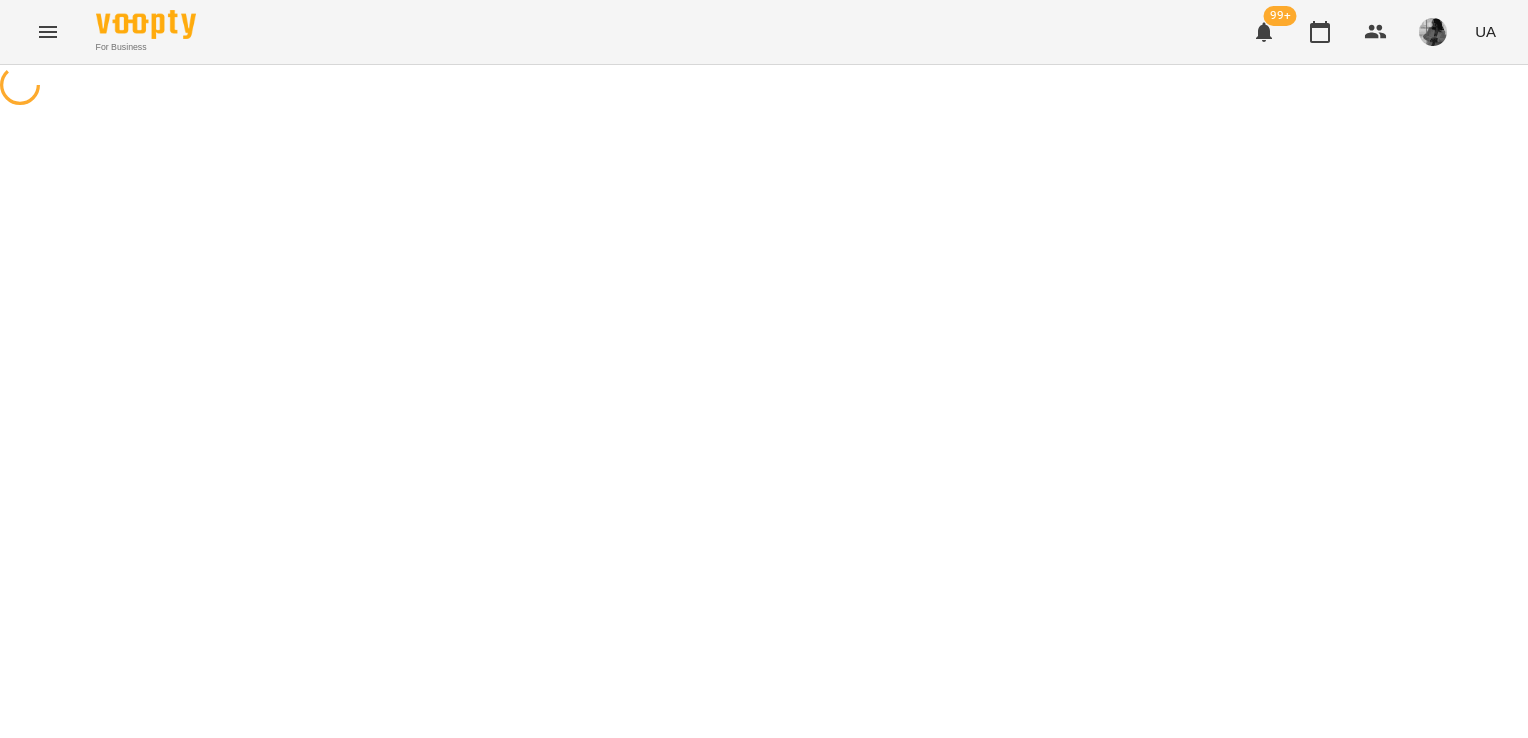 scroll, scrollTop: 0, scrollLeft: 0, axis: both 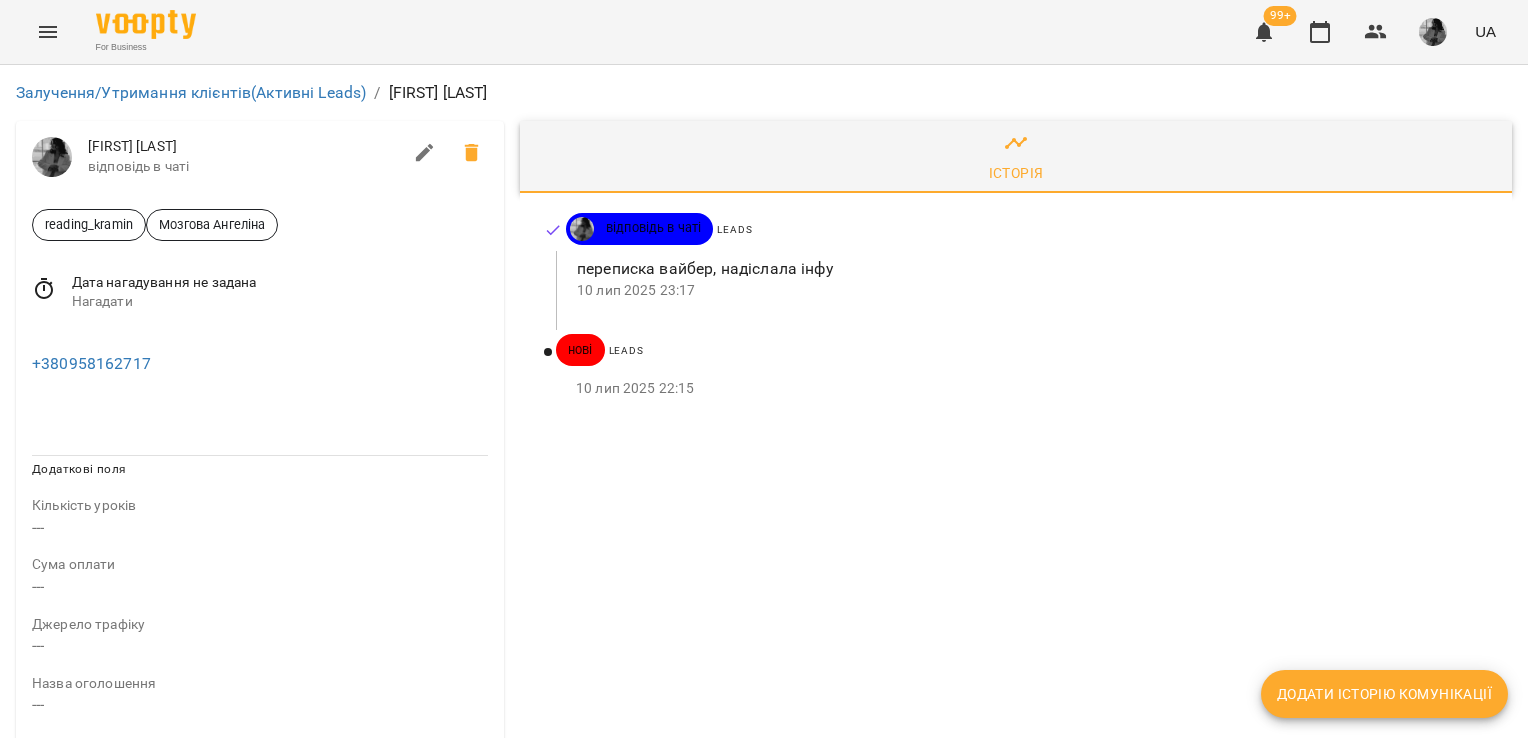 click 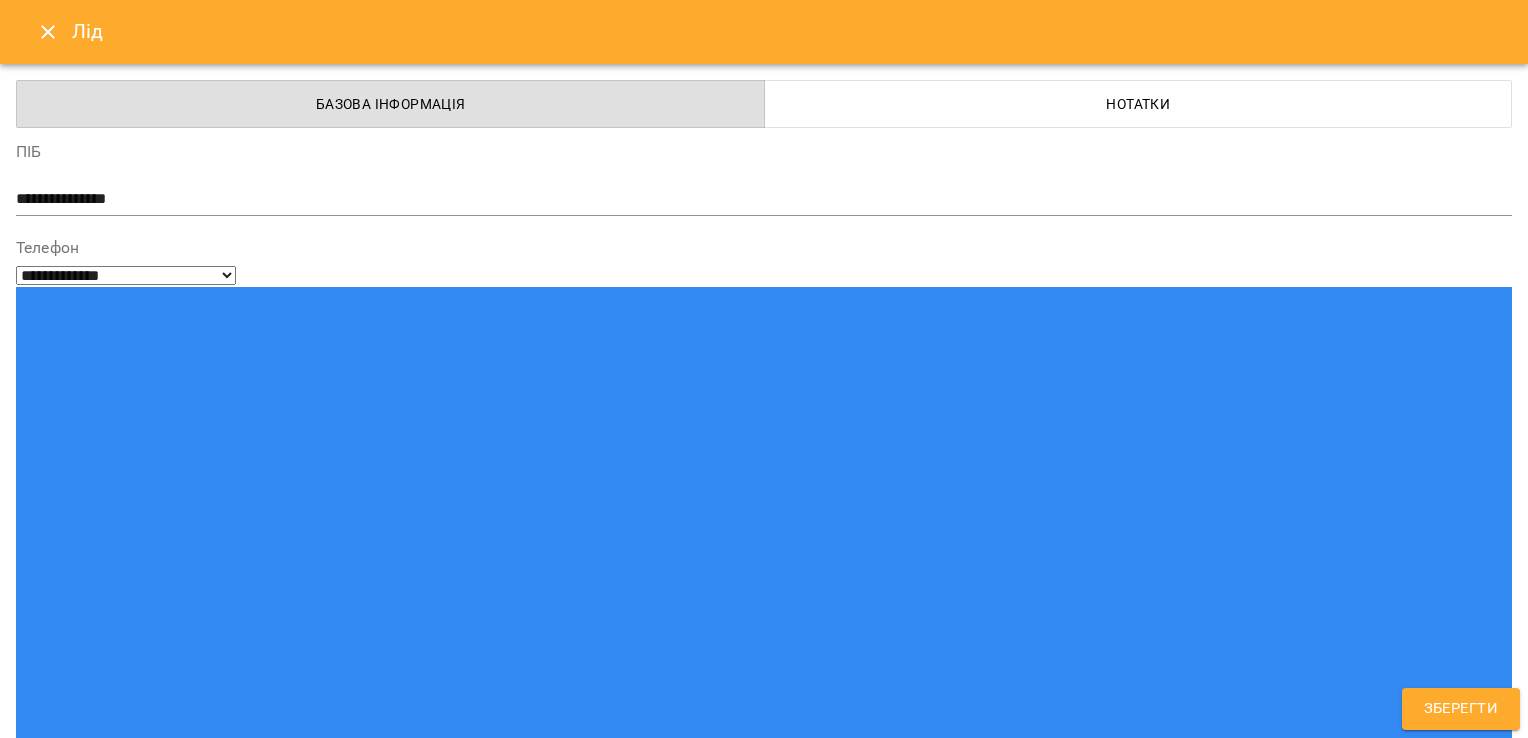 click on "reading_kramin [NAME] [LASTNAME]" at bounding box center (727, 1522) 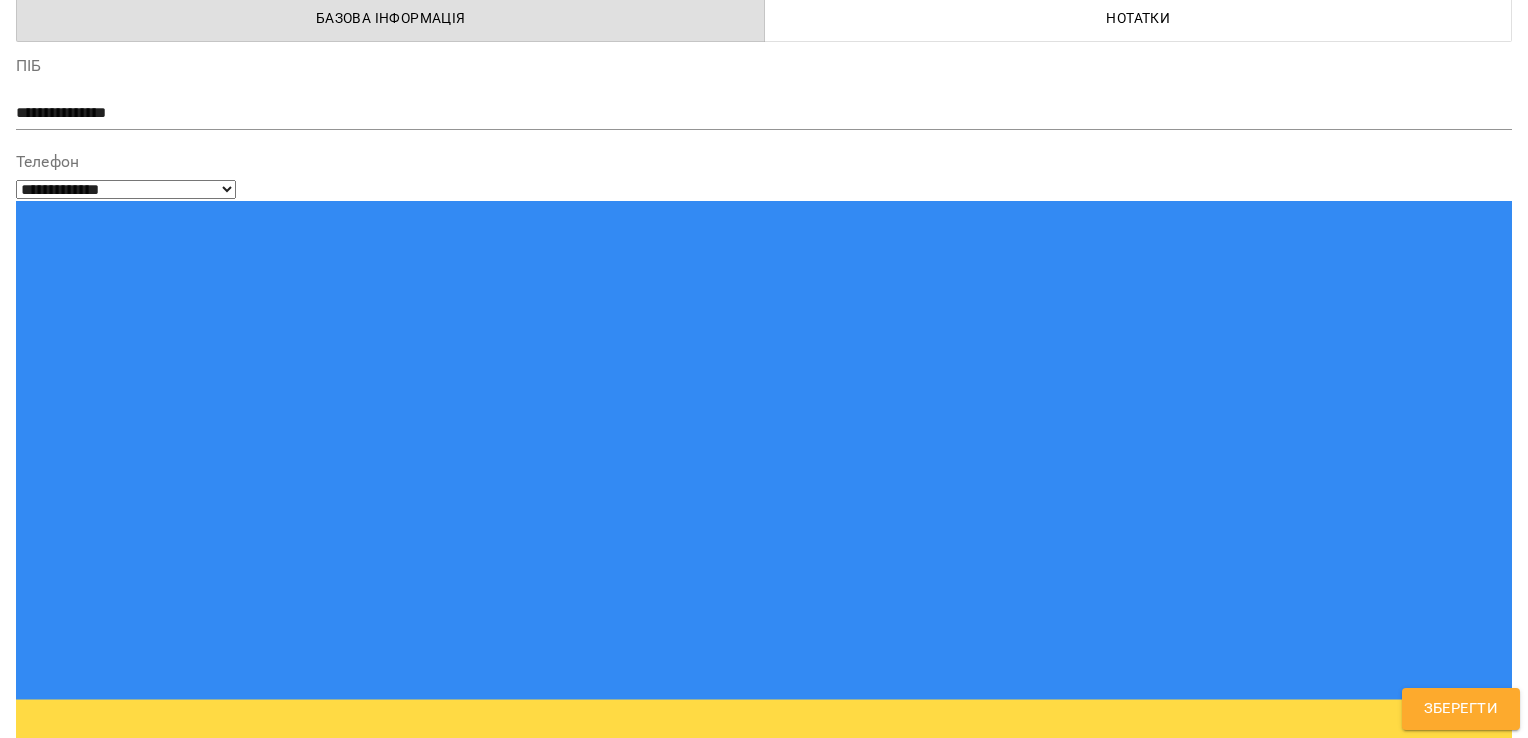 scroll, scrollTop: 300, scrollLeft: 0, axis: vertical 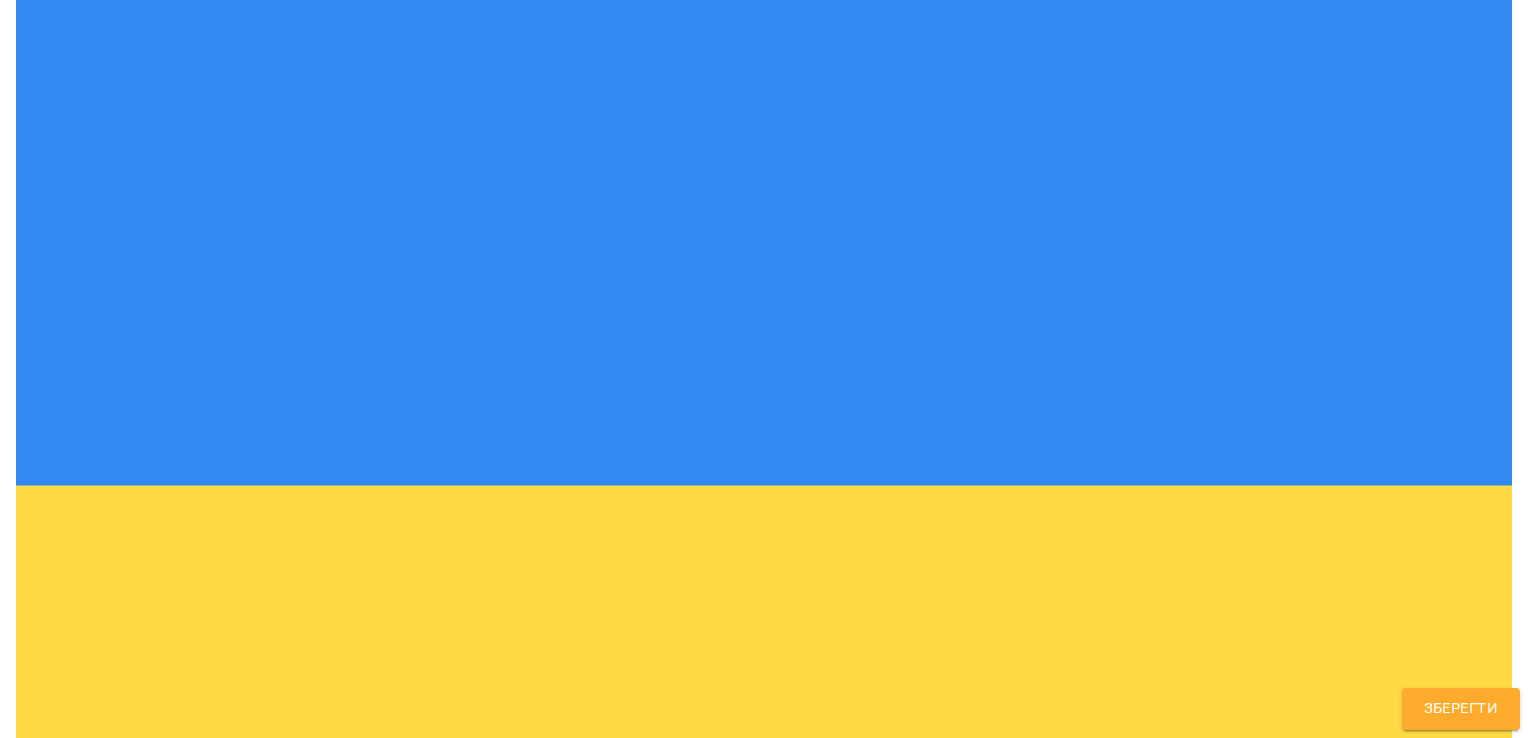 click on "*" at bounding box center (764, 1518) 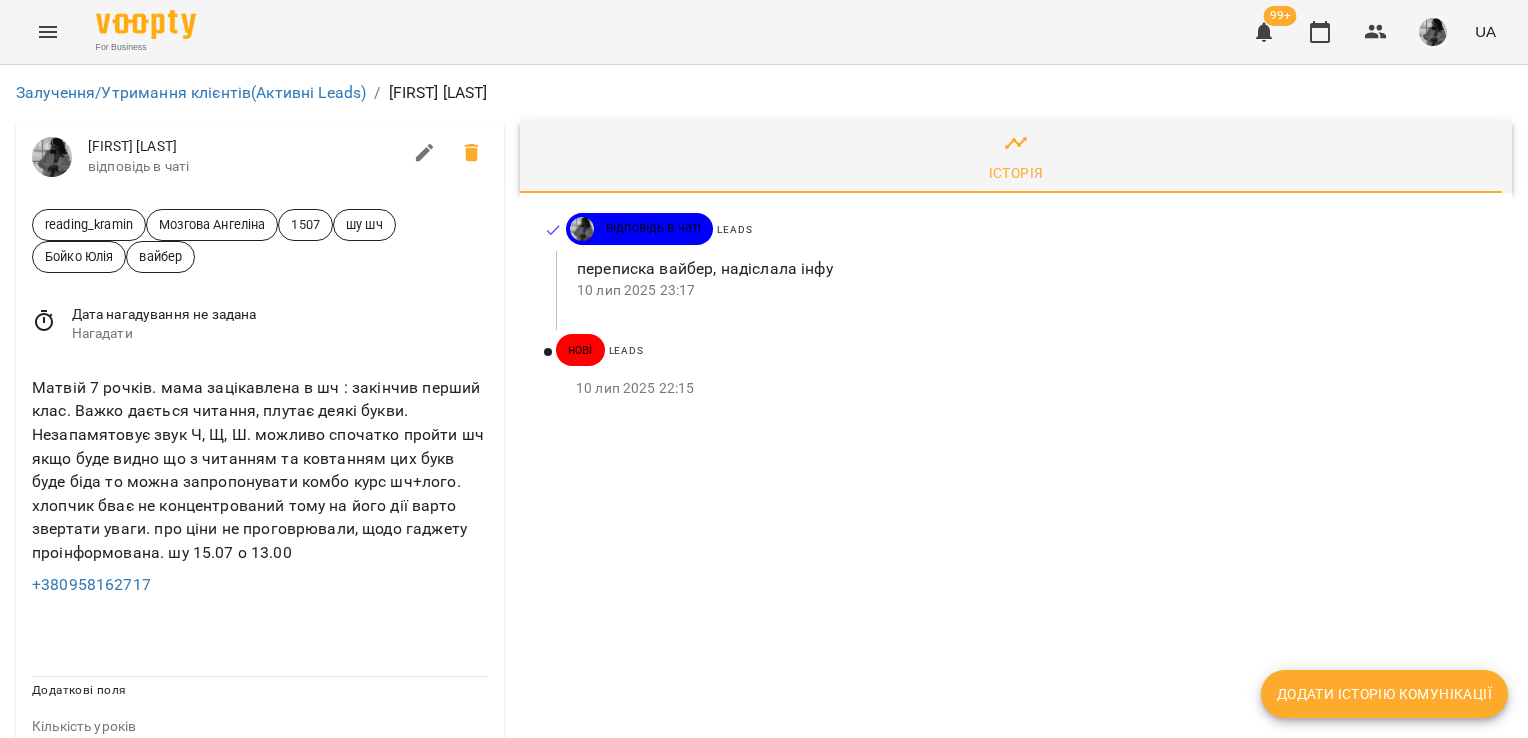 click on "Додати історію комунікації" at bounding box center (1384, 694) 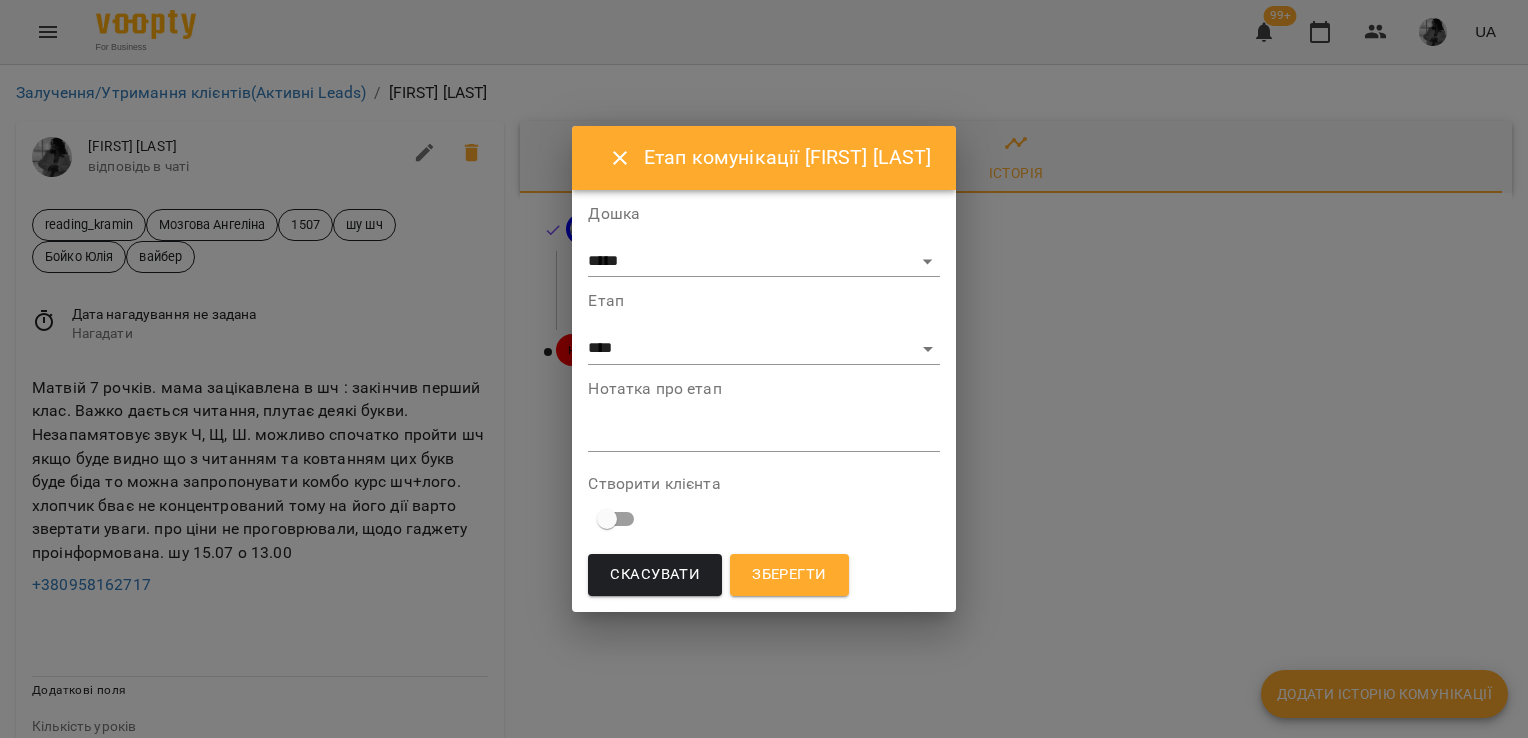 click on "**********" at bounding box center (763, 328) 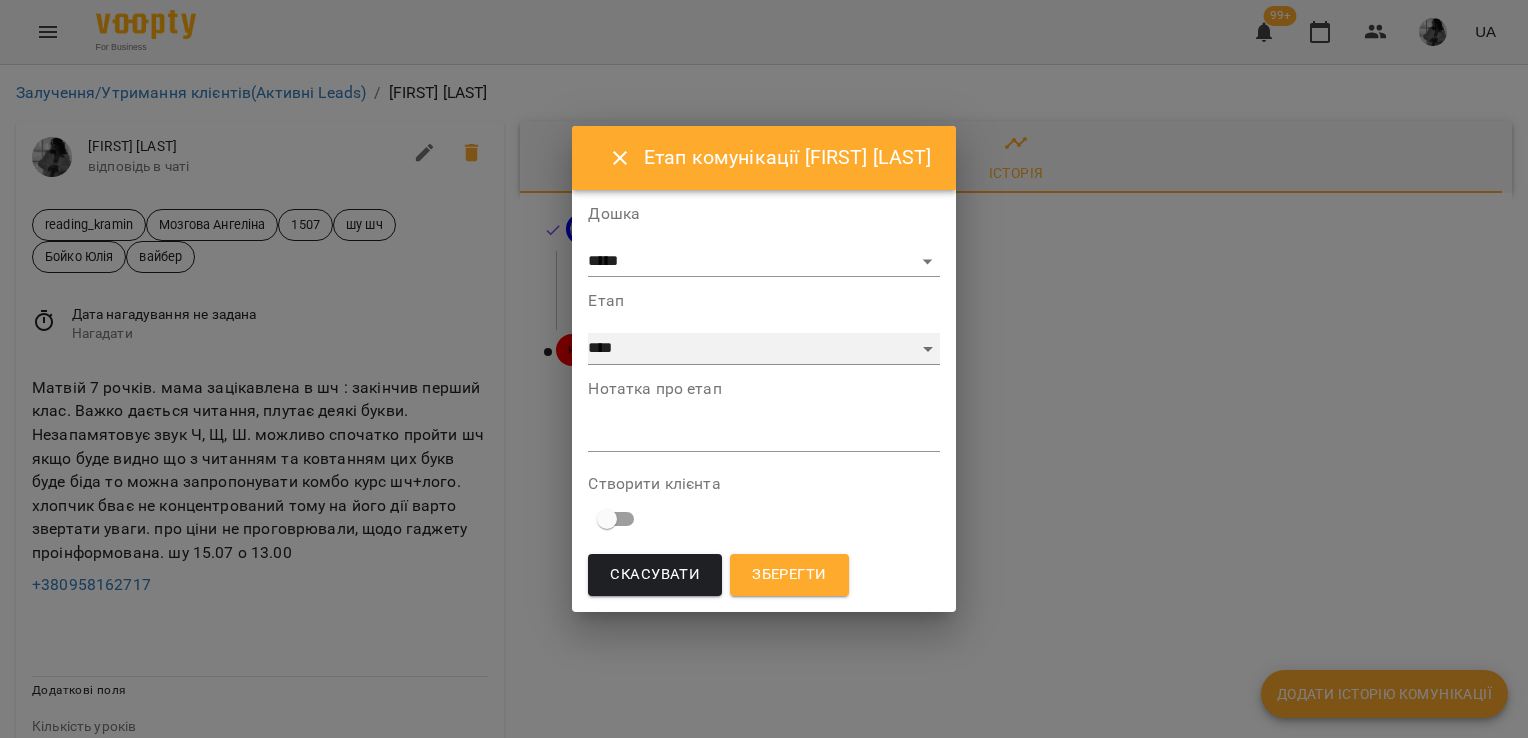 click on "**********" at bounding box center [763, 349] 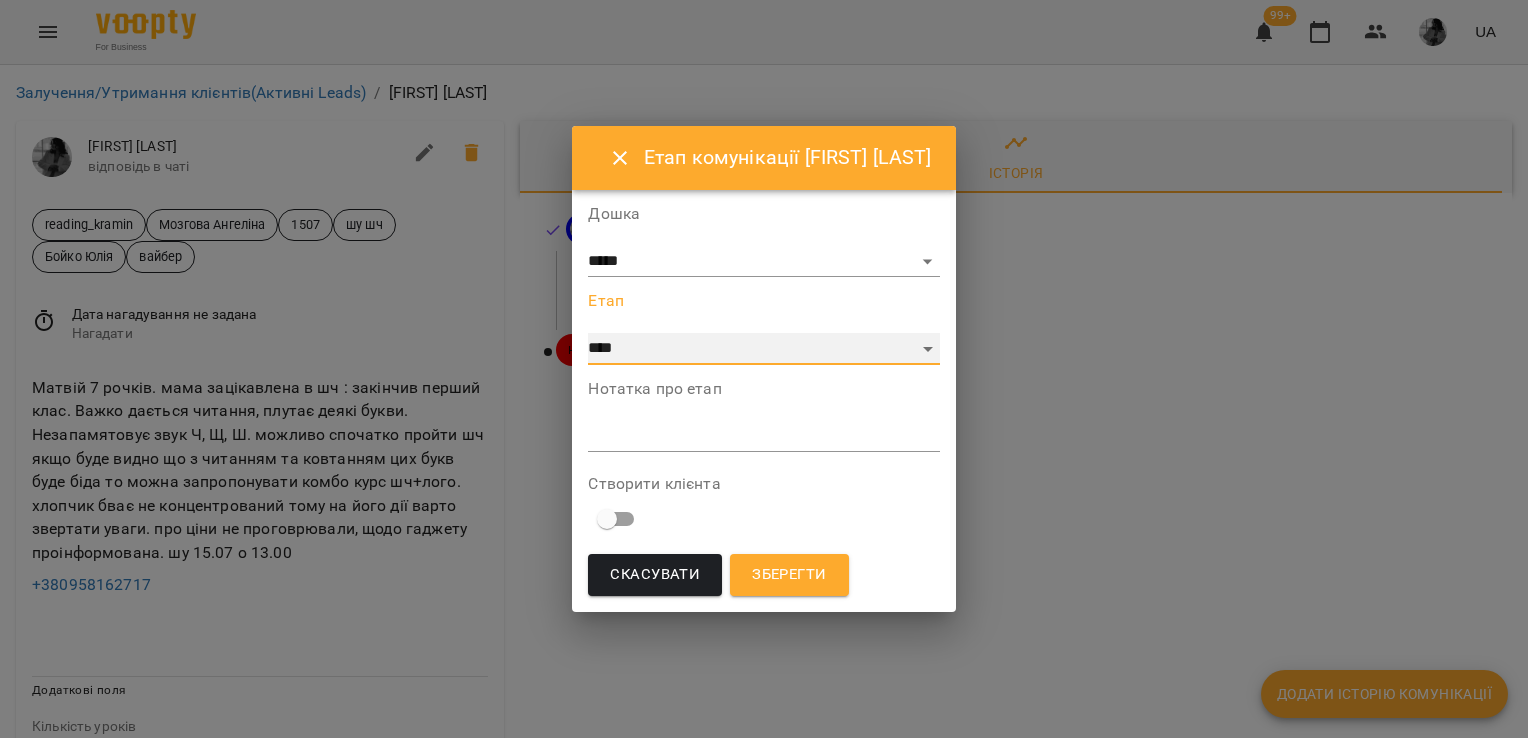 select on "*" 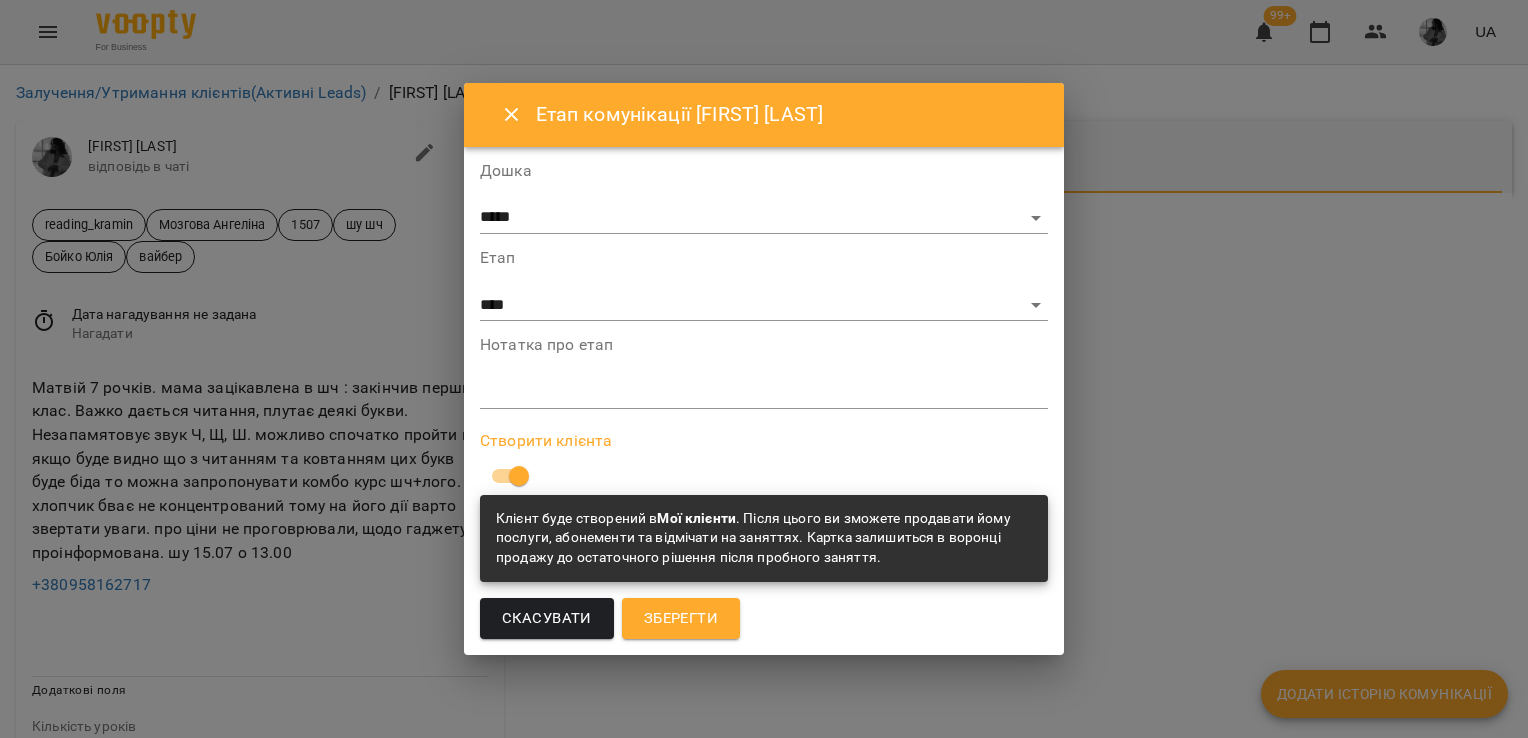 click on "Зберегти" at bounding box center (681, 619) 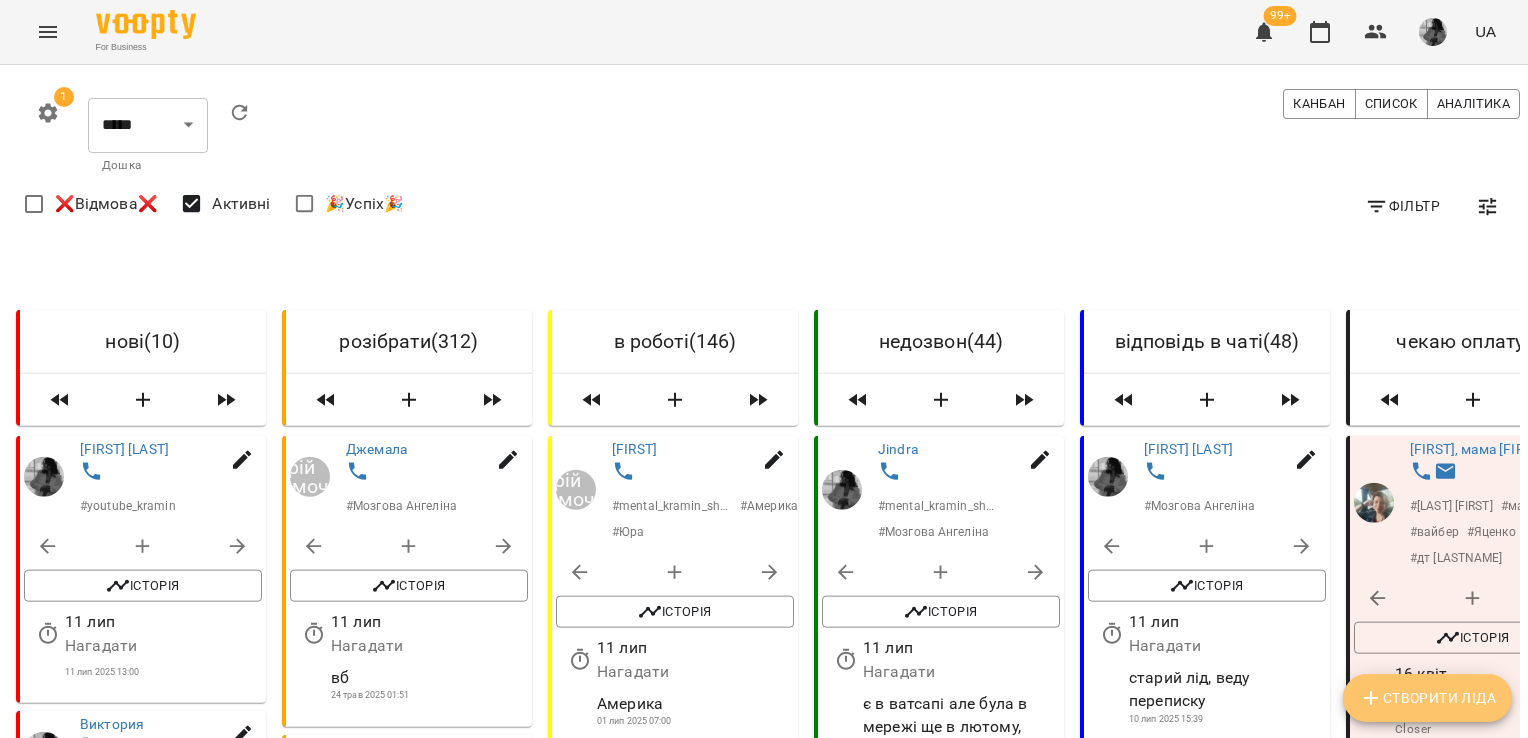 click 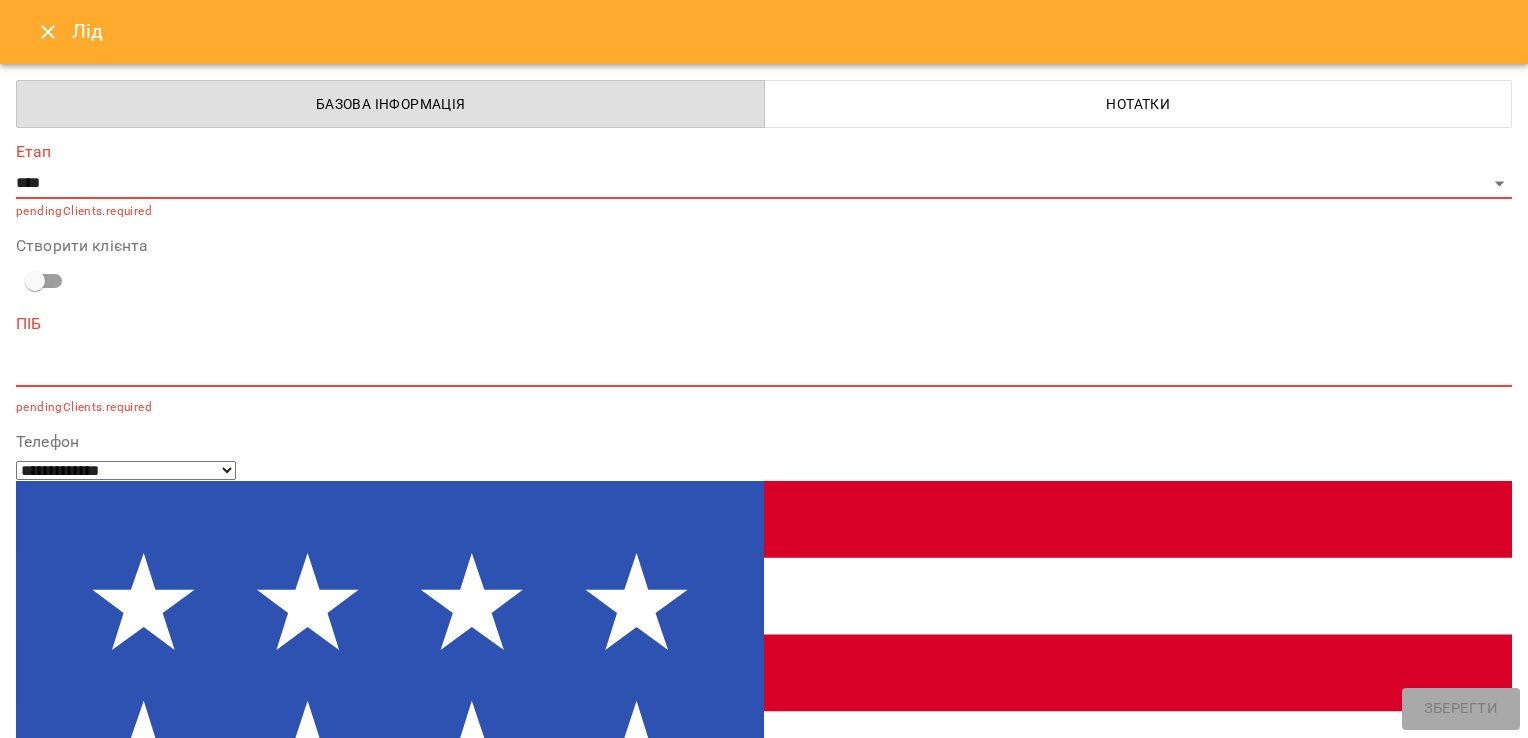 click at bounding box center [99, 1494] 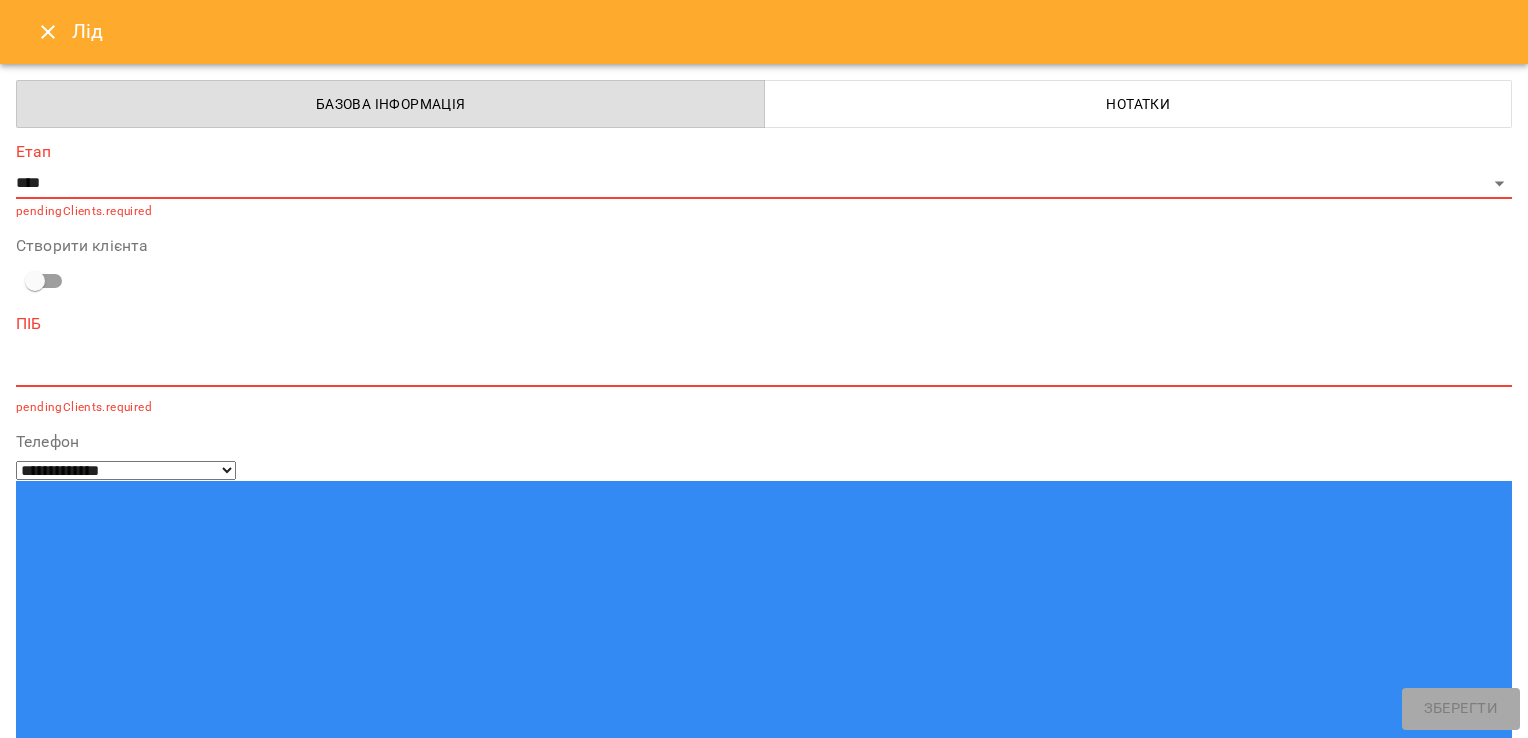 select on "**" 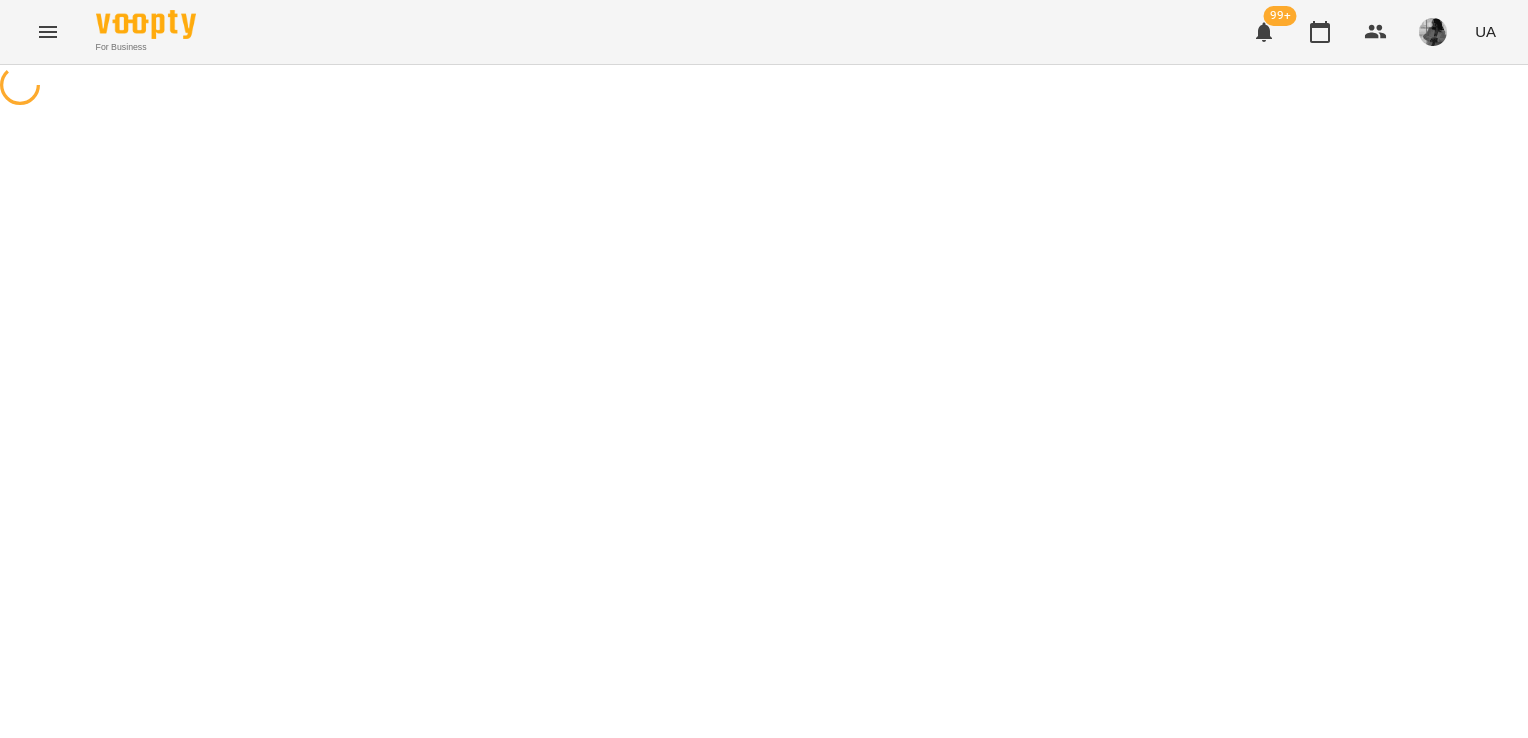scroll, scrollTop: 0, scrollLeft: 0, axis: both 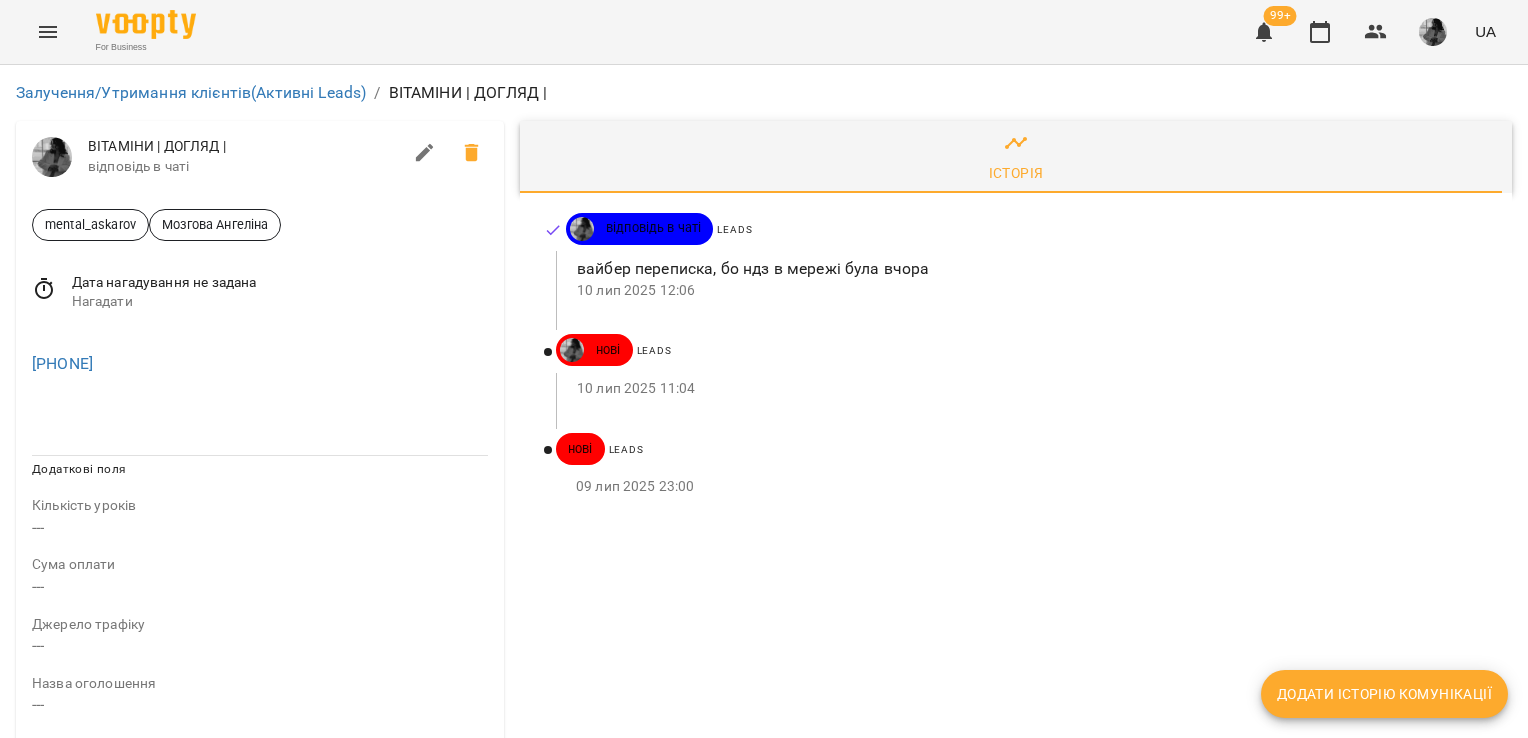 click 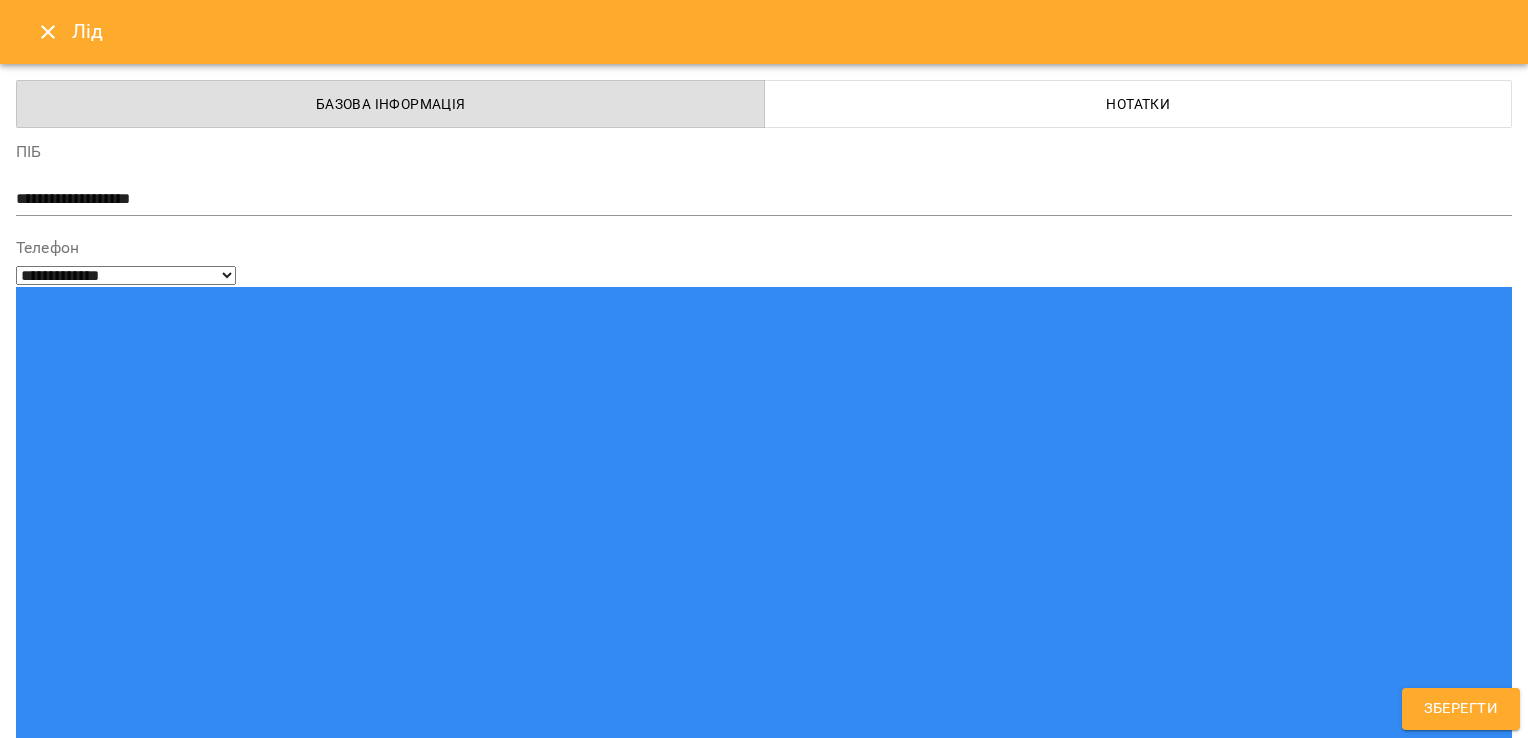 click on "mental_askarov [LAST] [FIRST]" at bounding box center (727, 1522) 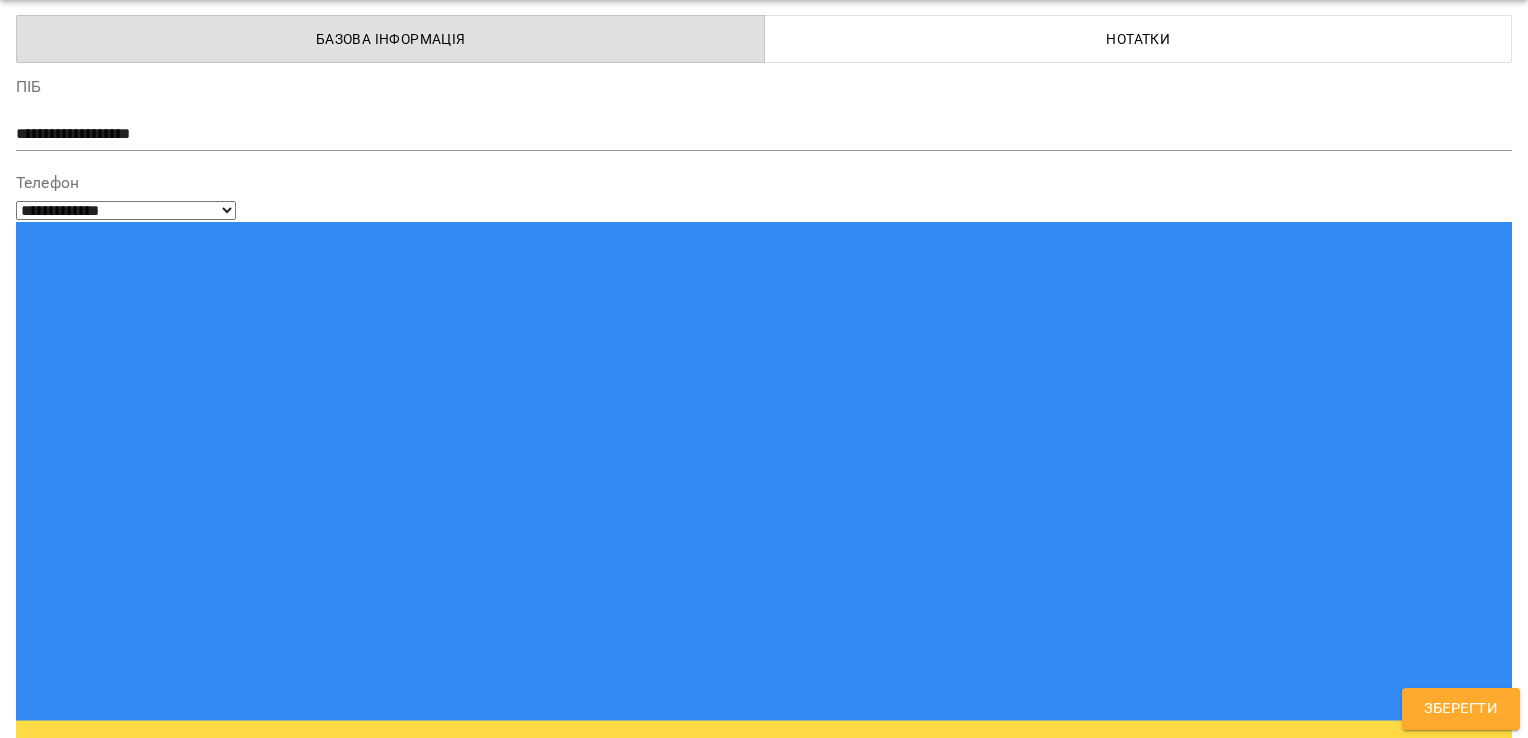 scroll, scrollTop: 100, scrollLeft: 0, axis: vertical 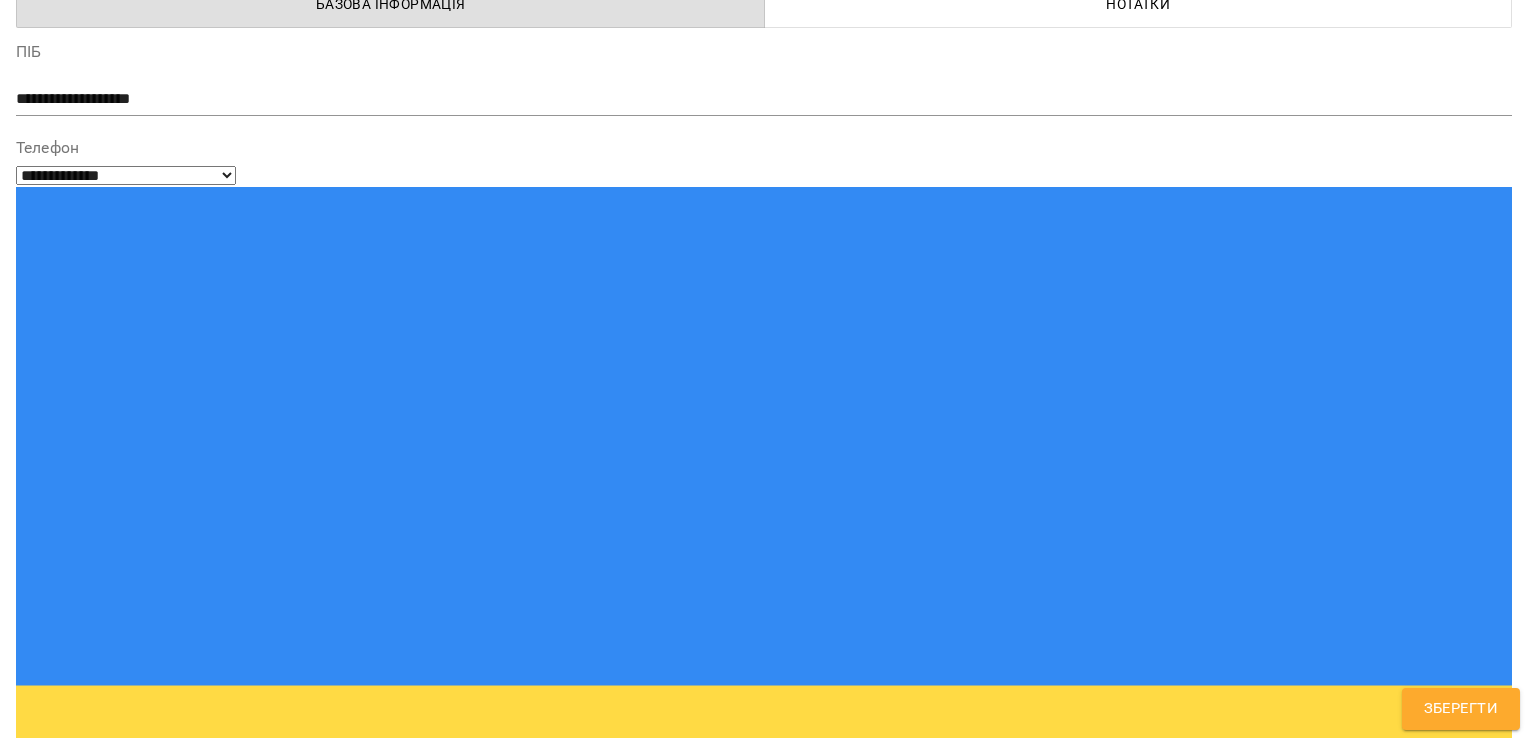type on "***" 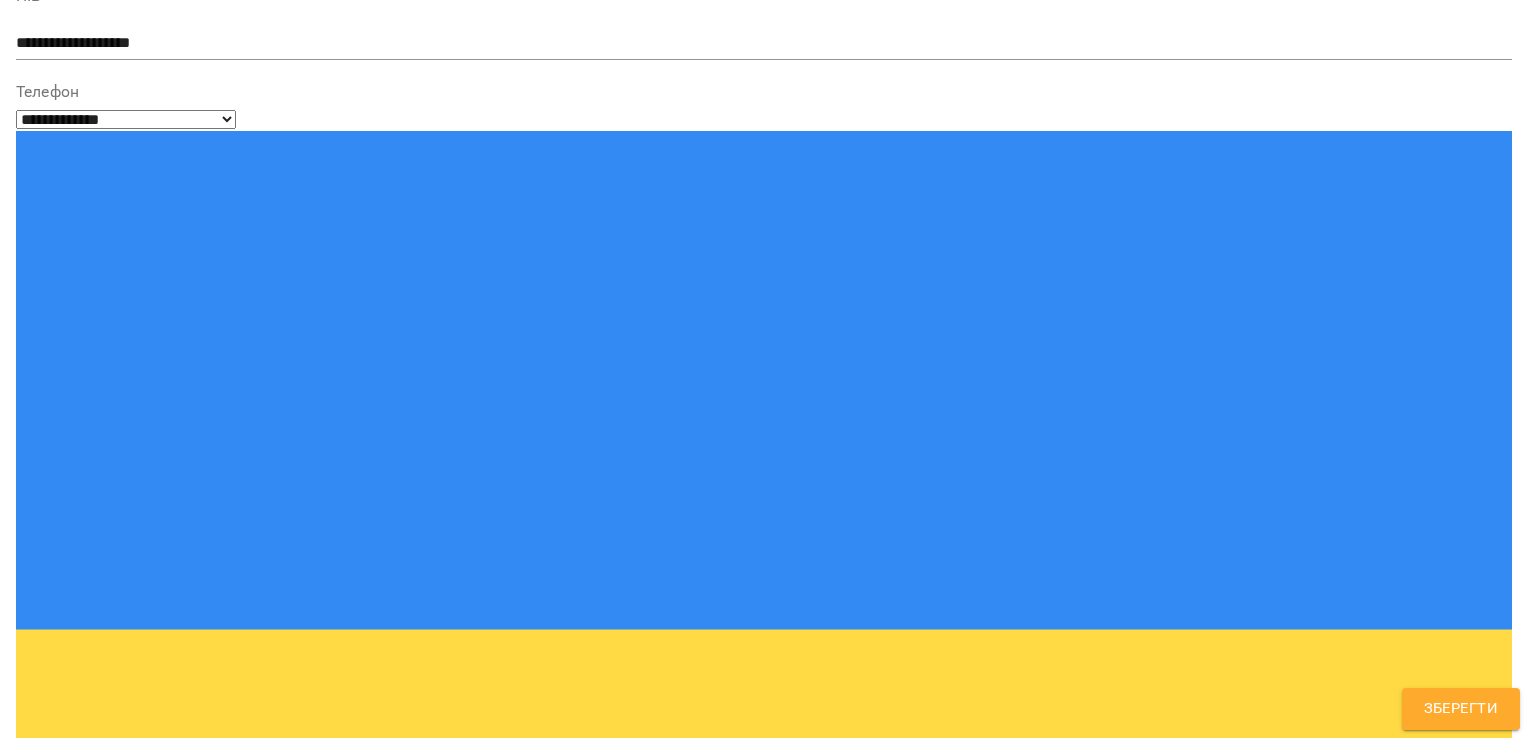 scroll, scrollTop: 400, scrollLeft: 0, axis: vertical 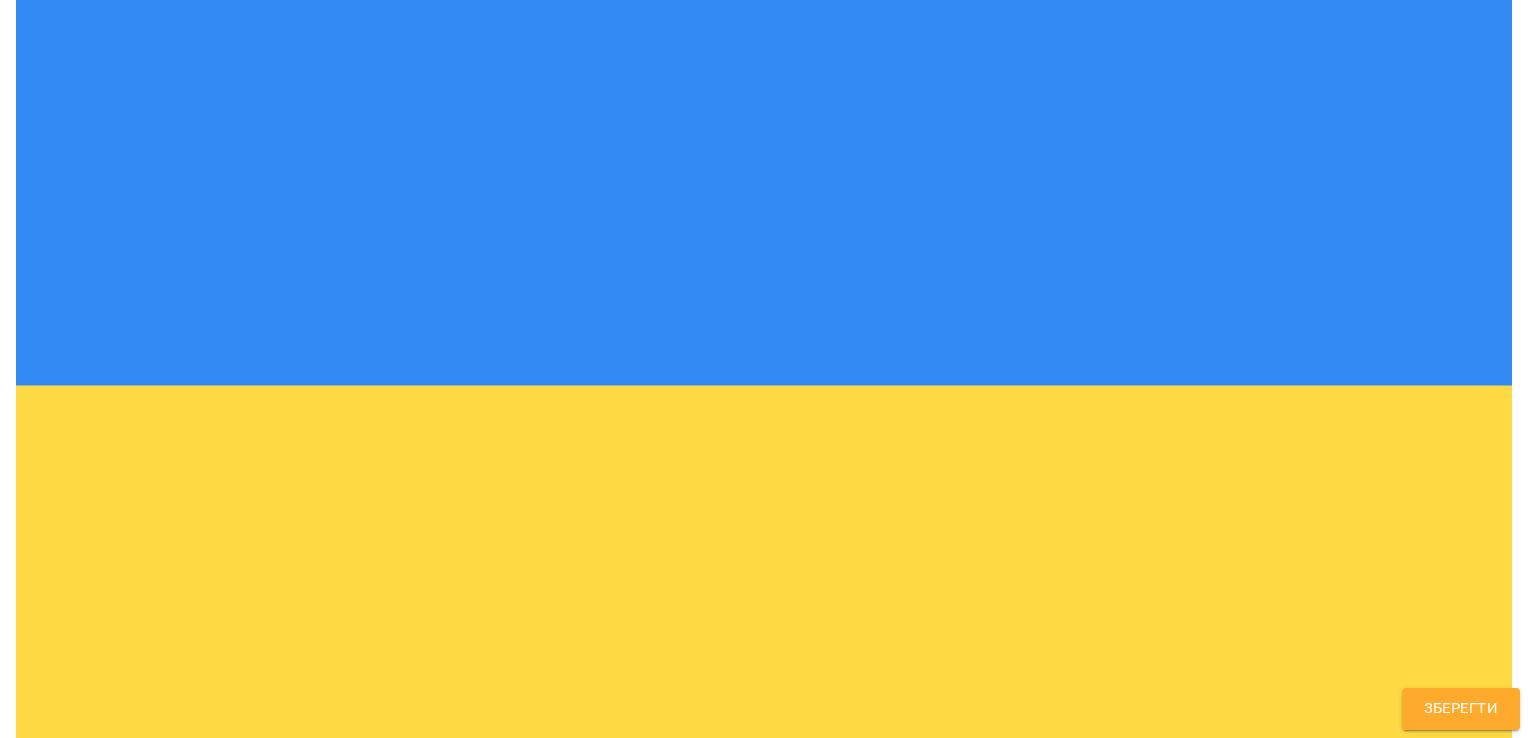 click on "Gelios School" at bounding box center [96, 1203] 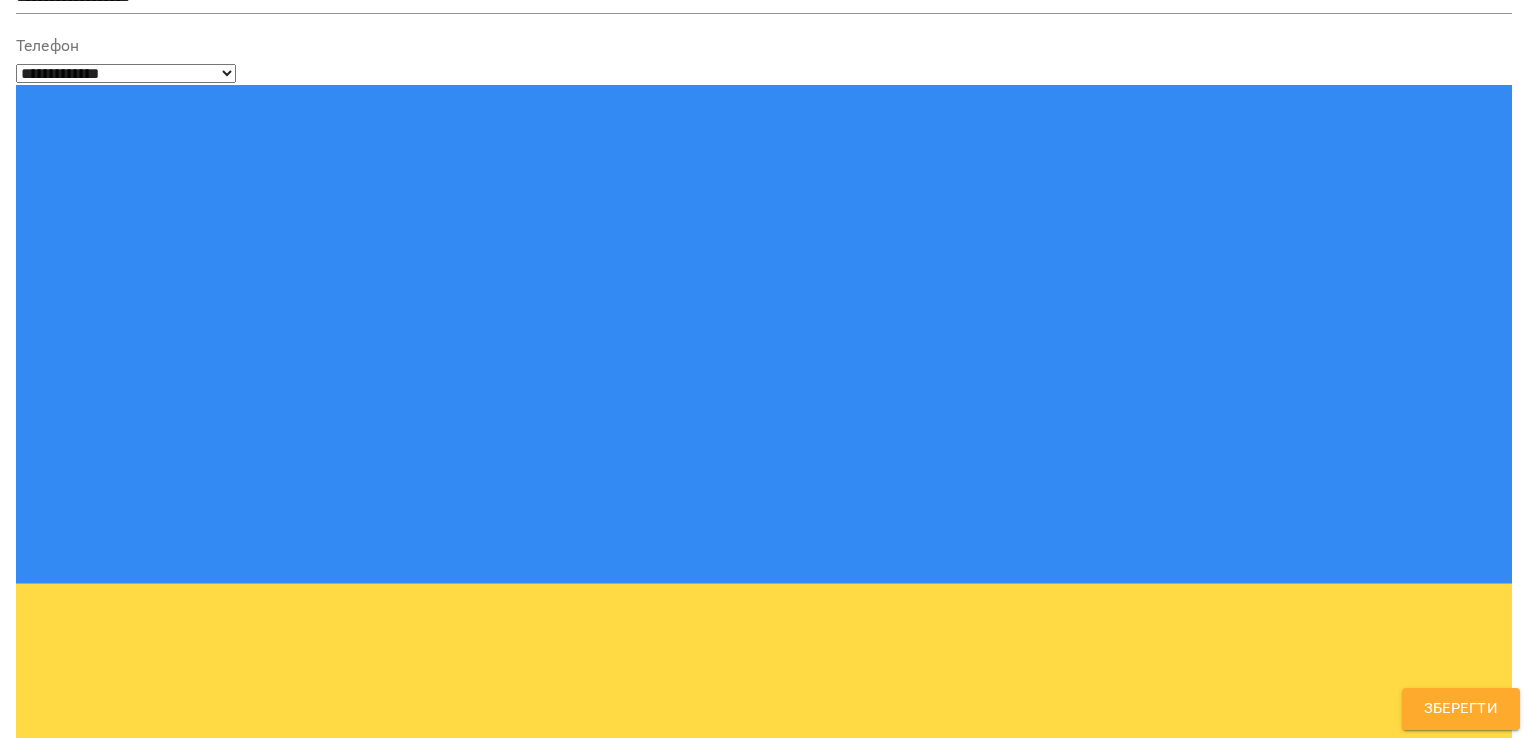 scroll, scrollTop: 184, scrollLeft: 0, axis: vertical 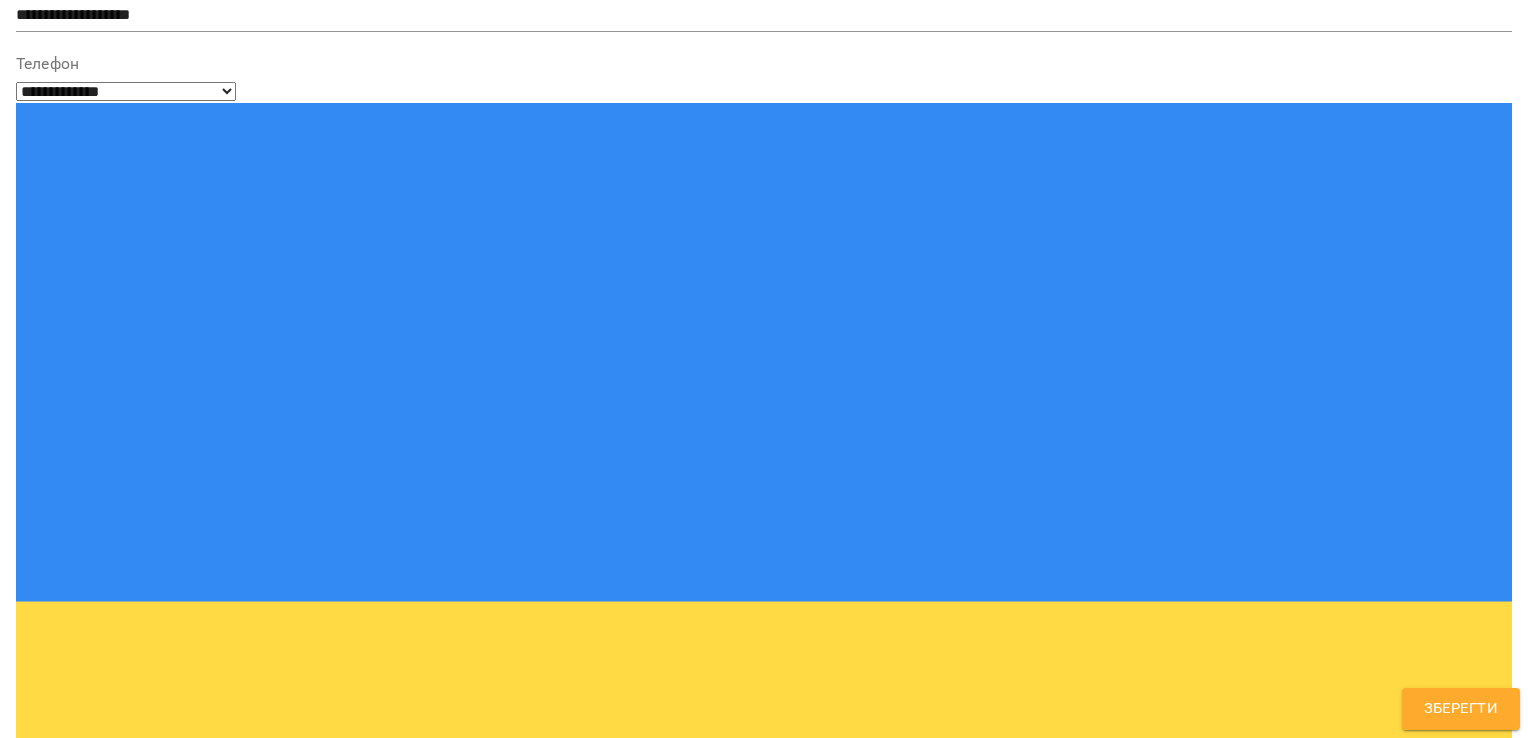 type on "****" 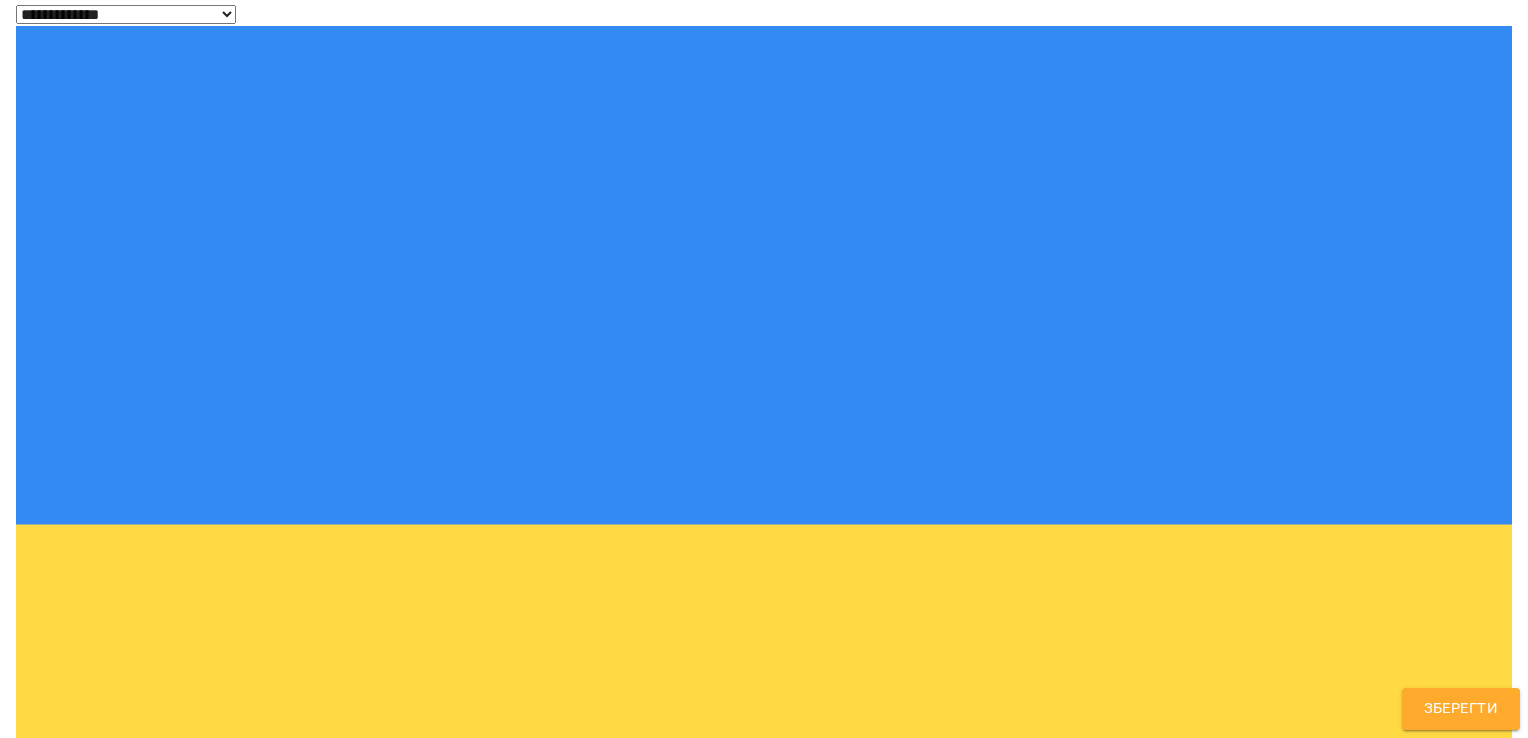scroll, scrollTop: 384, scrollLeft: 0, axis: vertical 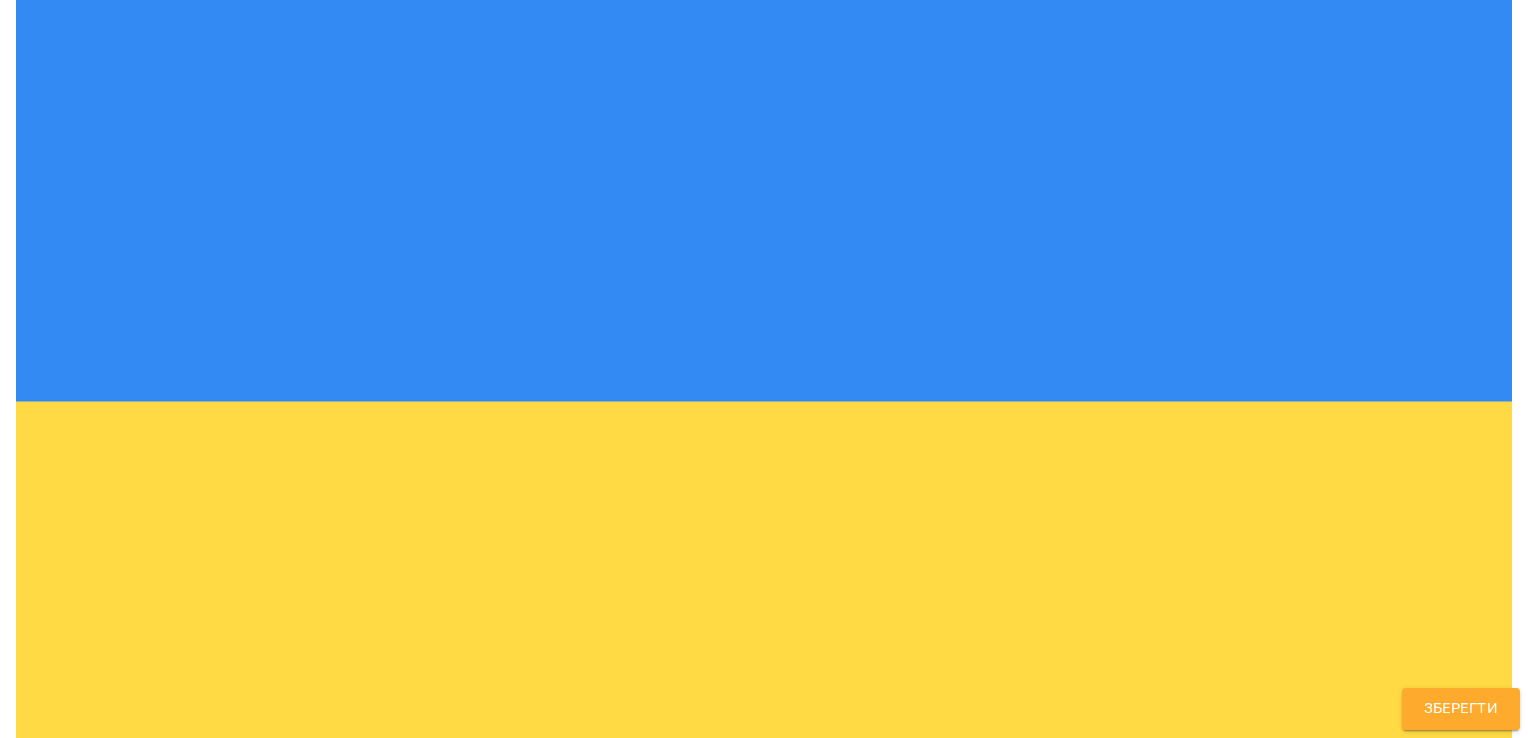 click on "**********" at bounding box center [756, 1433] 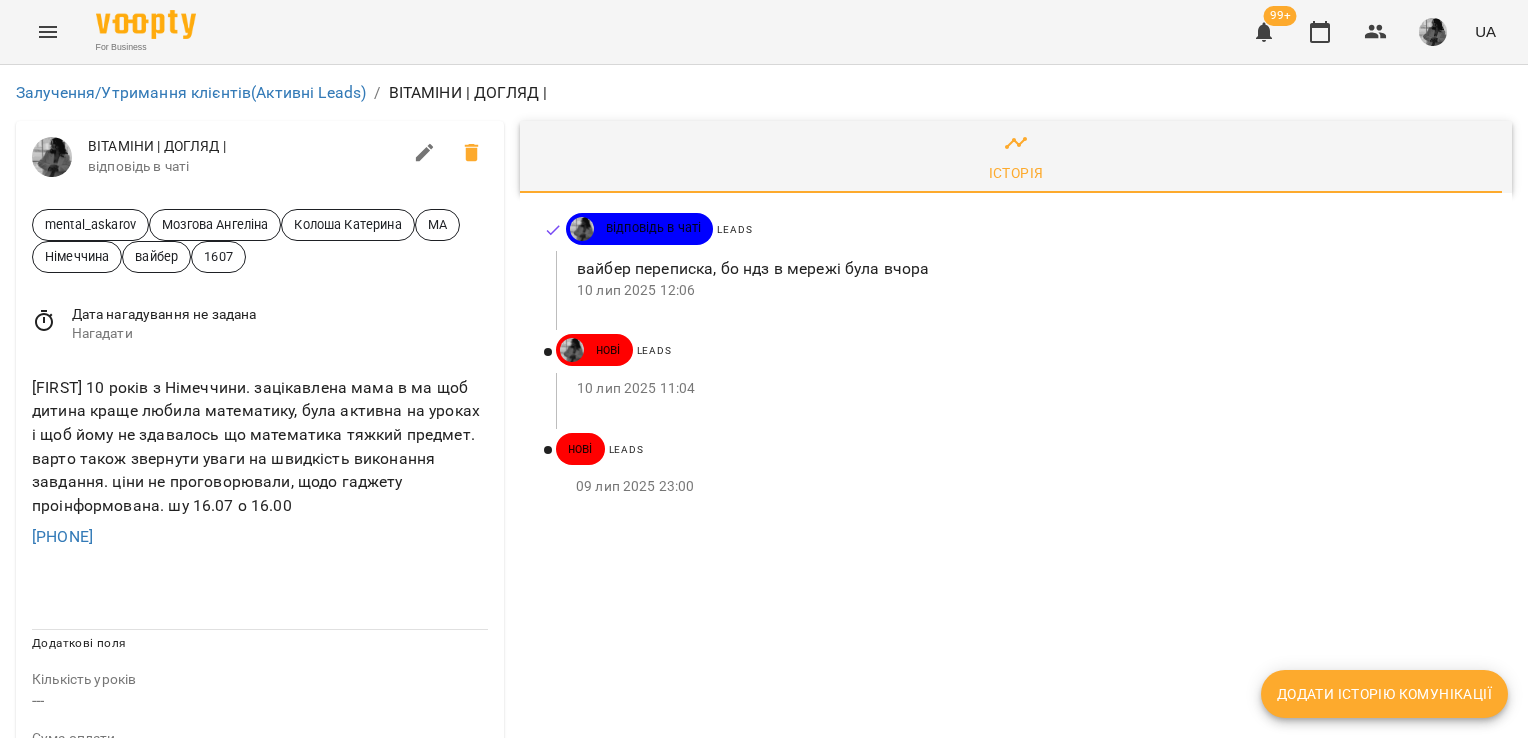 click on "Додати історію комунікації" at bounding box center (1384, 694) 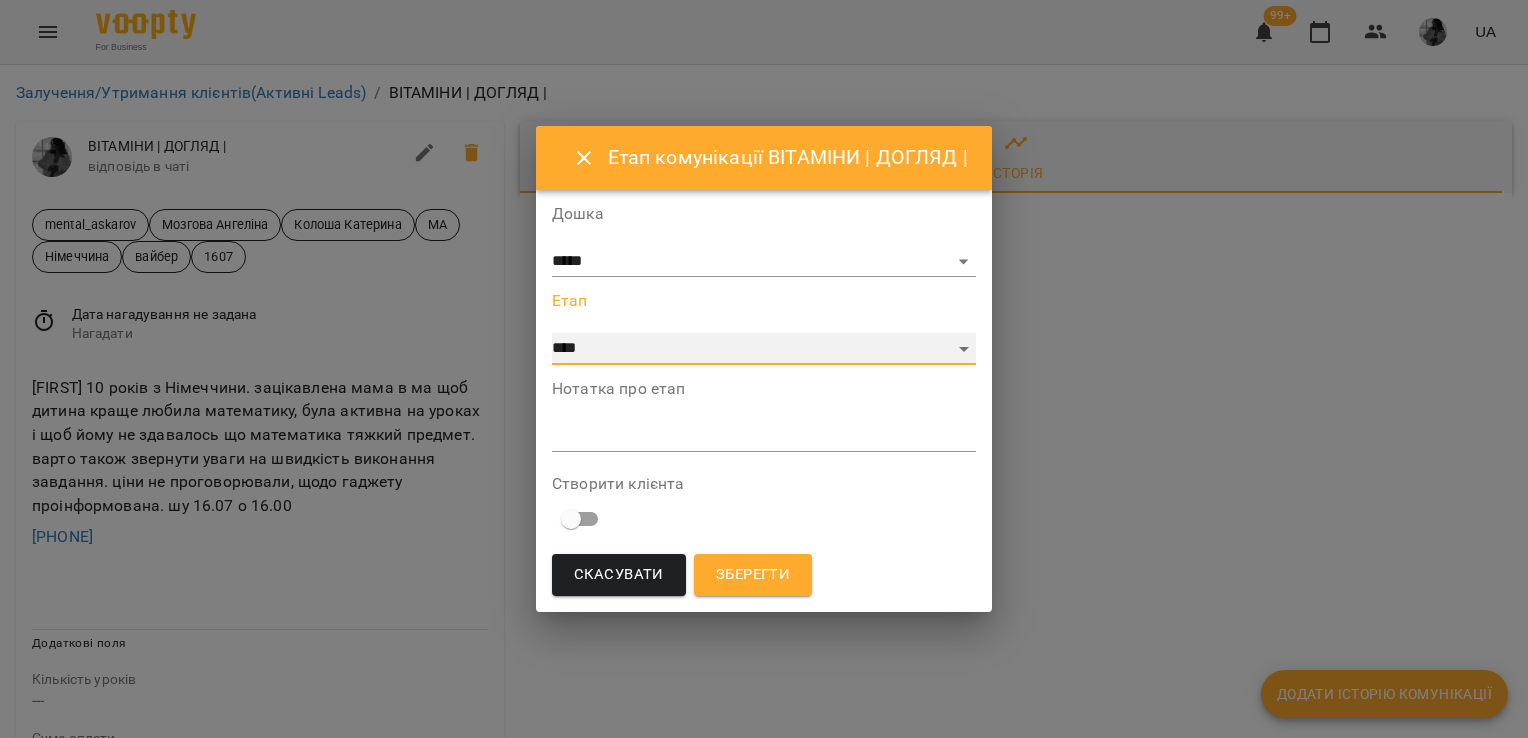 drag, startPoint x: 585, startPoint y: 353, endPoint x: 586, endPoint y: 330, distance: 23.021729 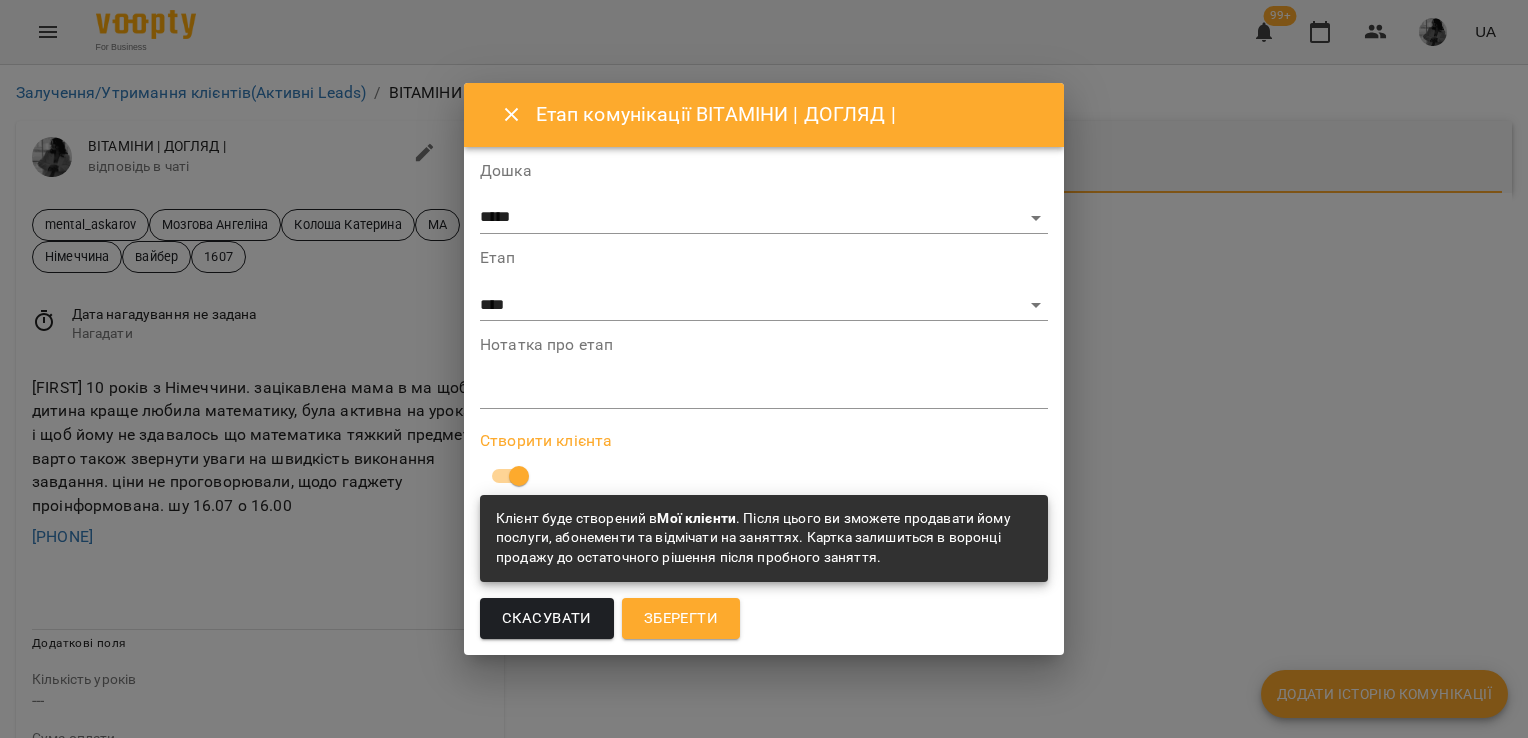 click on "Зберегти" at bounding box center (681, 619) 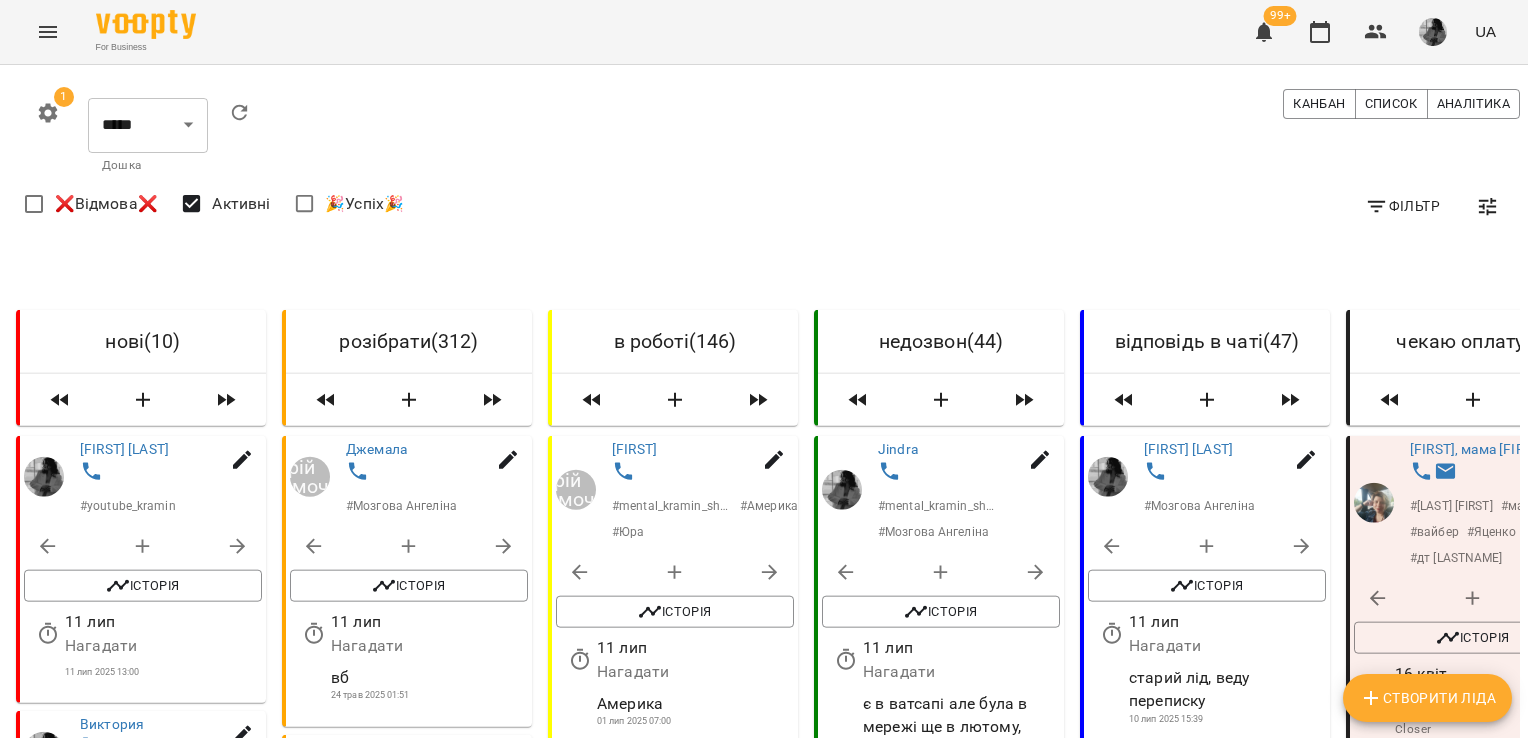 click on "Створити Ліда" at bounding box center (1427, 698) 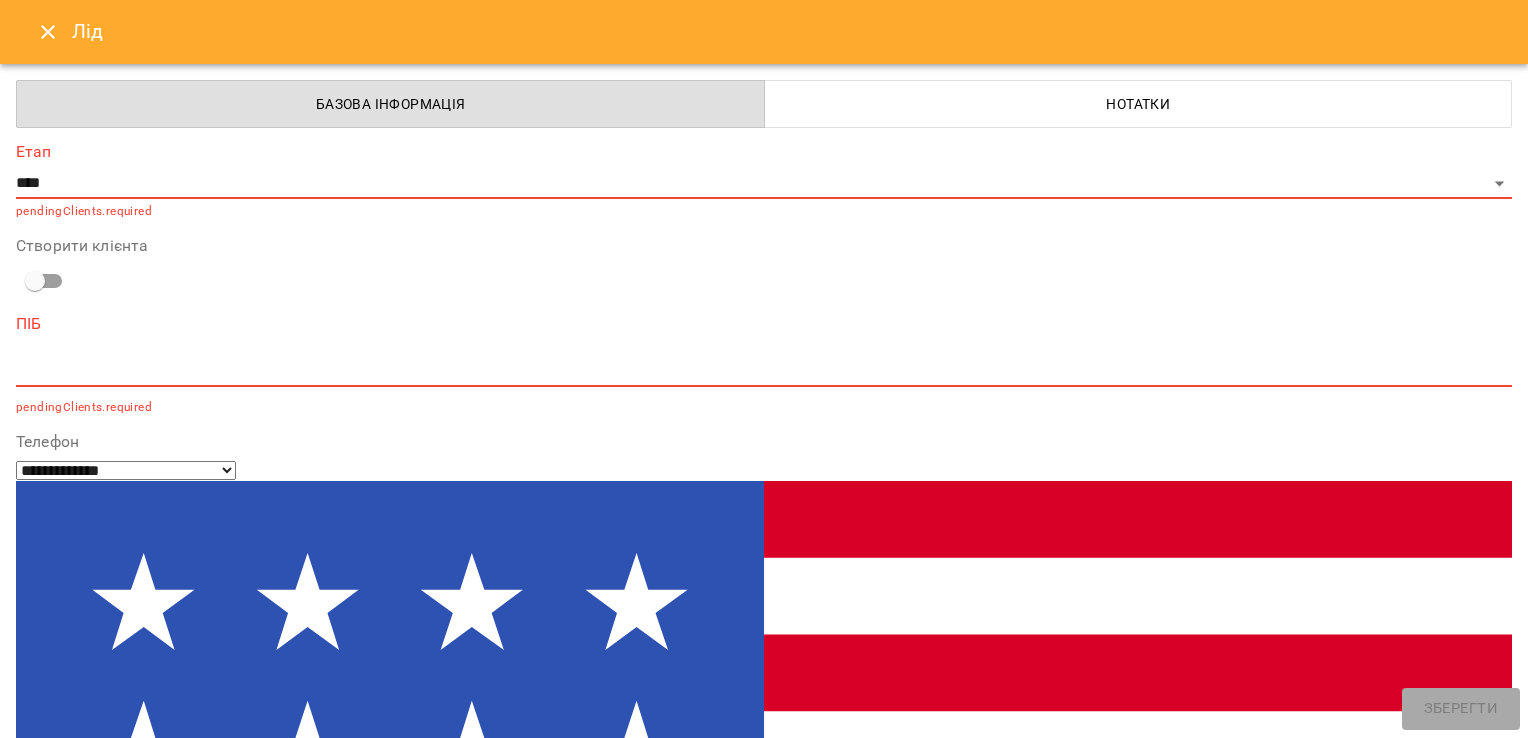 click at bounding box center (99, 1494) 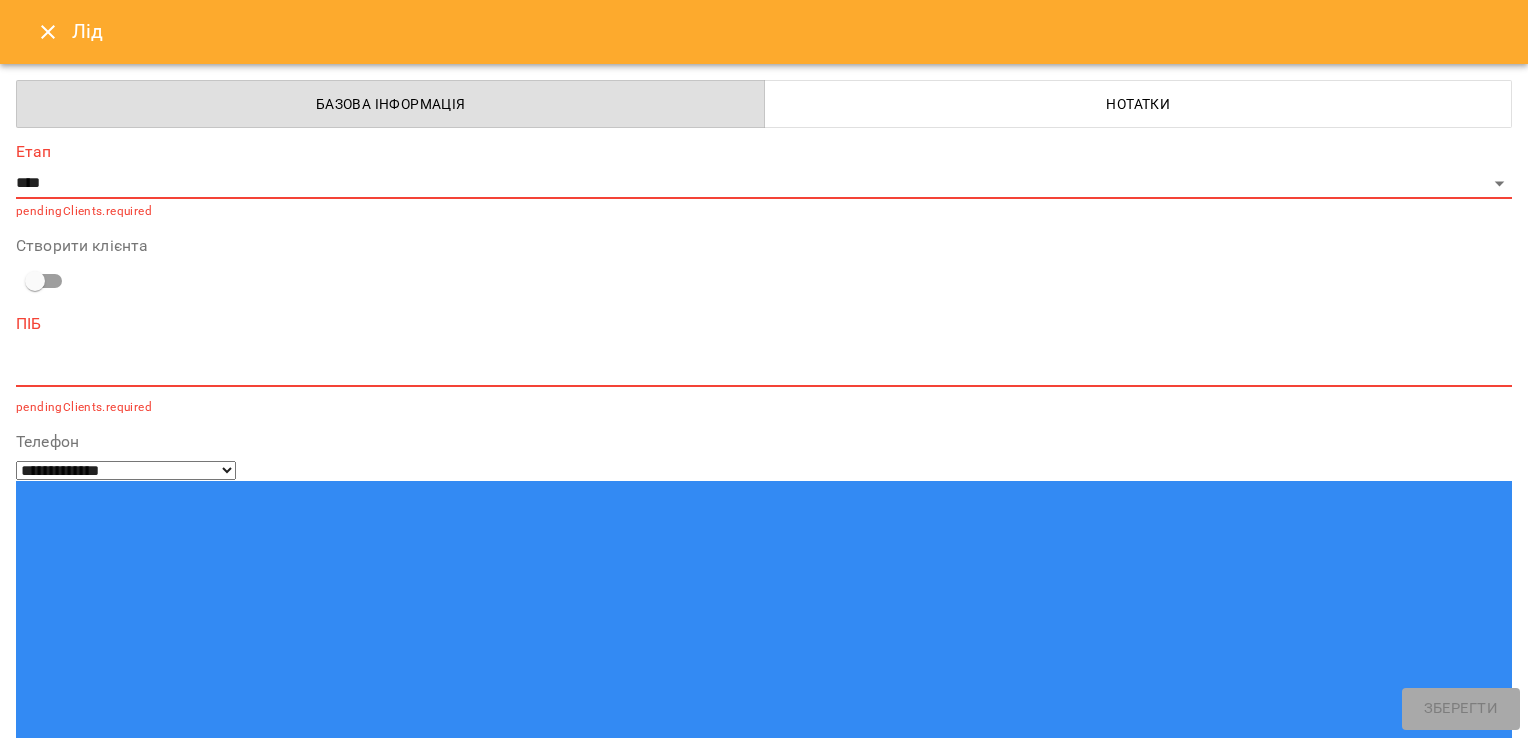 type on "**********" 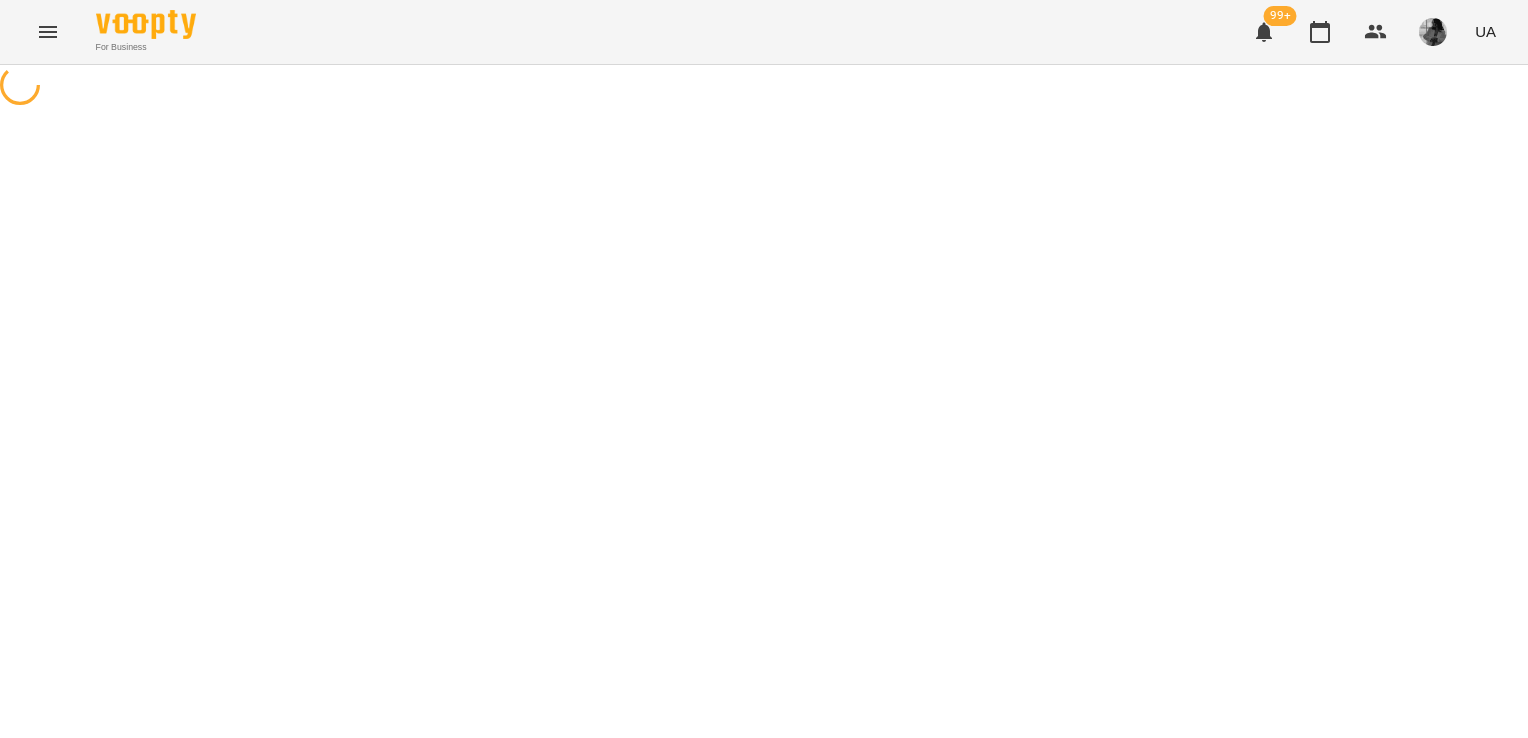 scroll, scrollTop: 0, scrollLeft: 0, axis: both 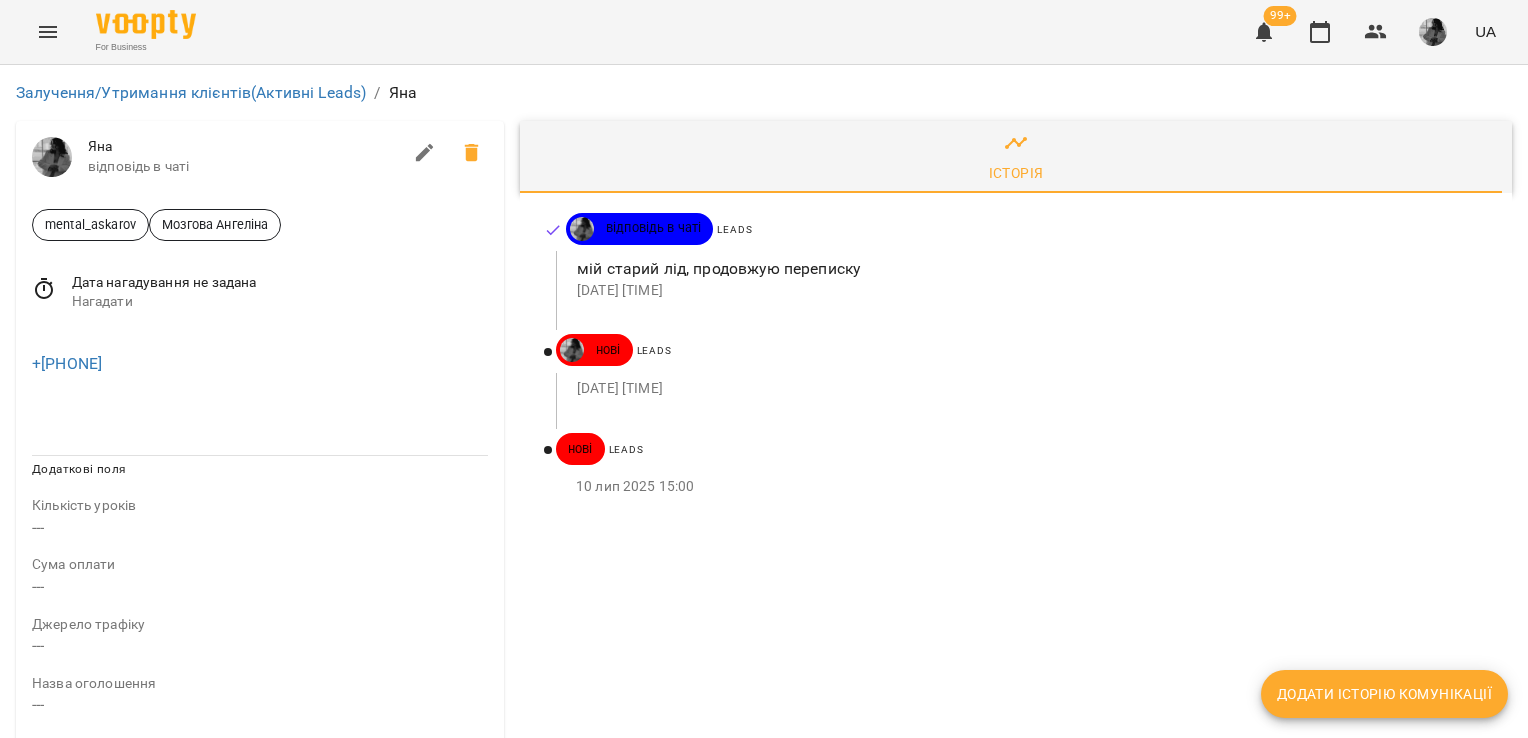 click at bounding box center (425, 153) 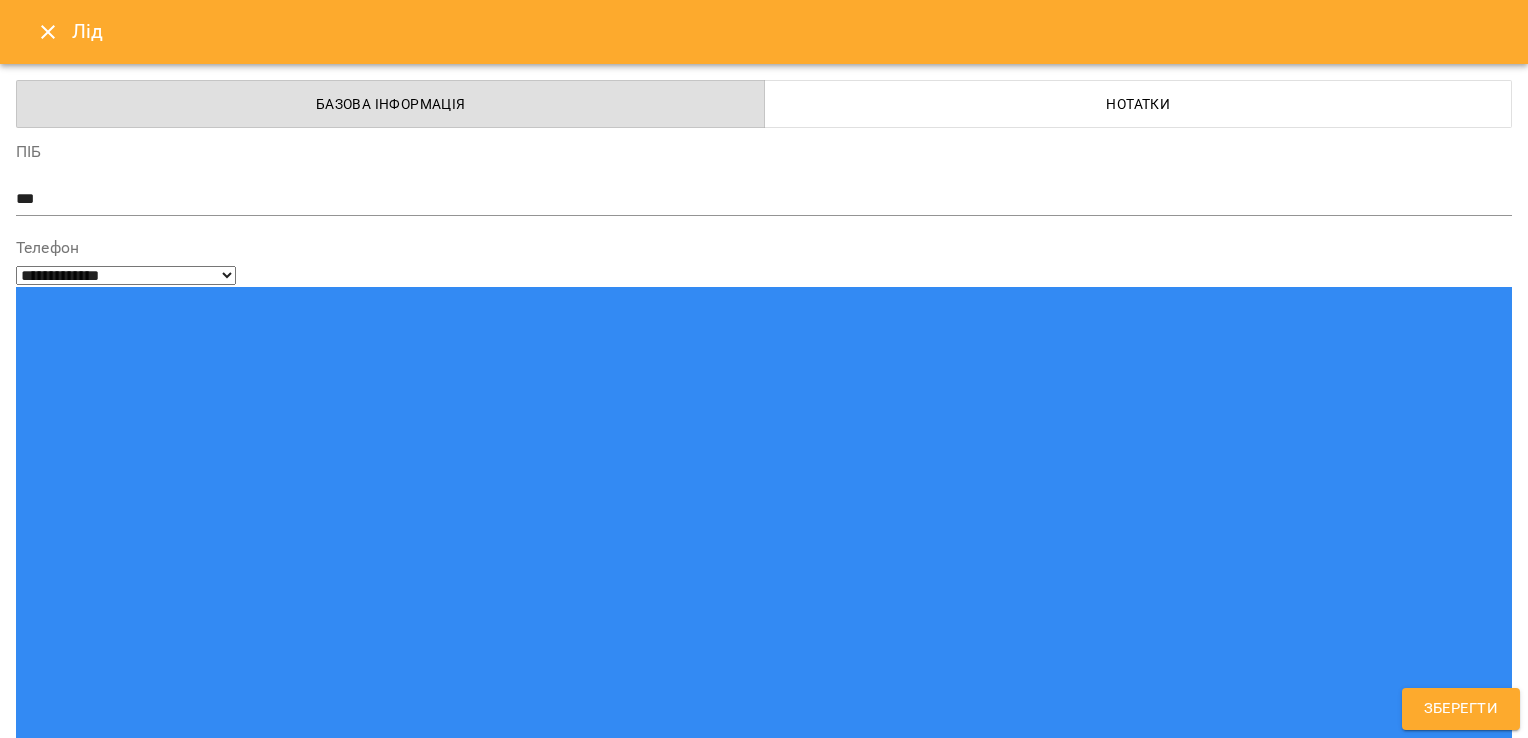 click on "Gelios School" at bounding box center [96, 1603] 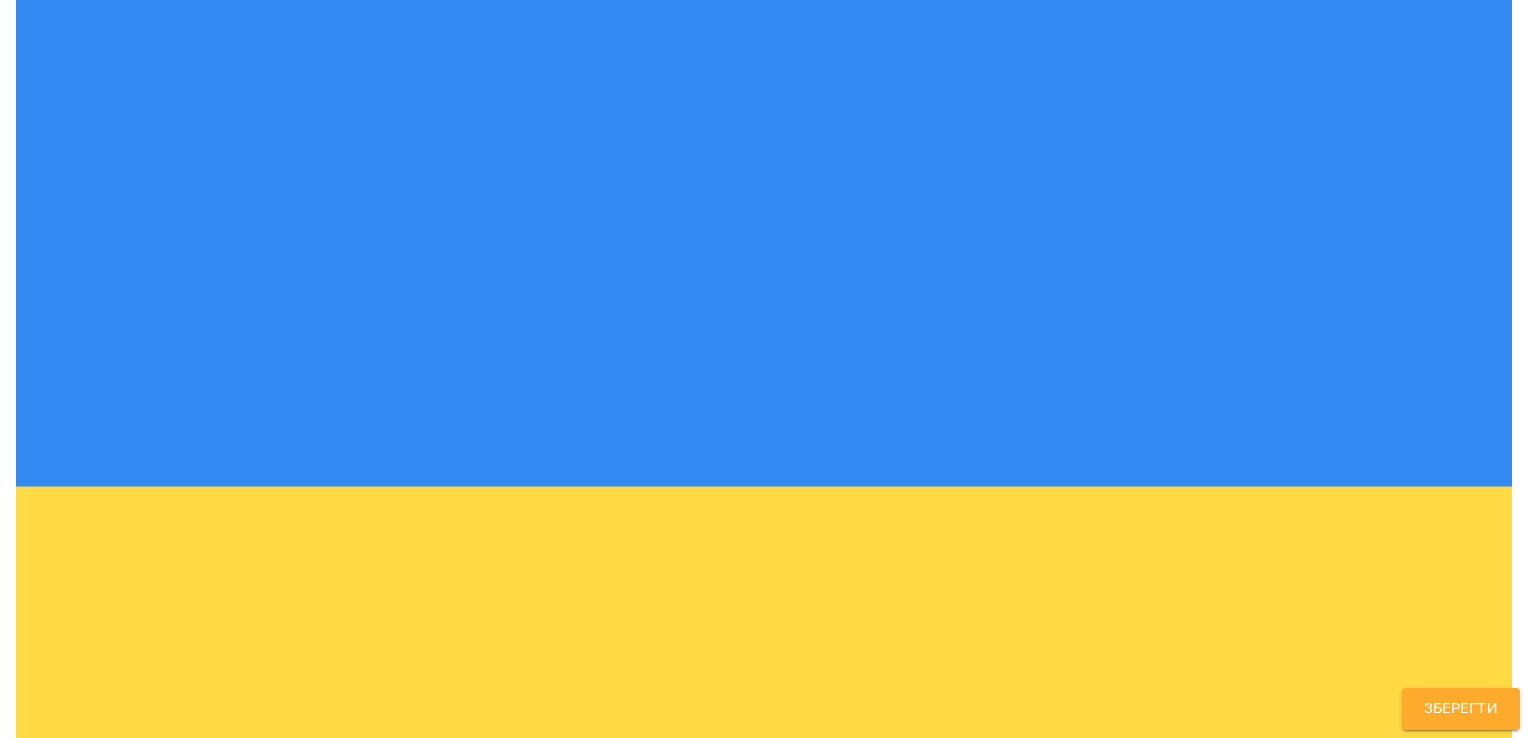 scroll, scrollTop: 300, scrollLeft: 0, axis: vertical 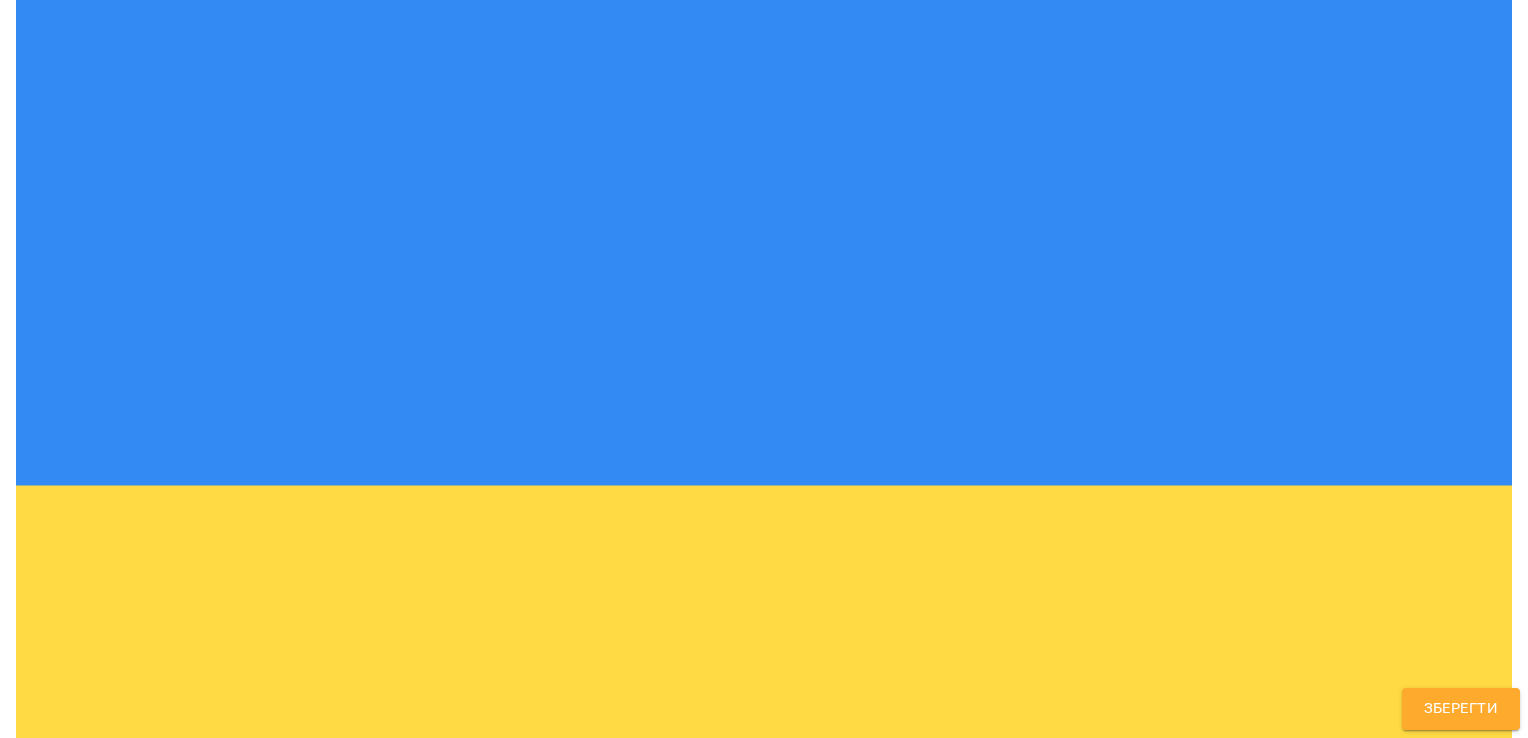 click at bounding box center [764, 1517] 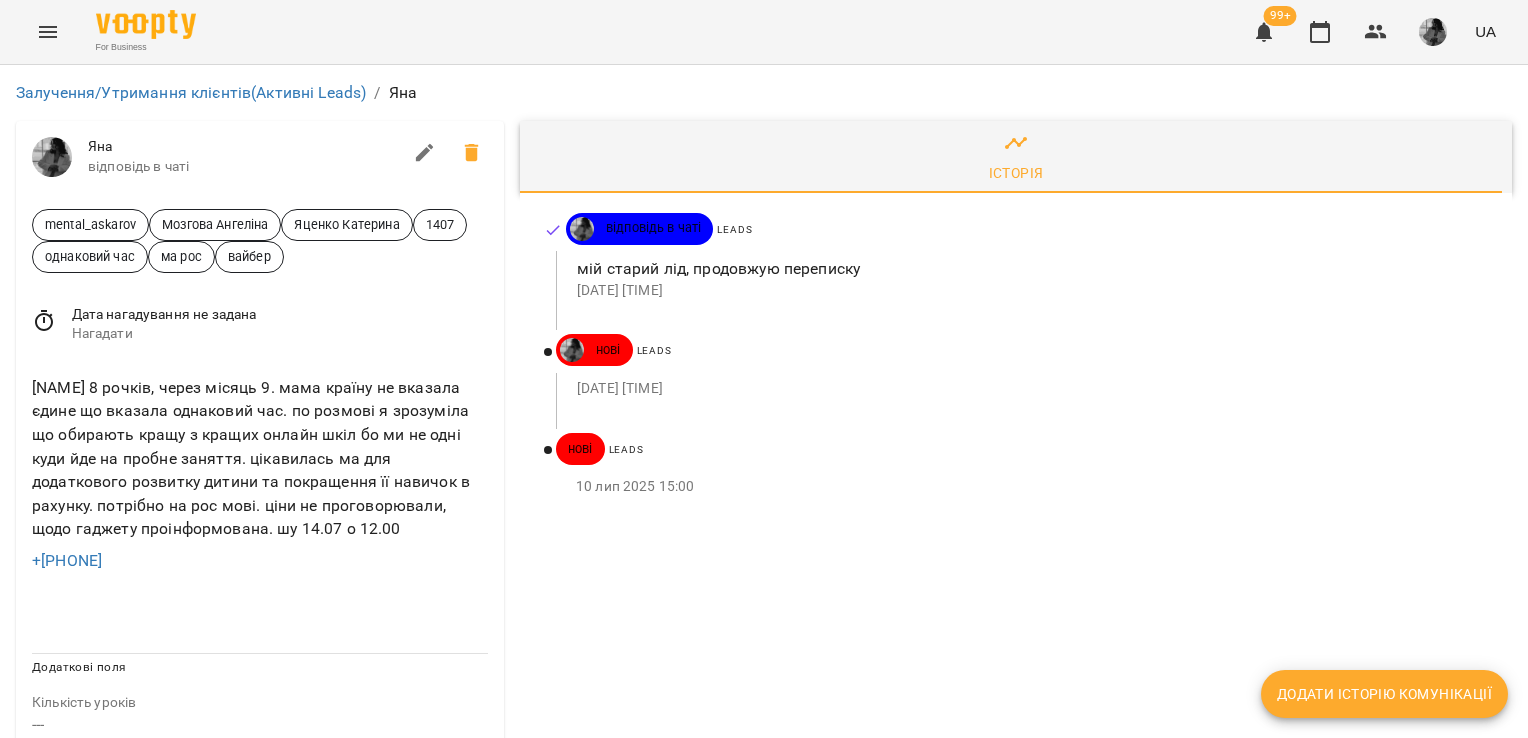 click on "Додати історію комунікації" at bounding box center [1384, 694] 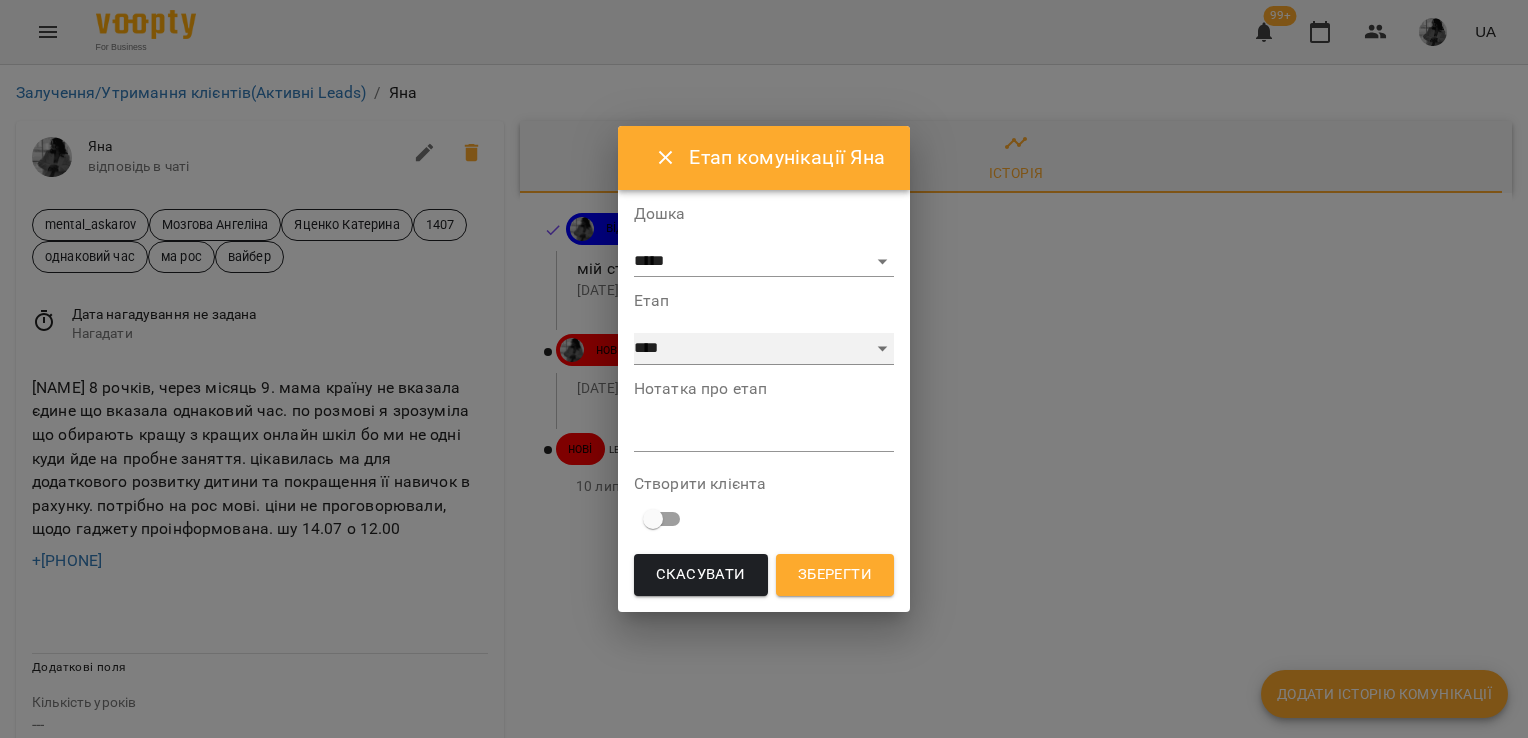 click on "**********" at bounding box center (764, 349) 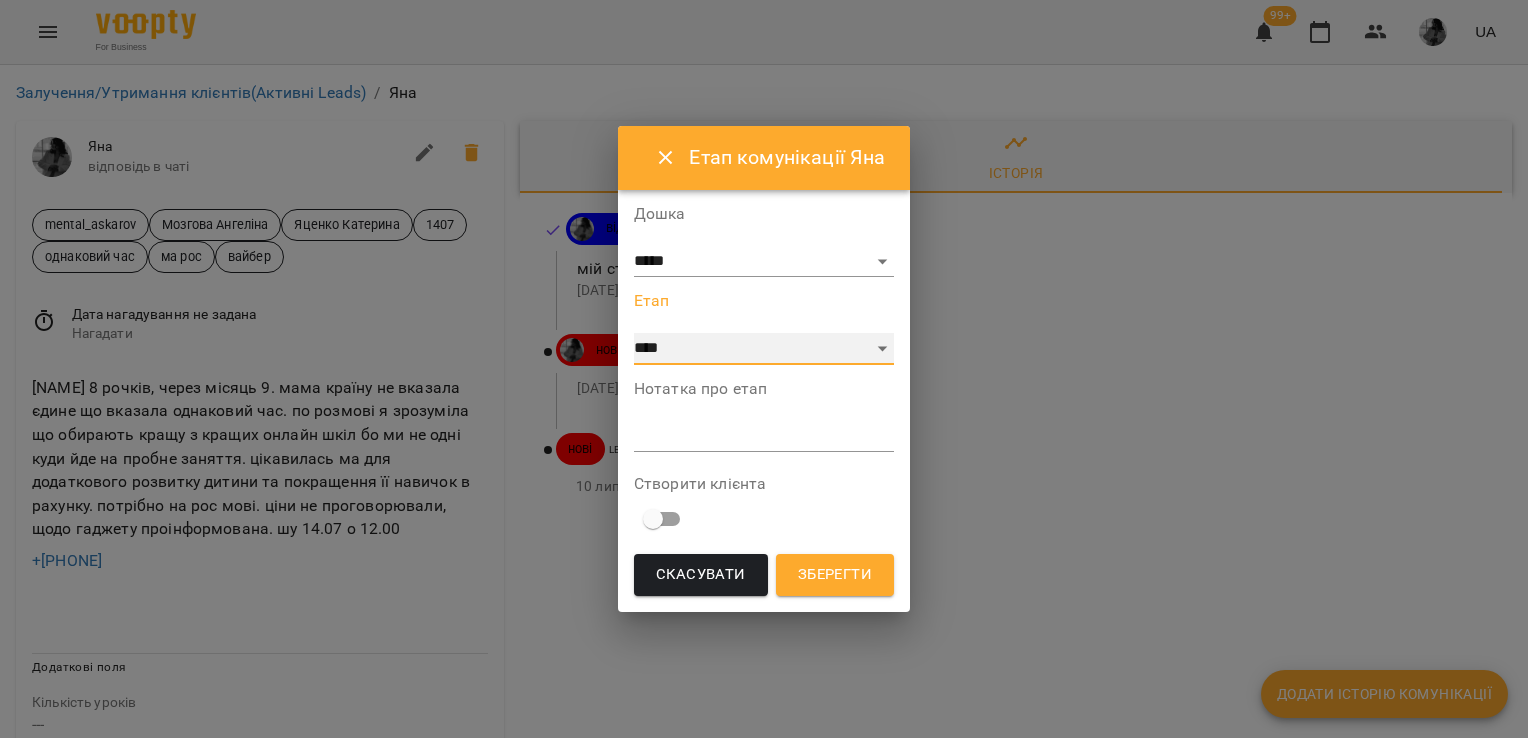 select on "*" 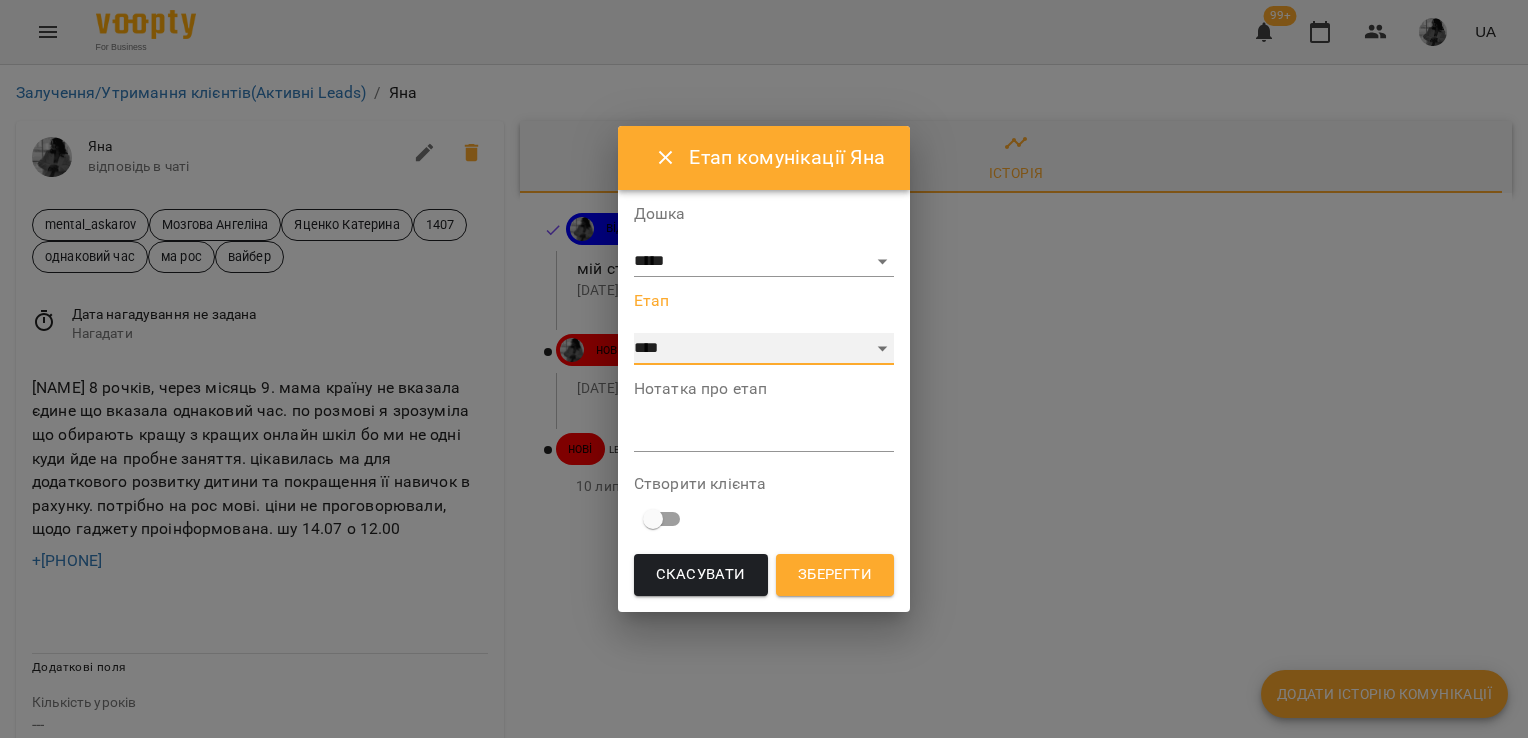 click on "**********" at bounding box center (764, 349) 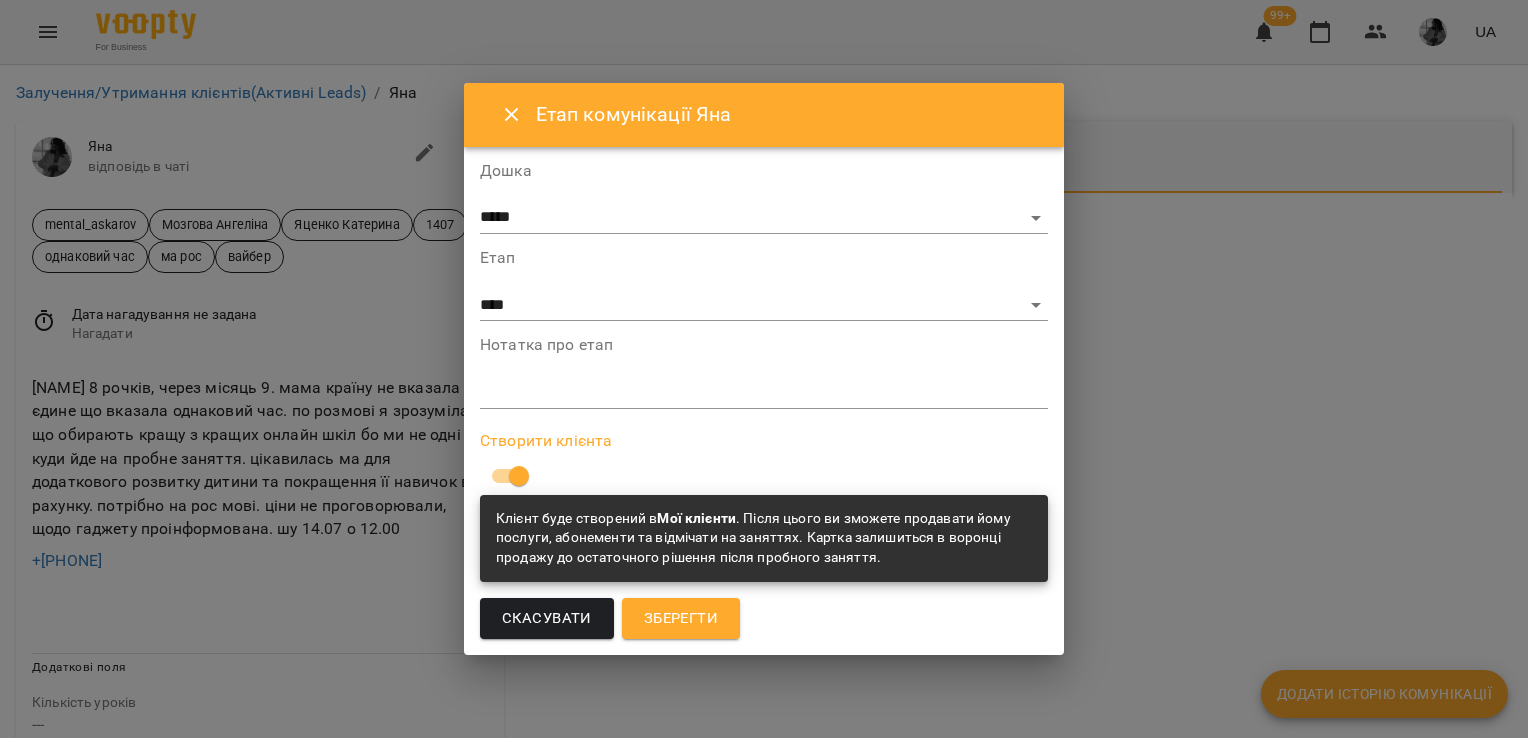click on "Зберегти" at bounding box center (681, 619) 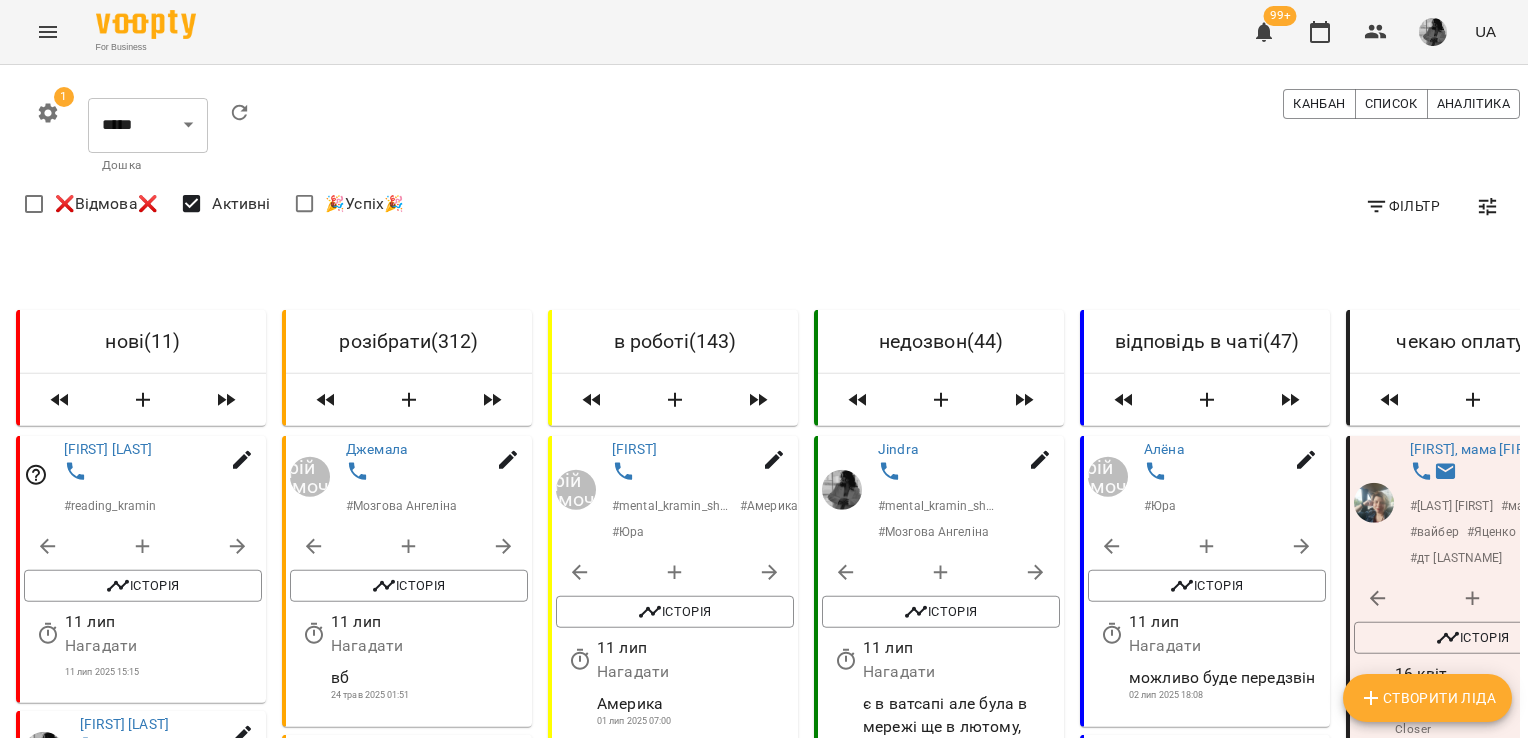 click 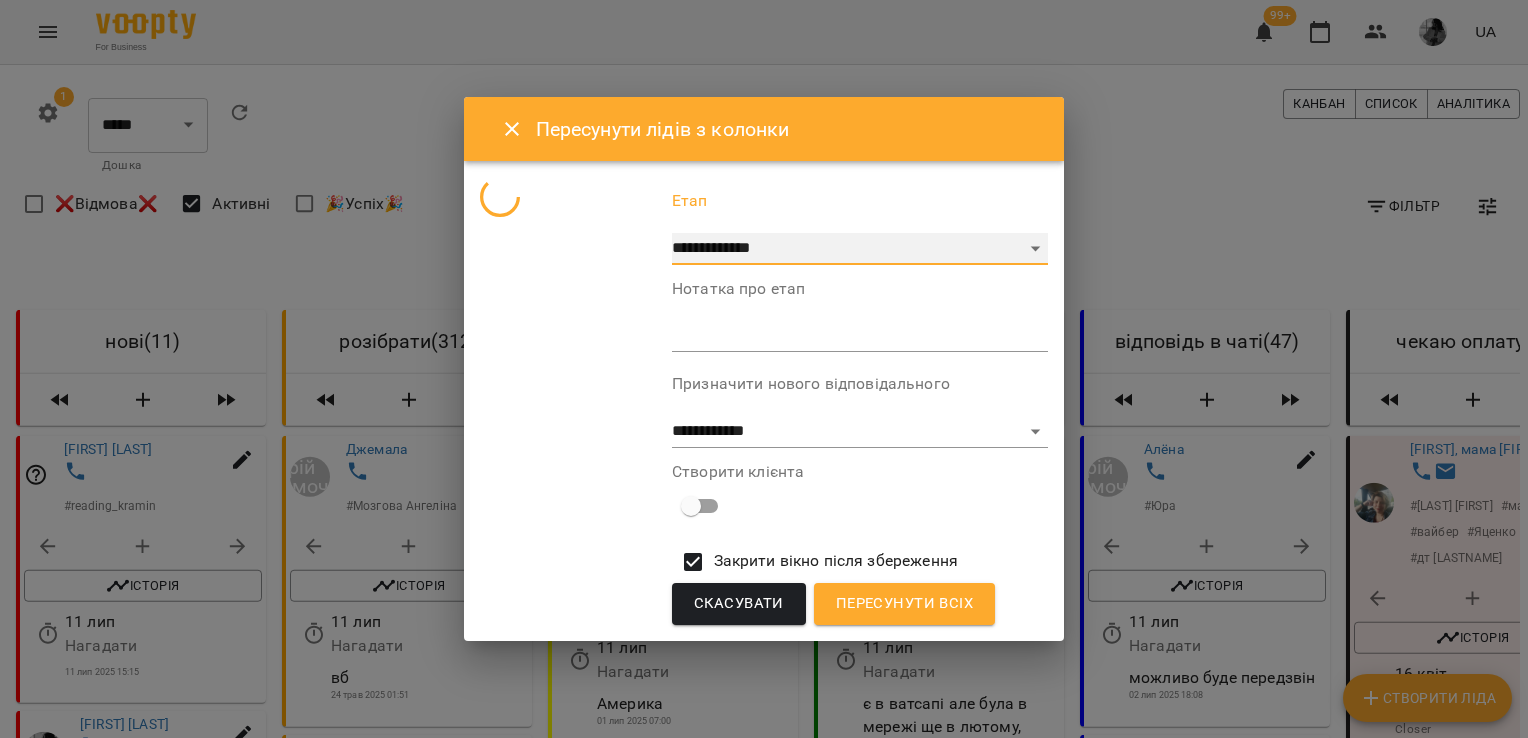click on "**********" at bounding box center (860, 249) 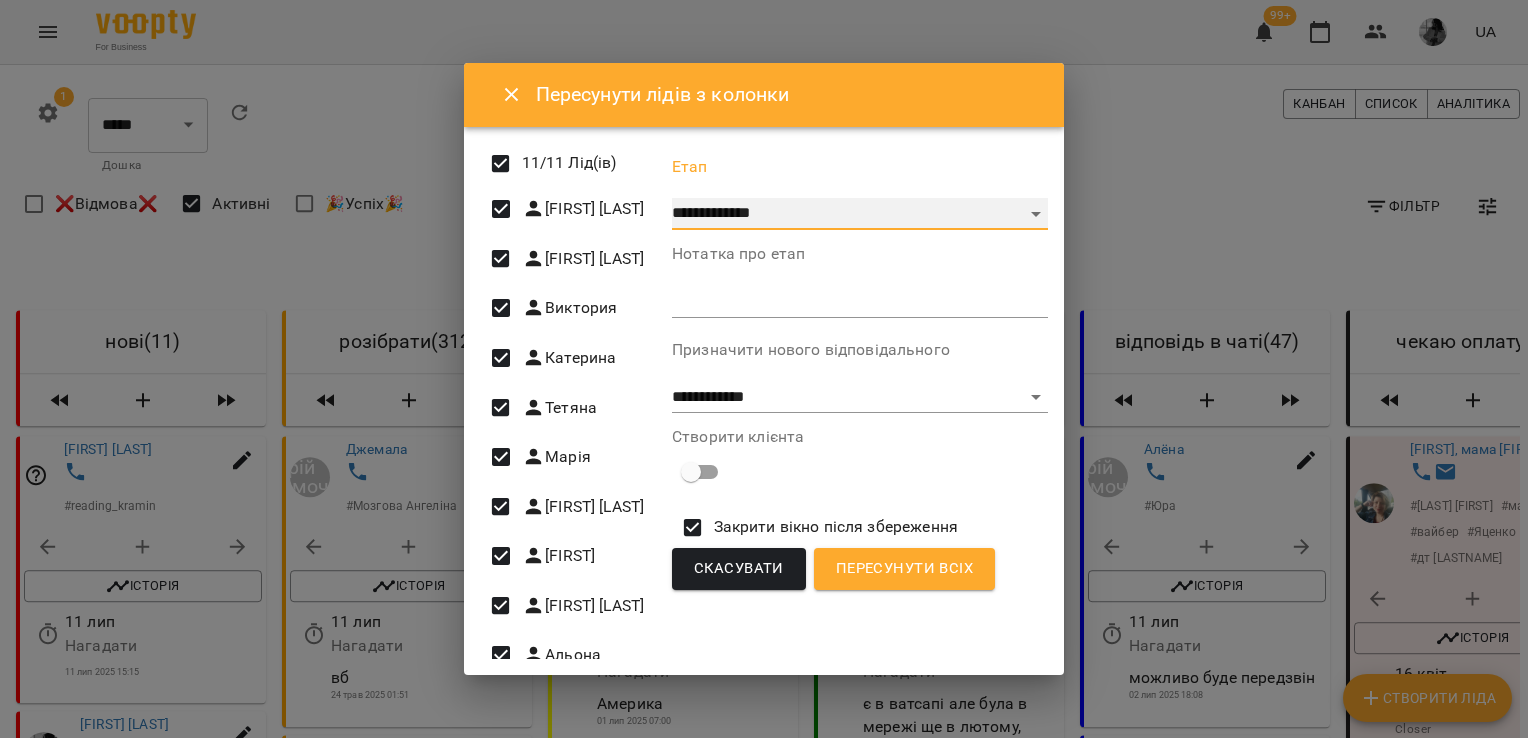 select on "*" 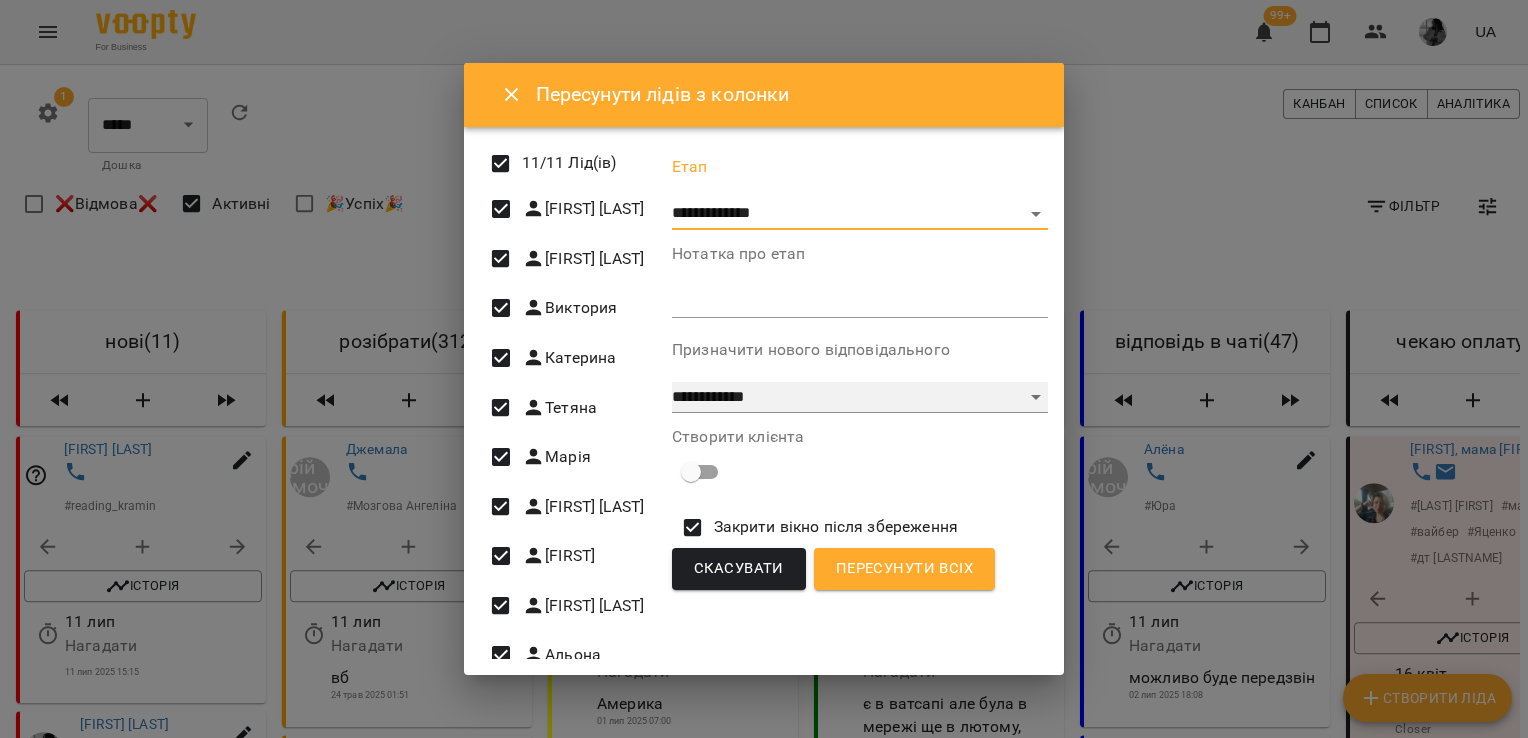 click on "**********" at bounding box center [860, 398] 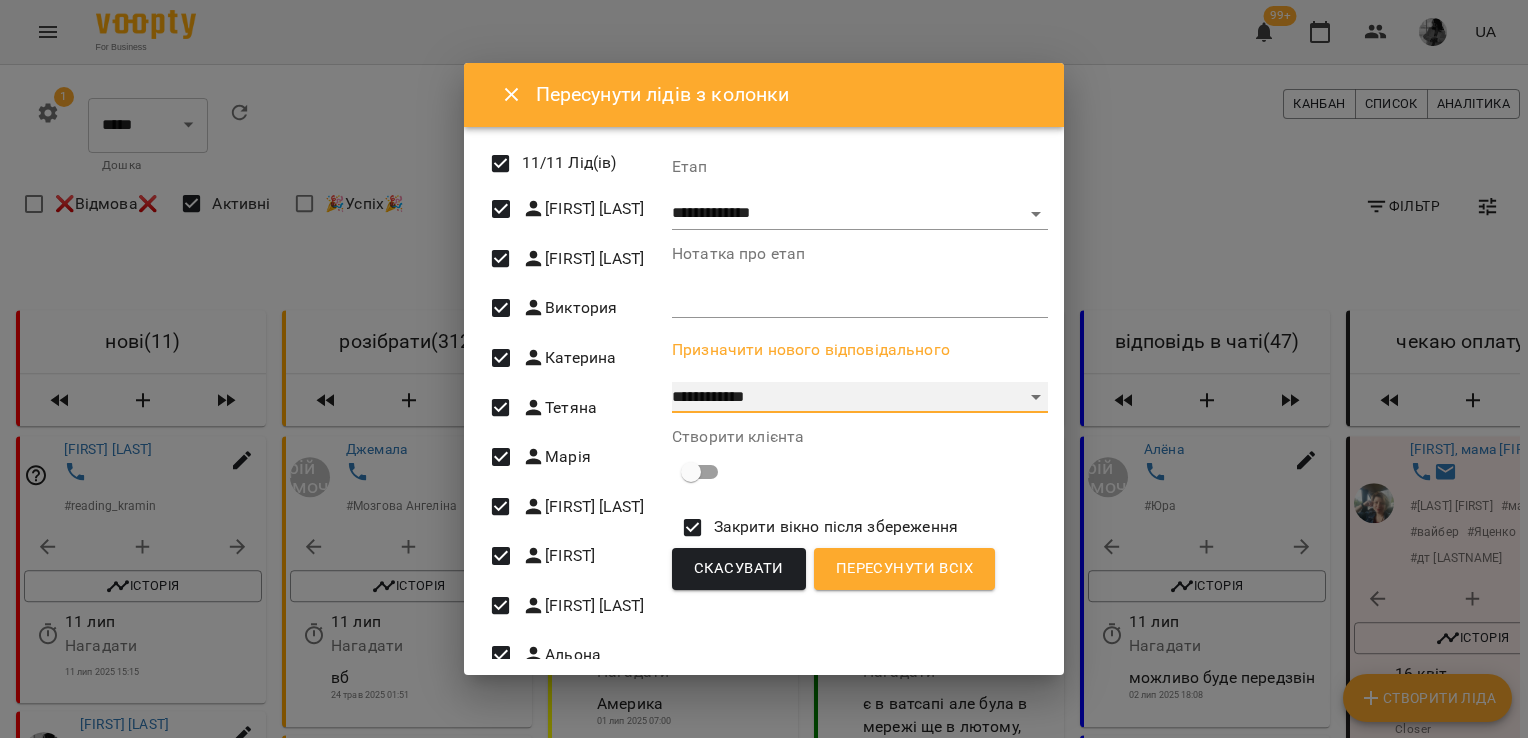 select on "**********" 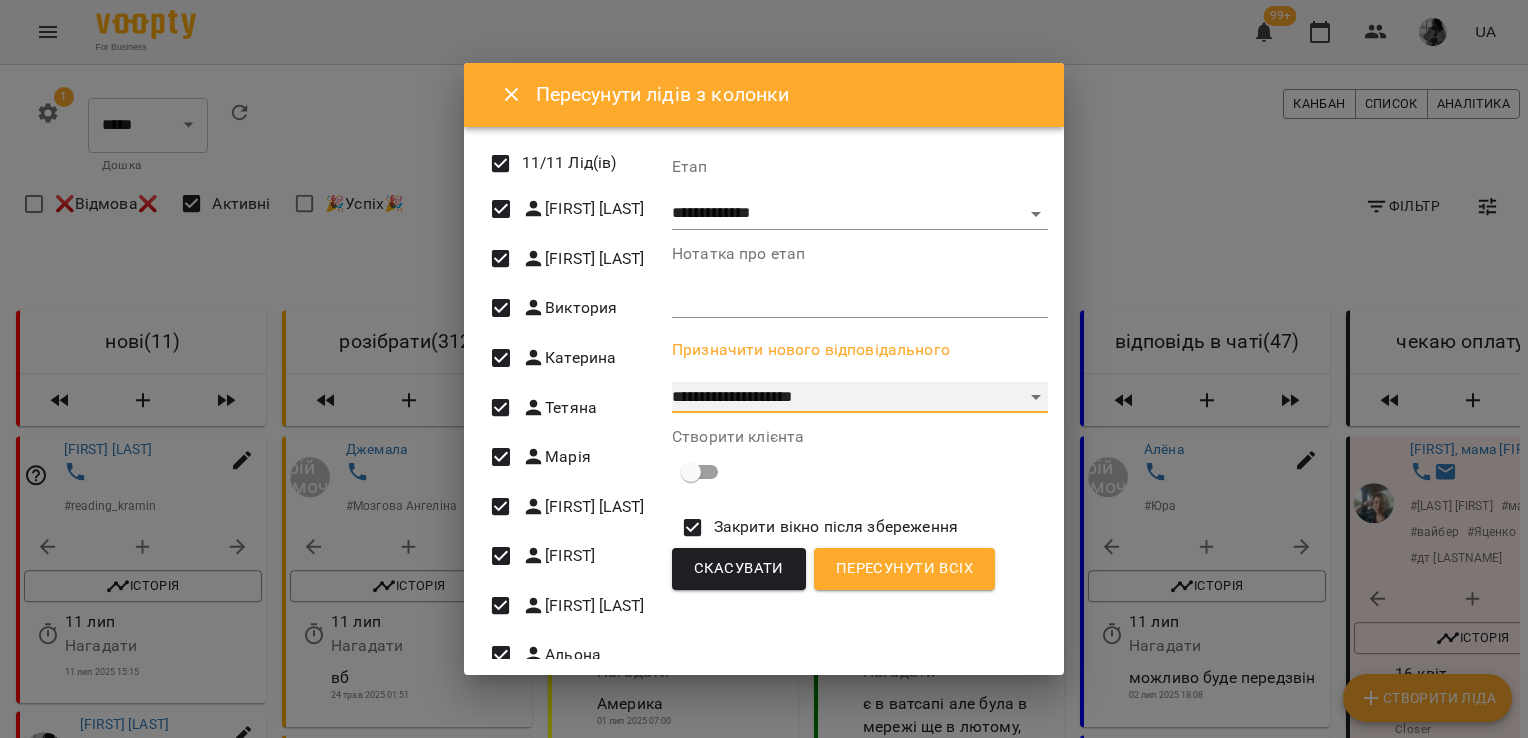 click on "**********" at bounding box center (860, 398) 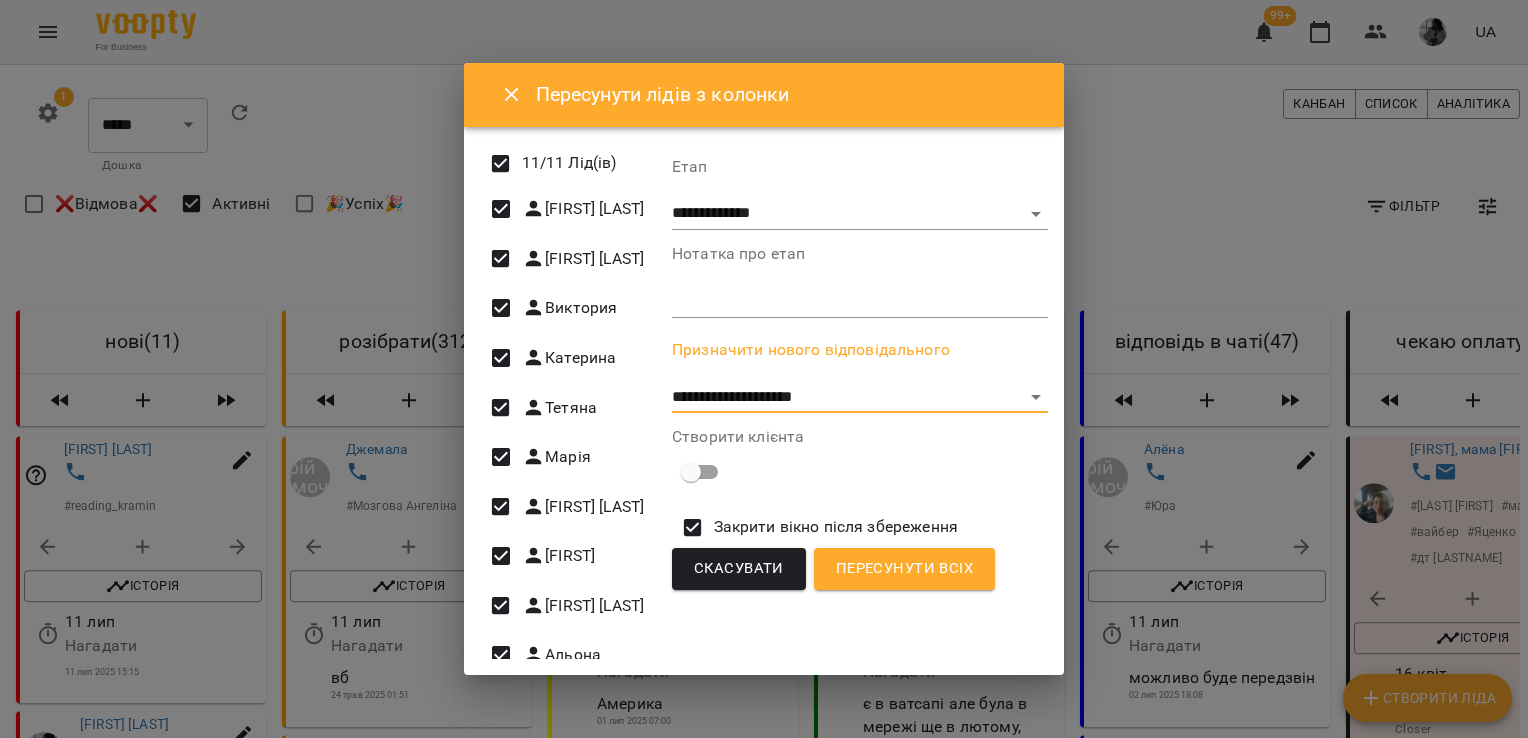 click on "Пересунути всіх" at bounding box center (904, 569) 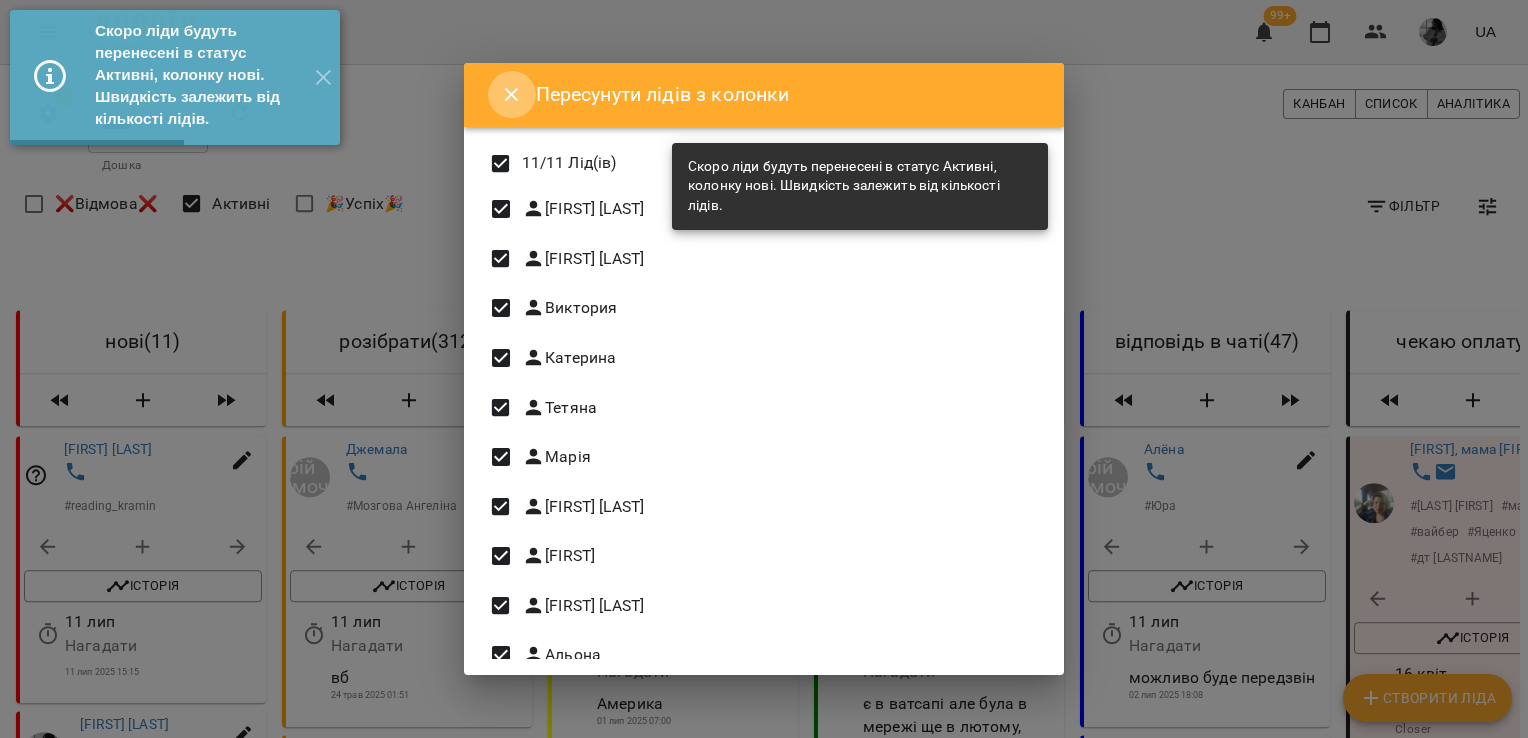 click at bounding box center [512, 95] 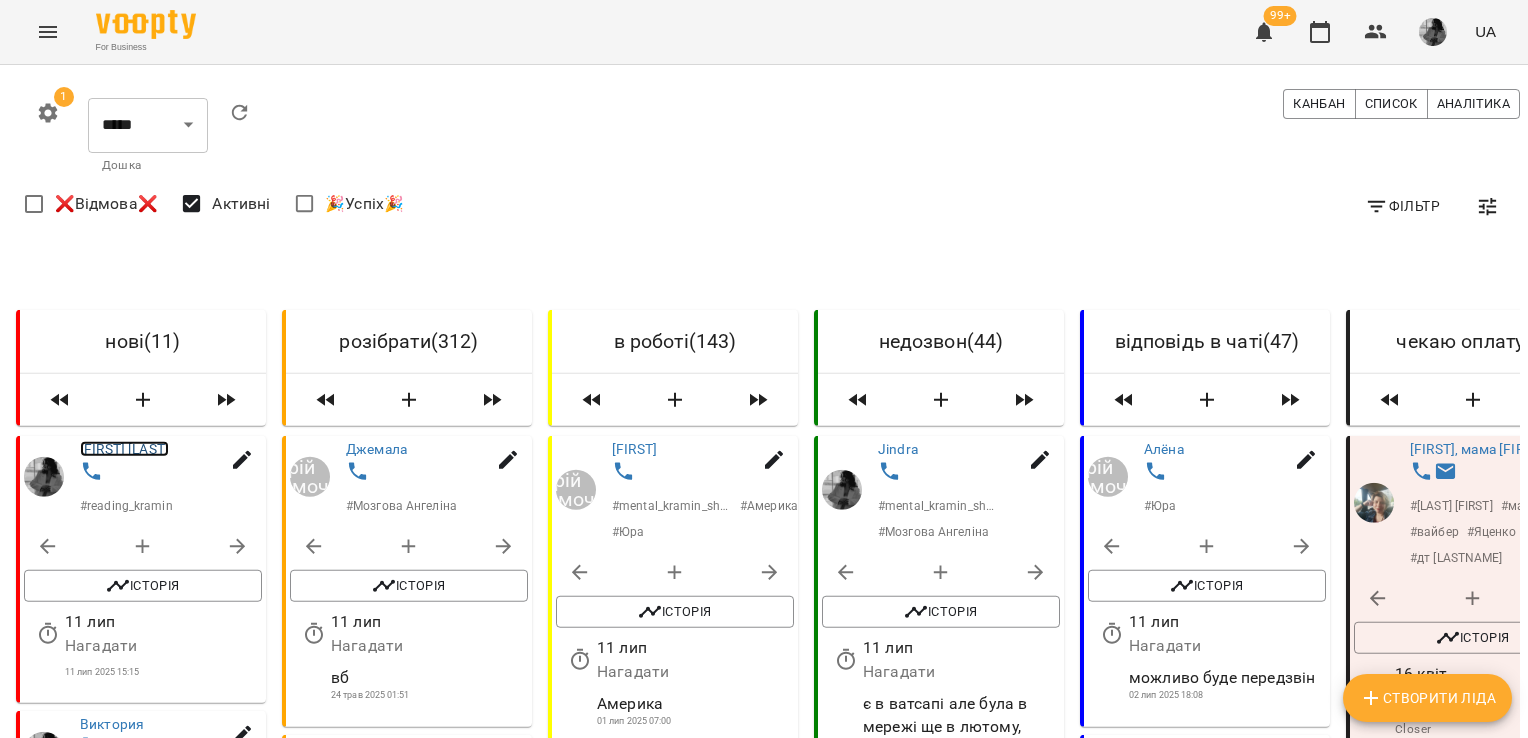 click on "[FIRST] [LAST]" at bounding box center [124, 449] 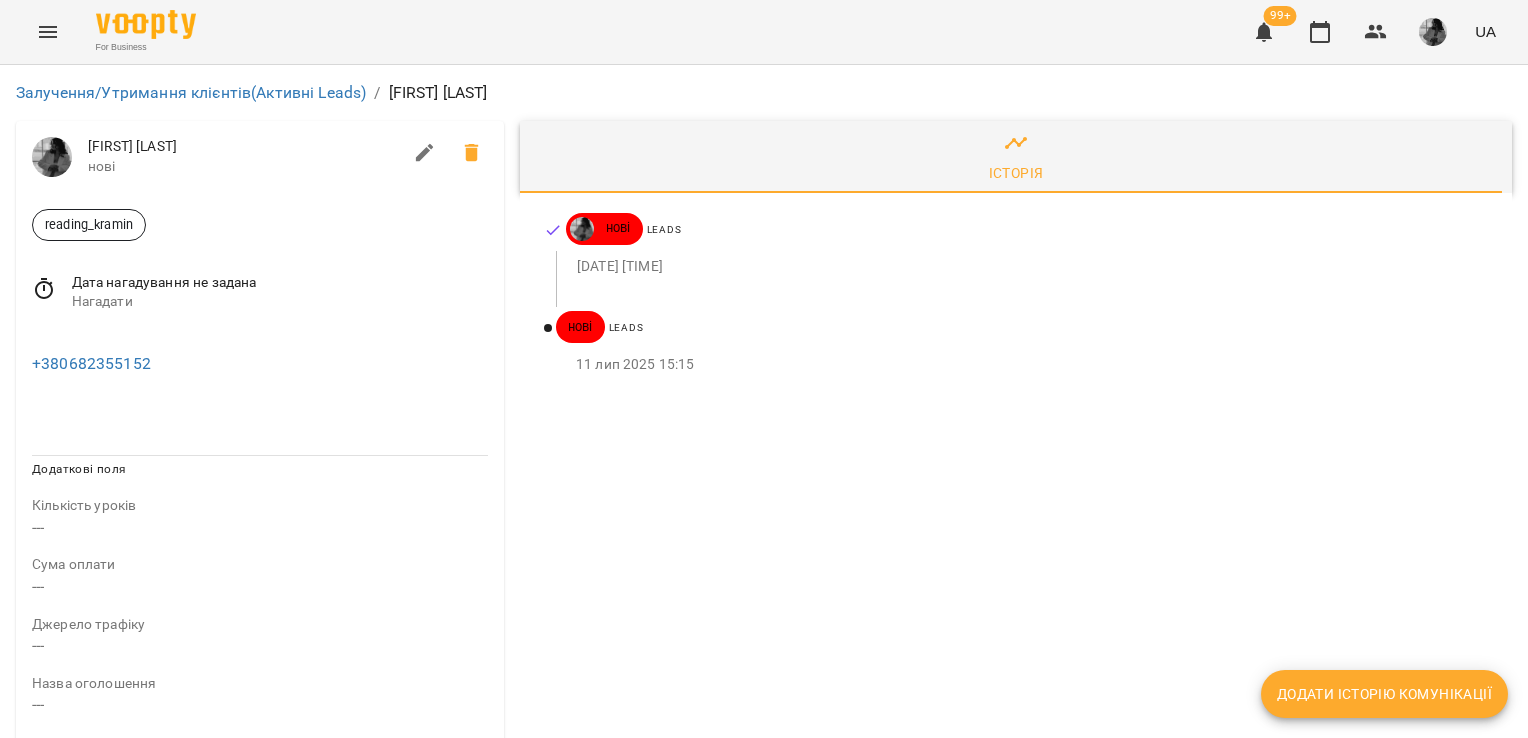 click 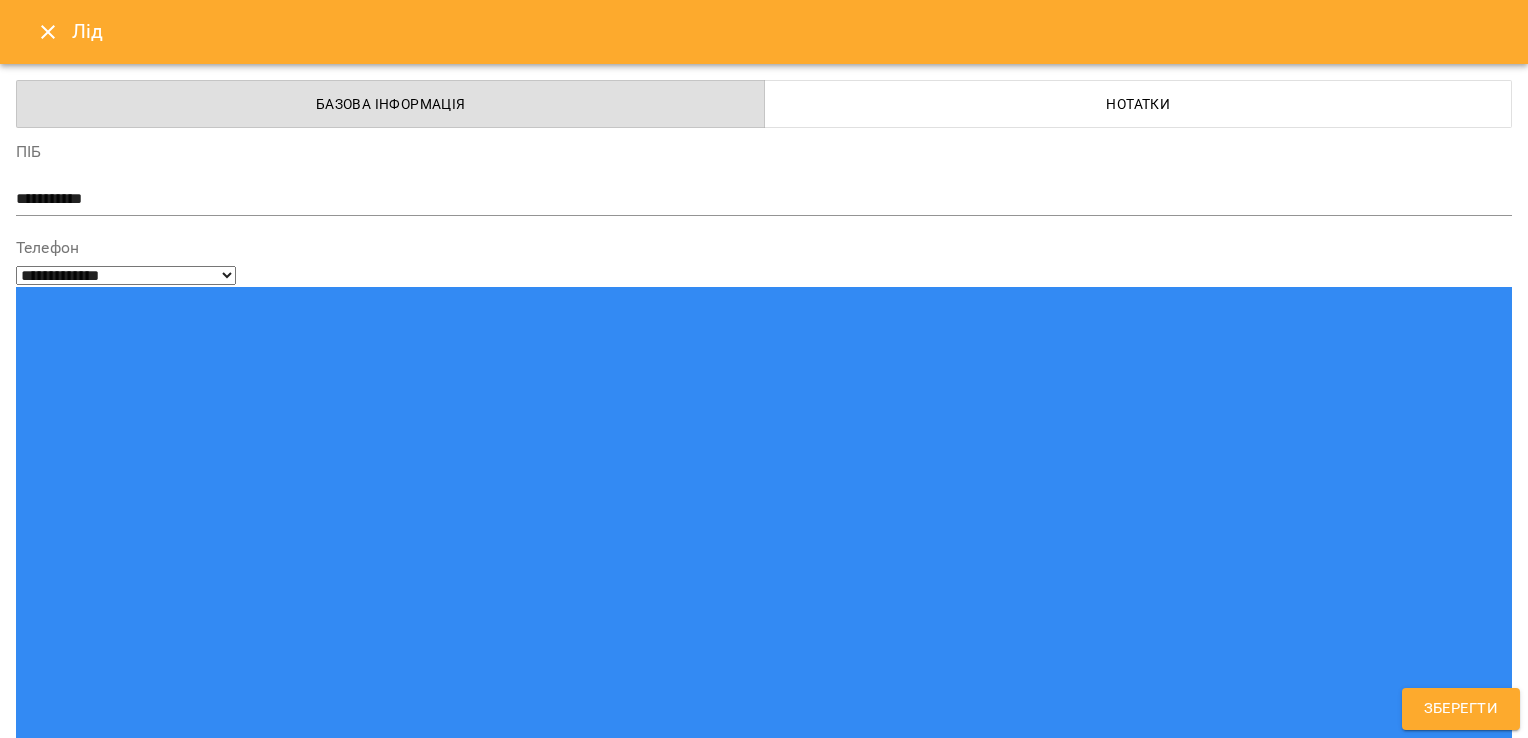 click on "reading_kramin" at bounding box center (727, 1522) 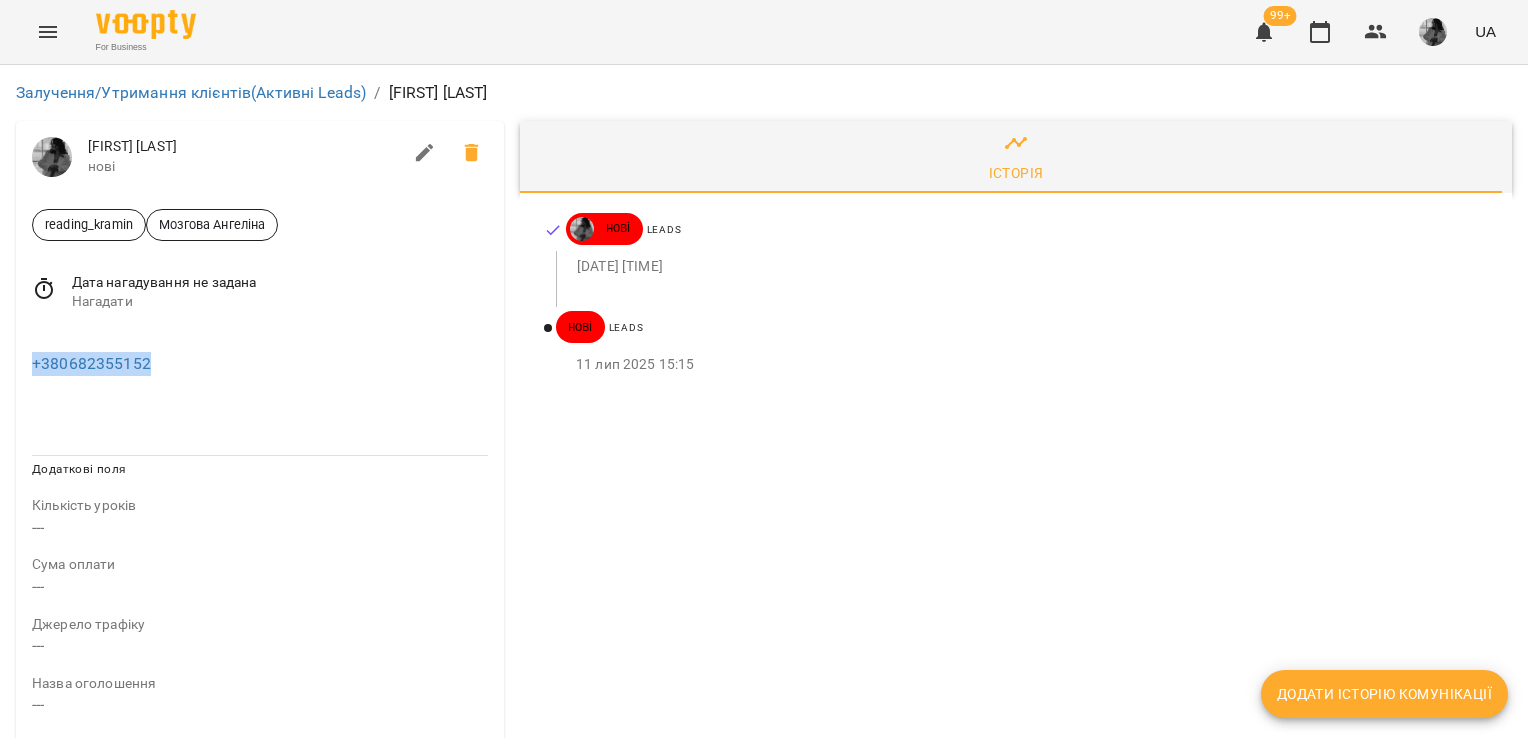 drag, startPoint x: 155, startPoint y: 366, endPoint x: 12, endPoint y: 357, distance: 143.28294 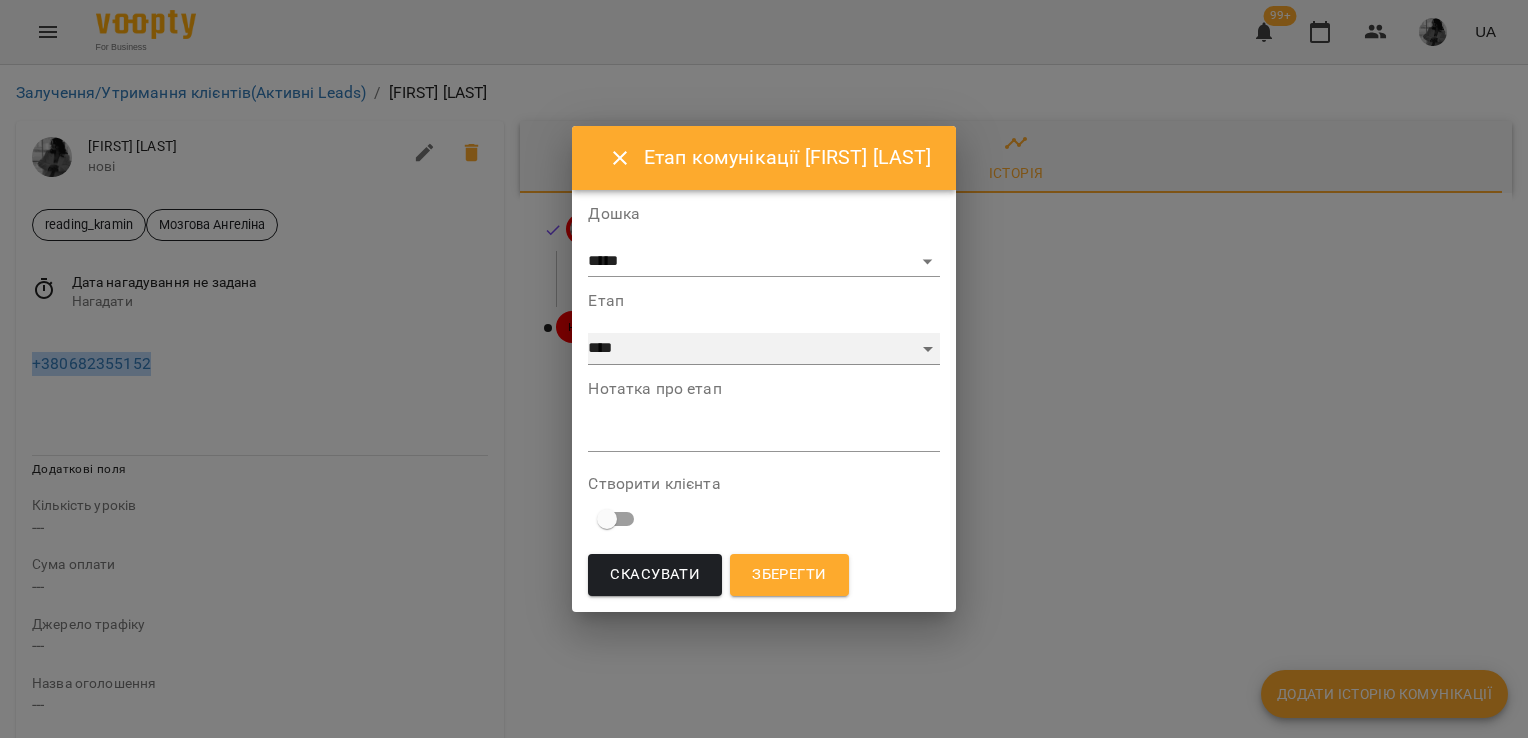 drag, startPoint x: 636, startPoint y: 346, endPoint x: 633, endPoint y: 330, distance: 16.27882 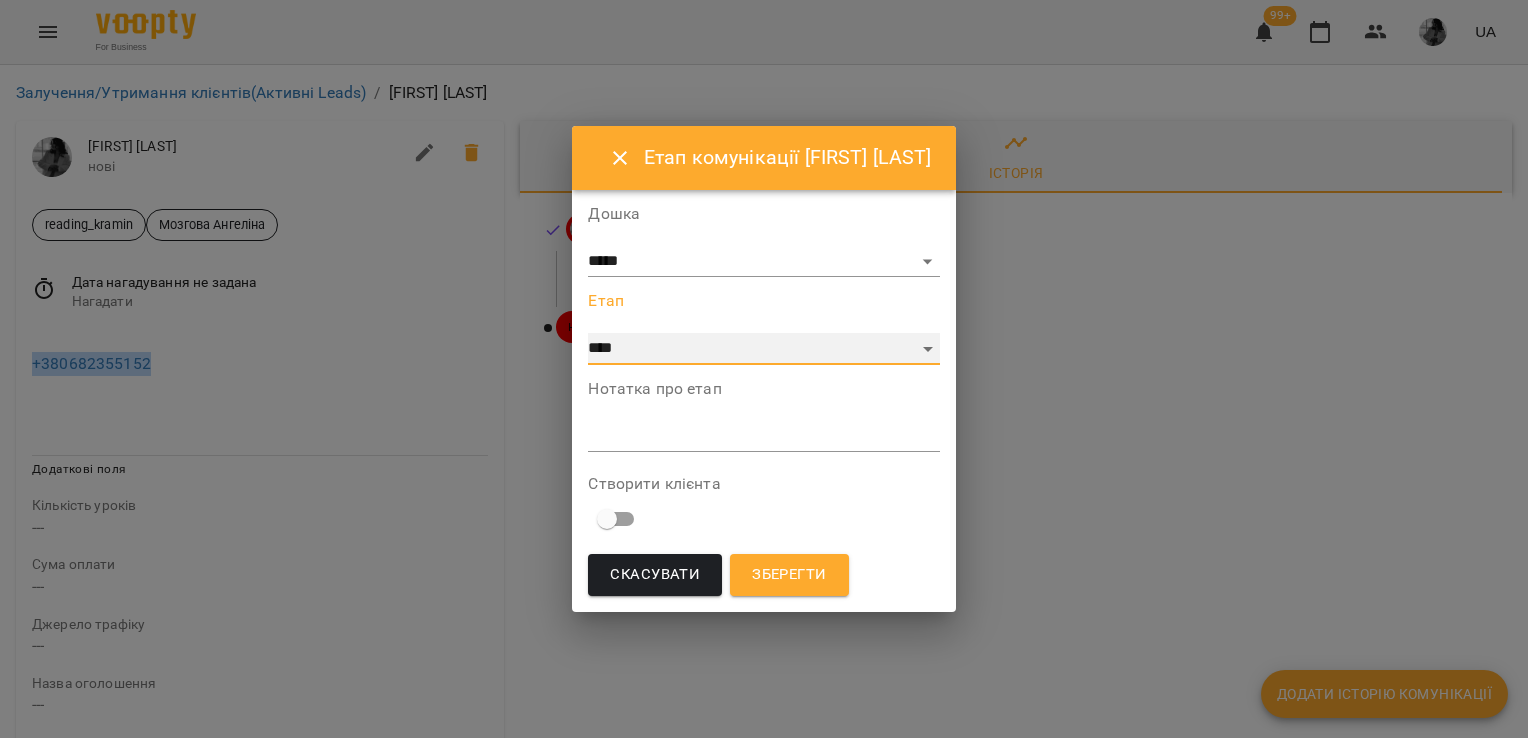 select on "*" 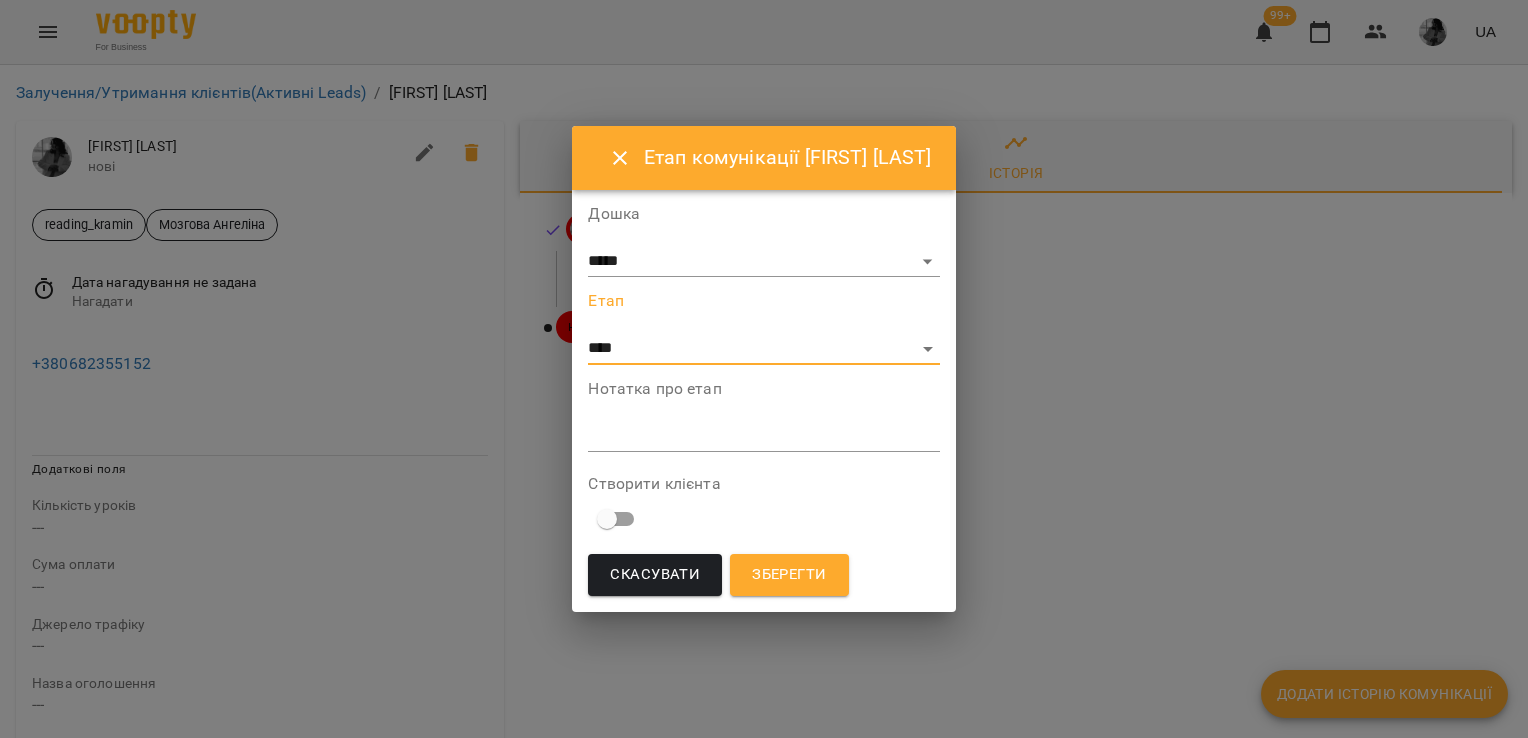 click on "*" at bounding box center [763, 436] 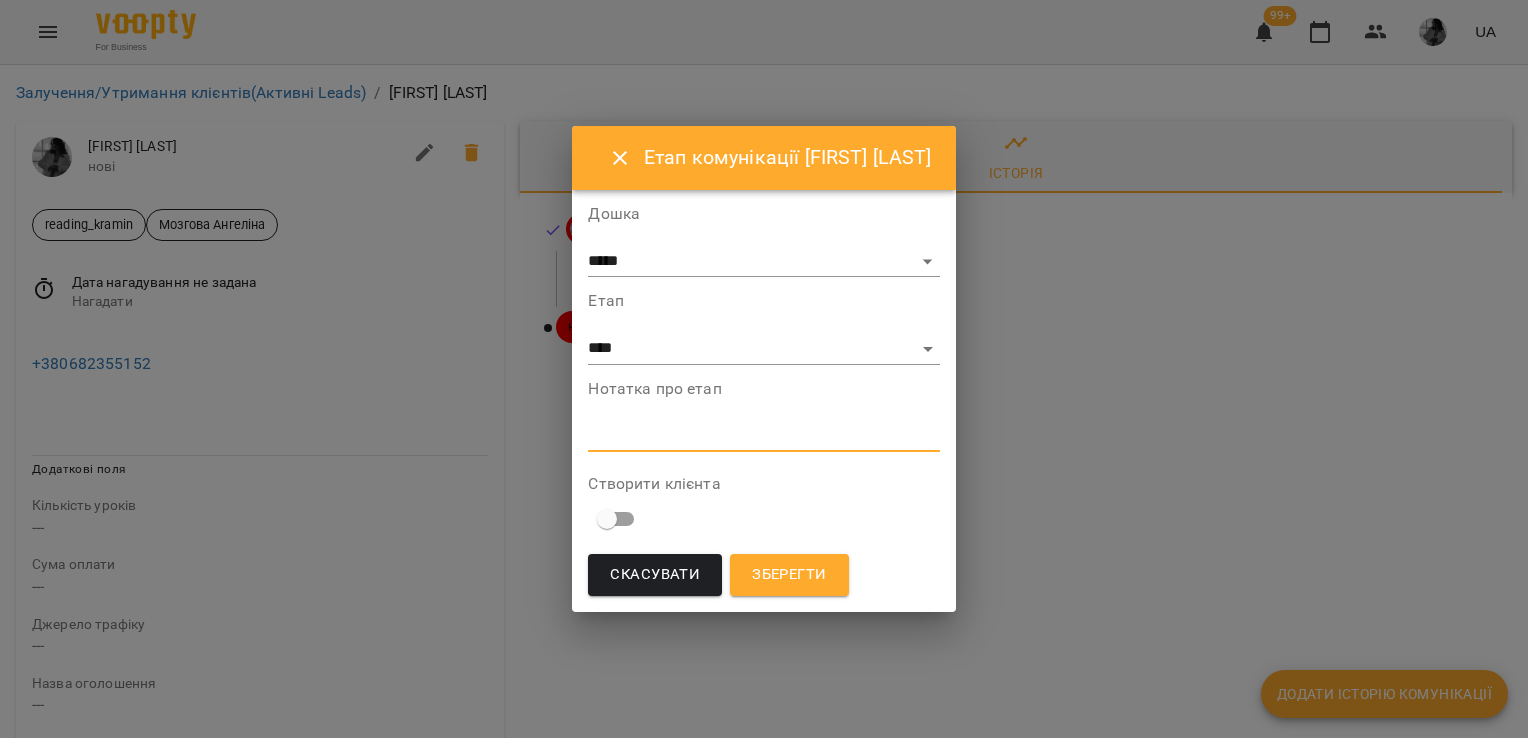 type on "*" 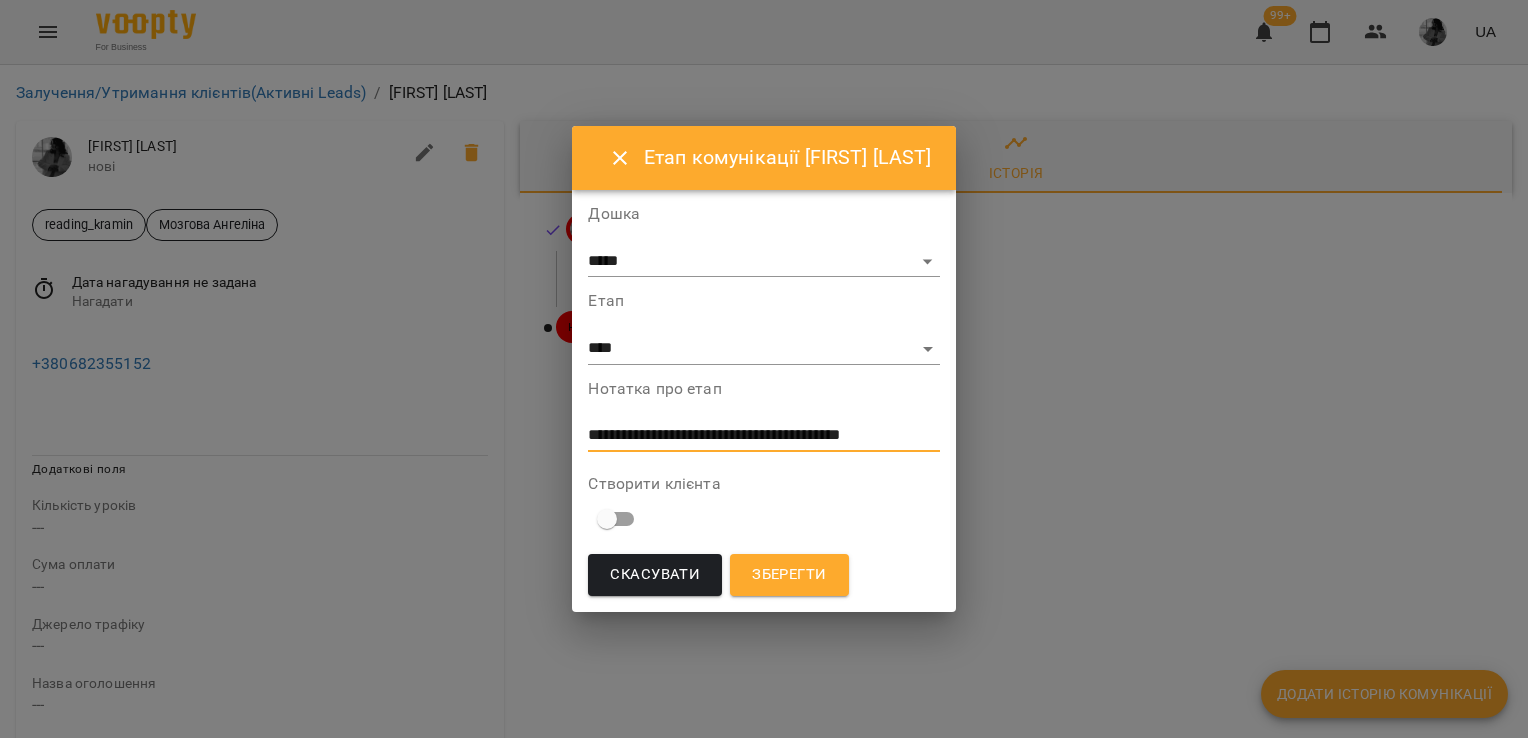 scroll, scrollTop: 0, scrollLeft: 0, axis: both 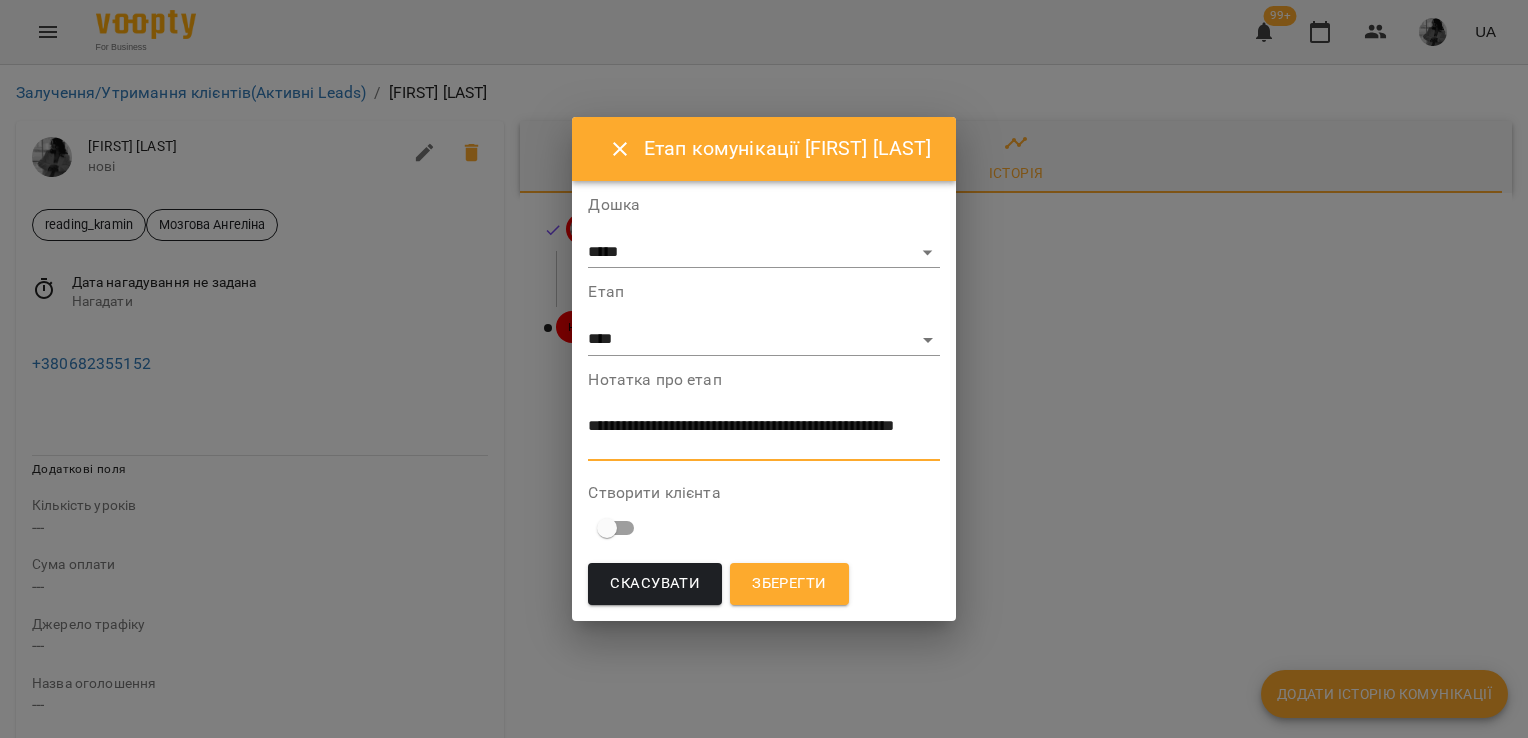 type on "**********" 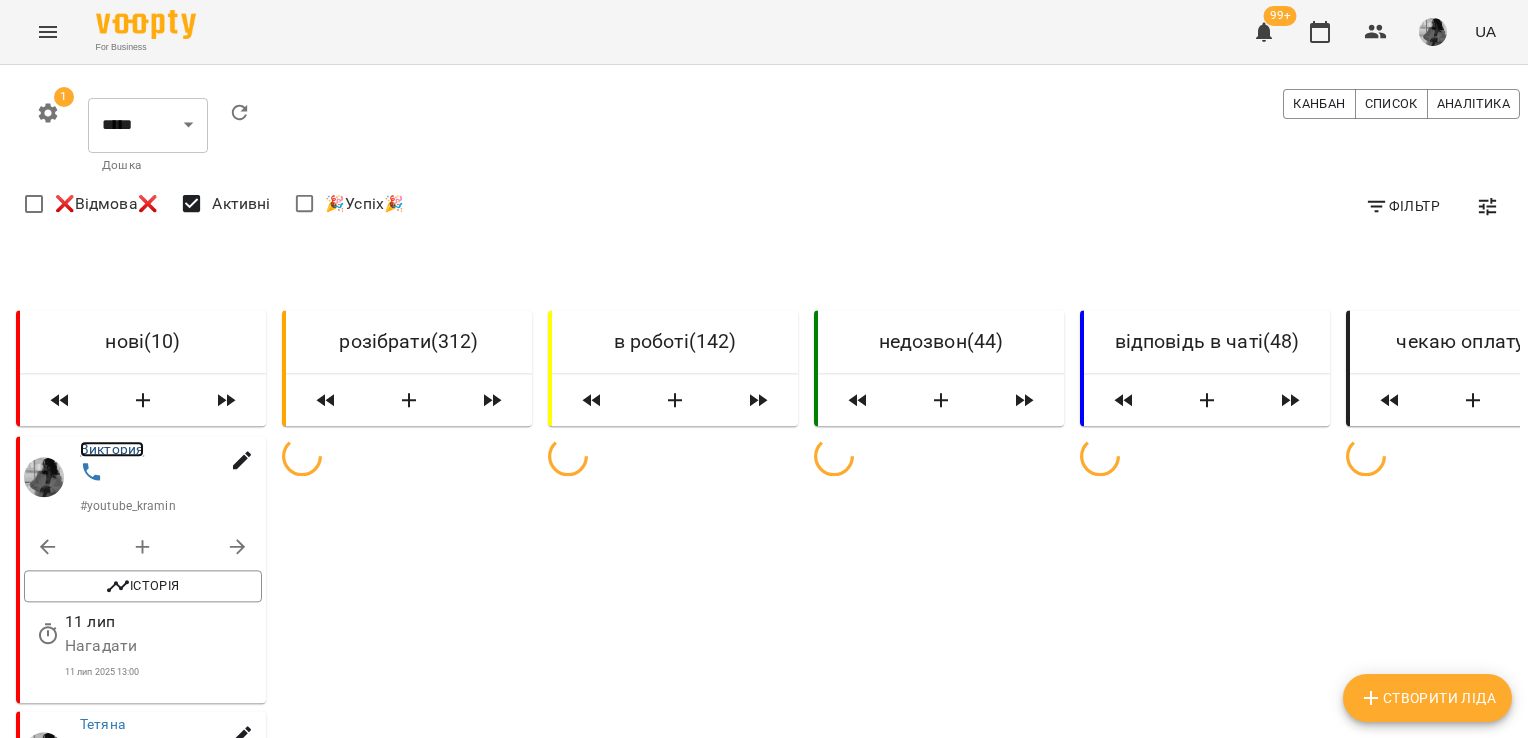 click on "Виктория" at bounding box center [112, 449] 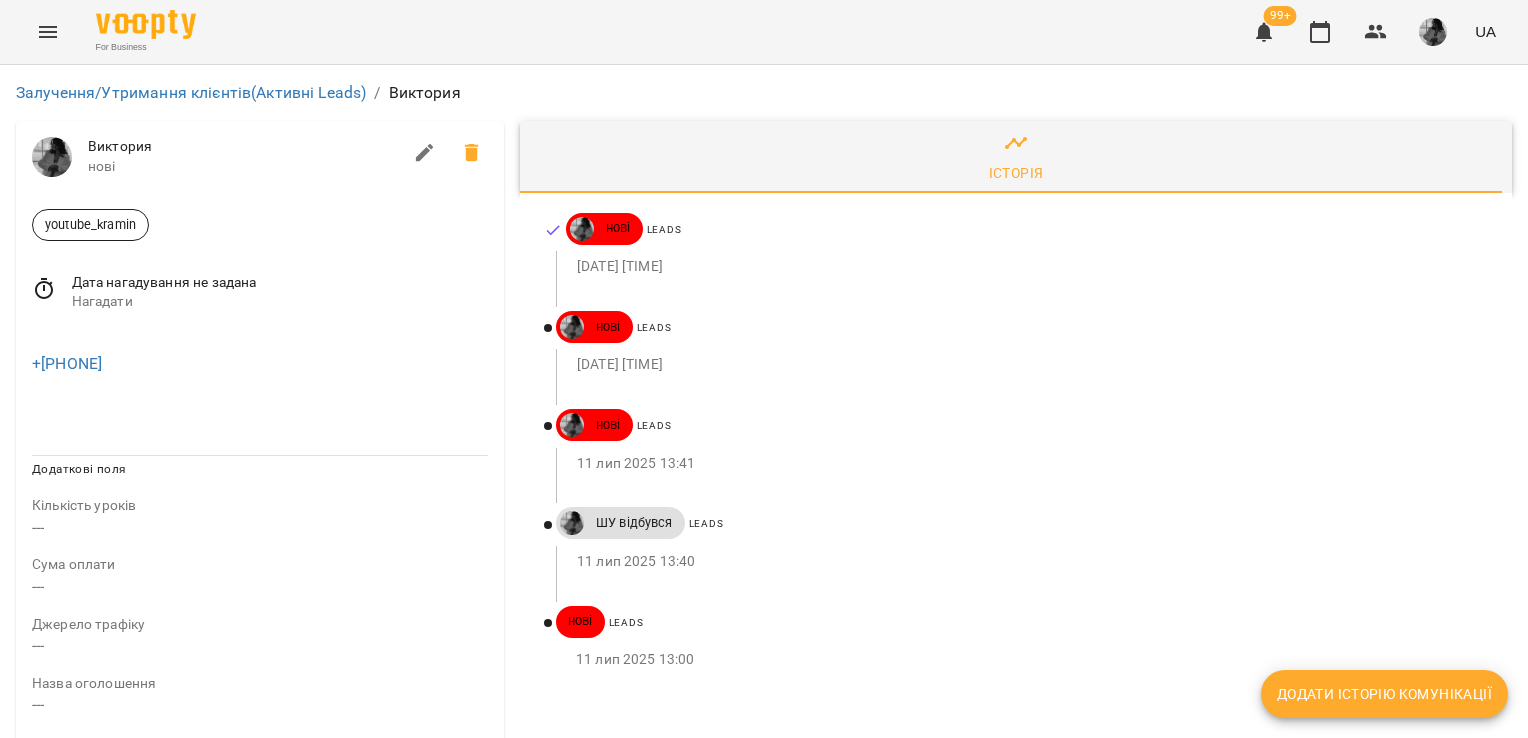 scroll, scrollTop: 0, scrollLeft: 0, axis: both 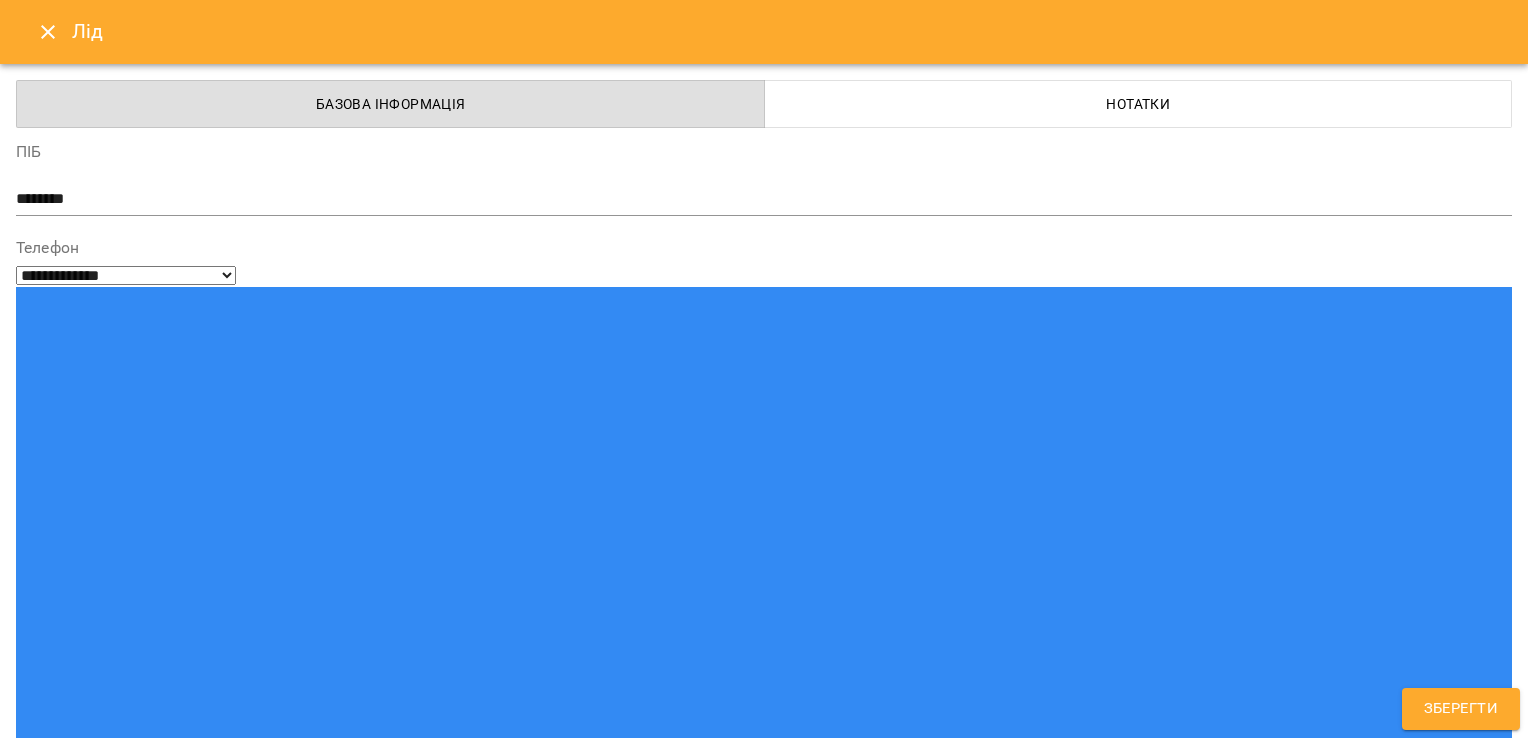 click on "youtube_kramin" at bounding box center (727, 1522) 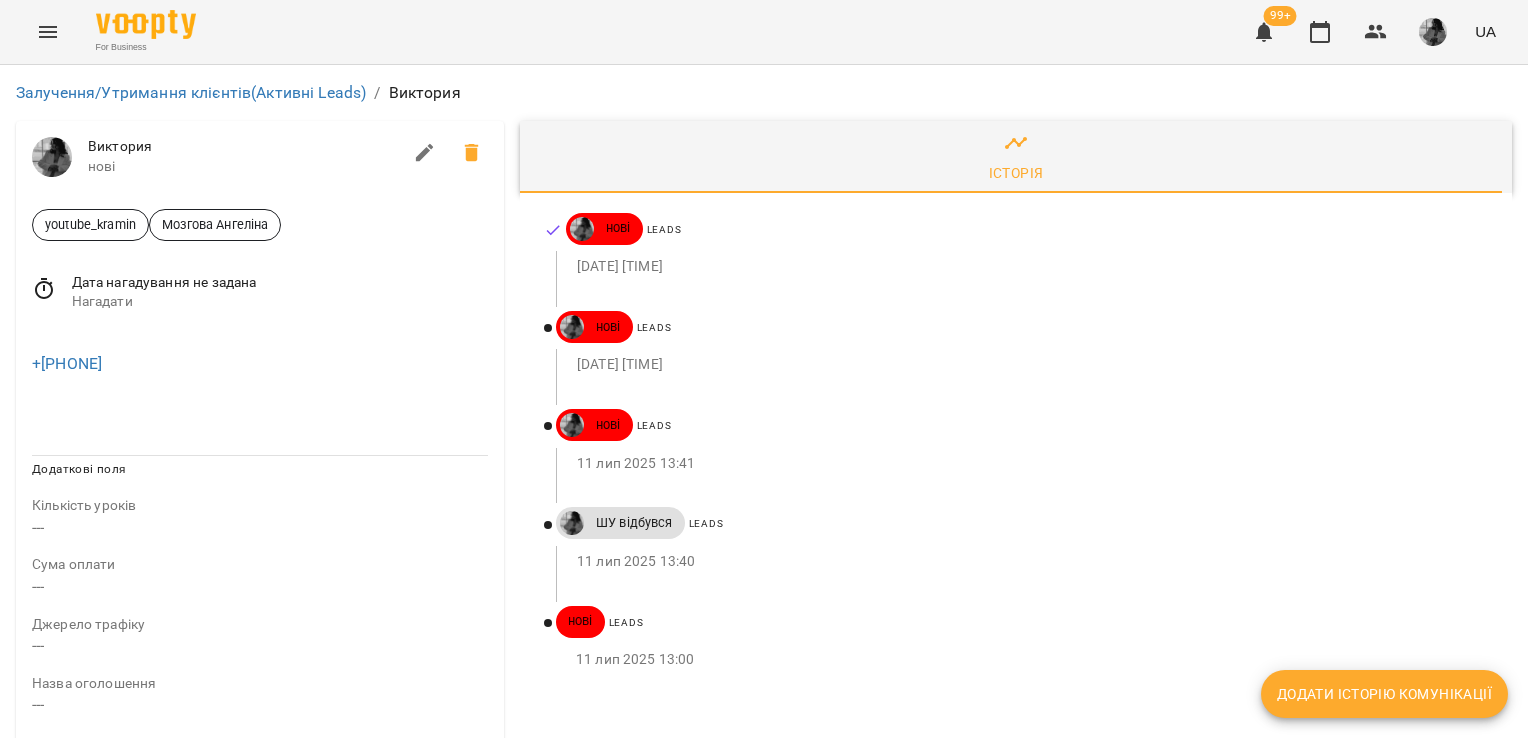 drag, startPoint x: 155, startPoint y: 363, endPoint x: -4, endPoint y: 362, distance: 159.00314 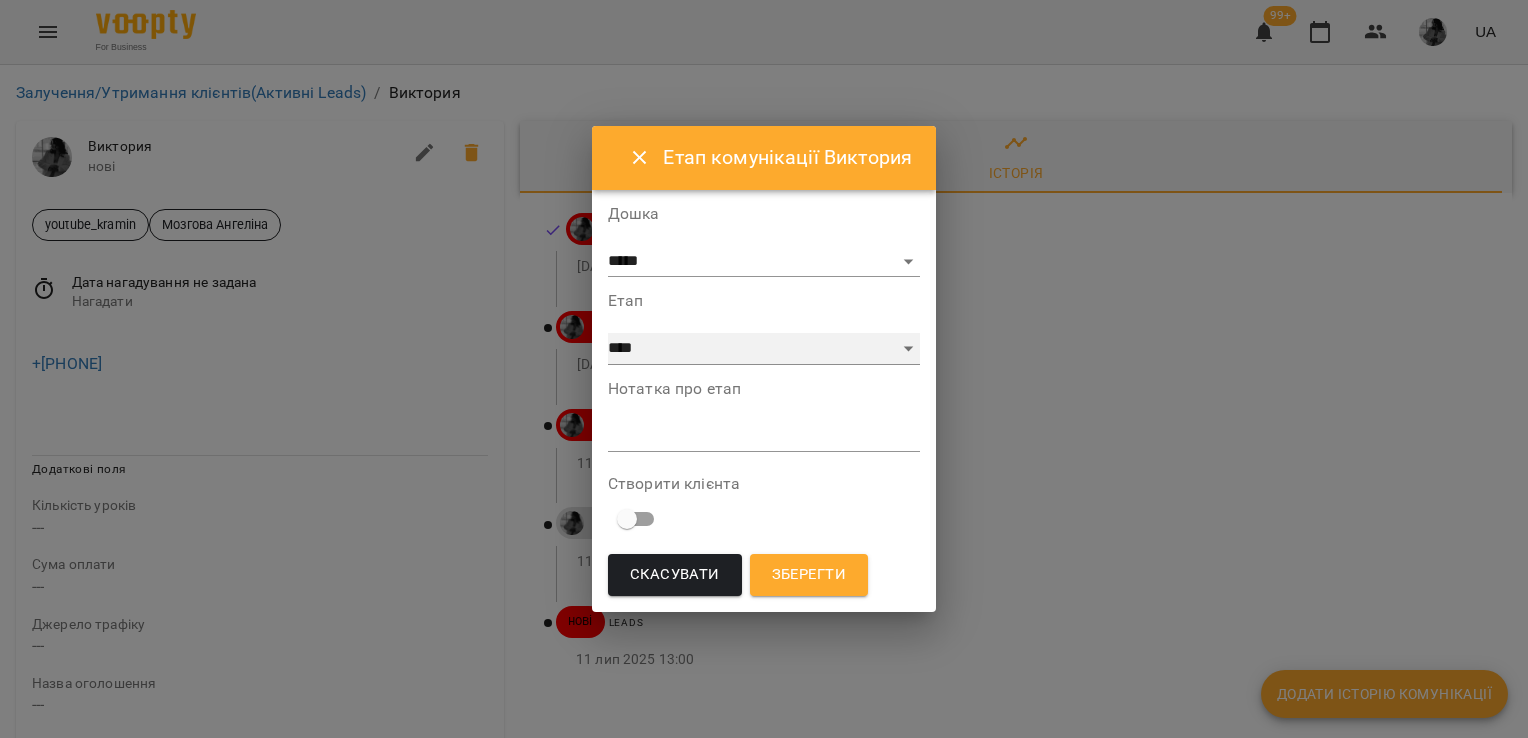 click on "**********" at bounding box center (764, 349) 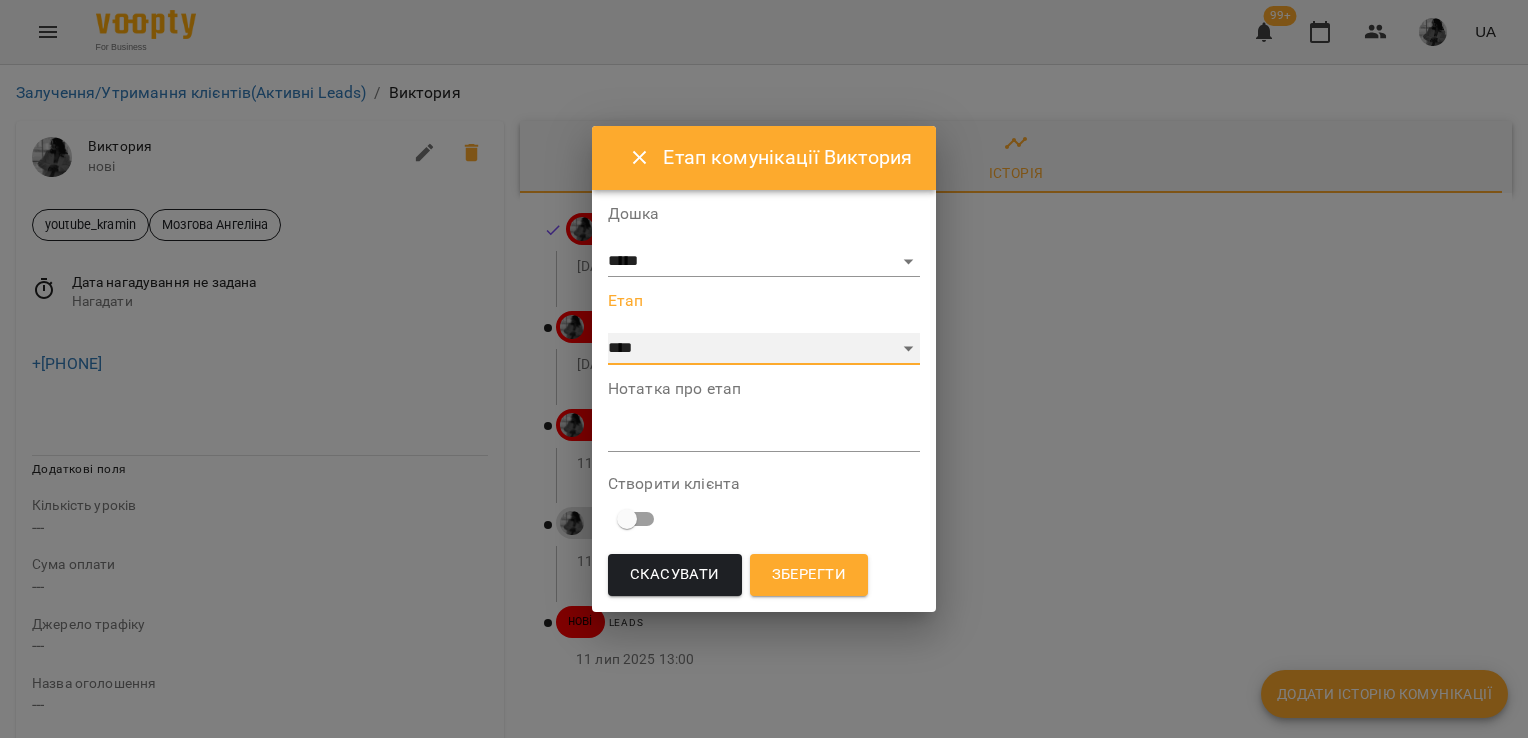select on "*" 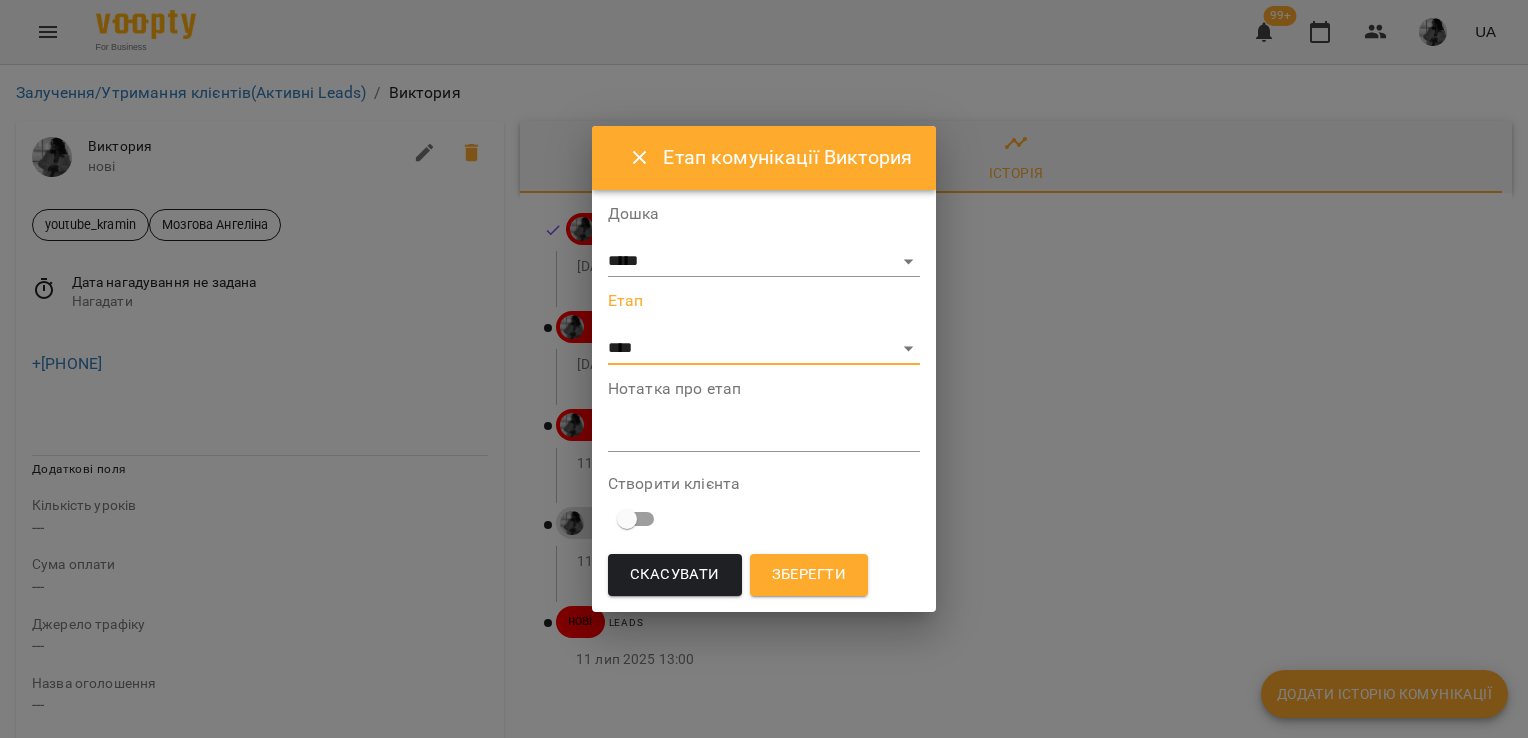 click at bounding box center (764, 435) 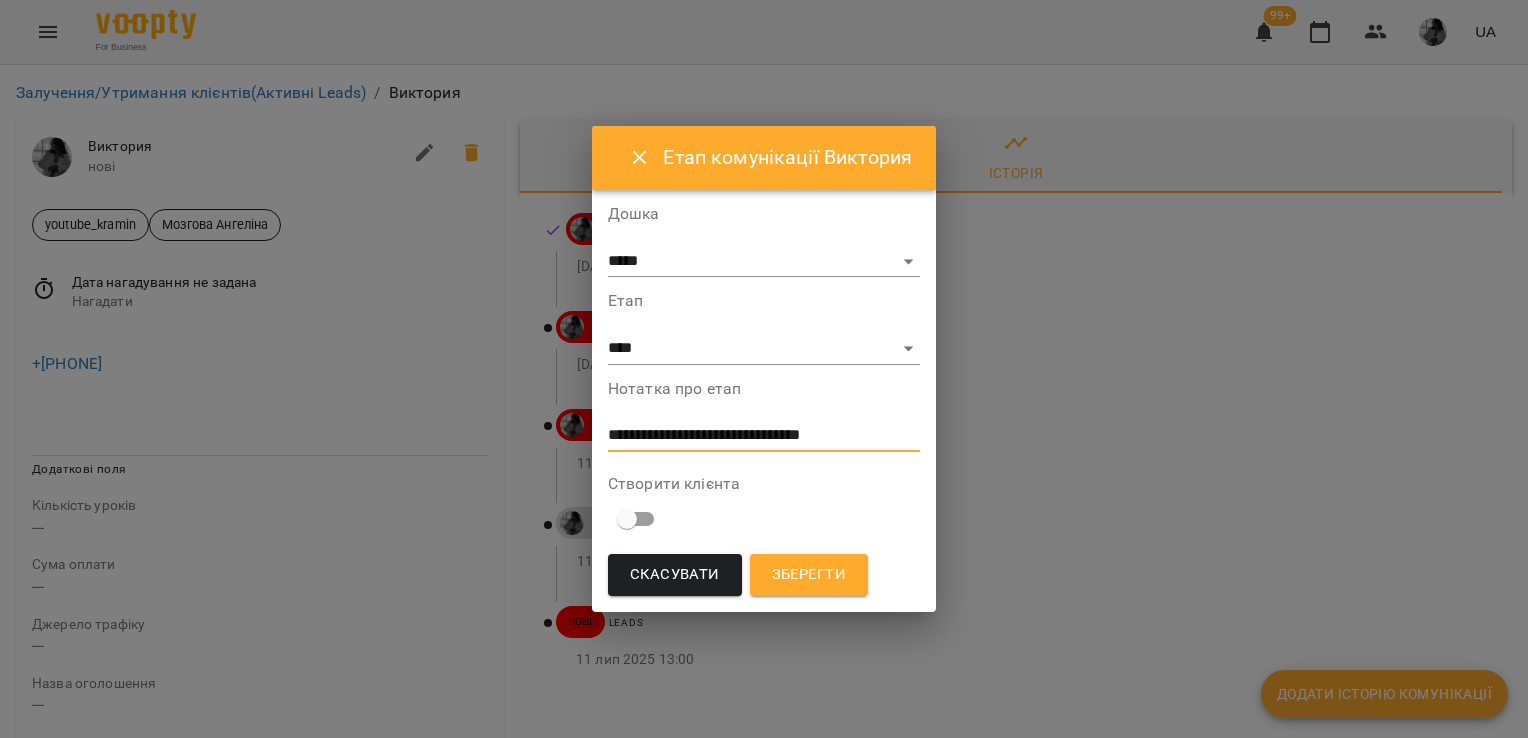 type on "**********" 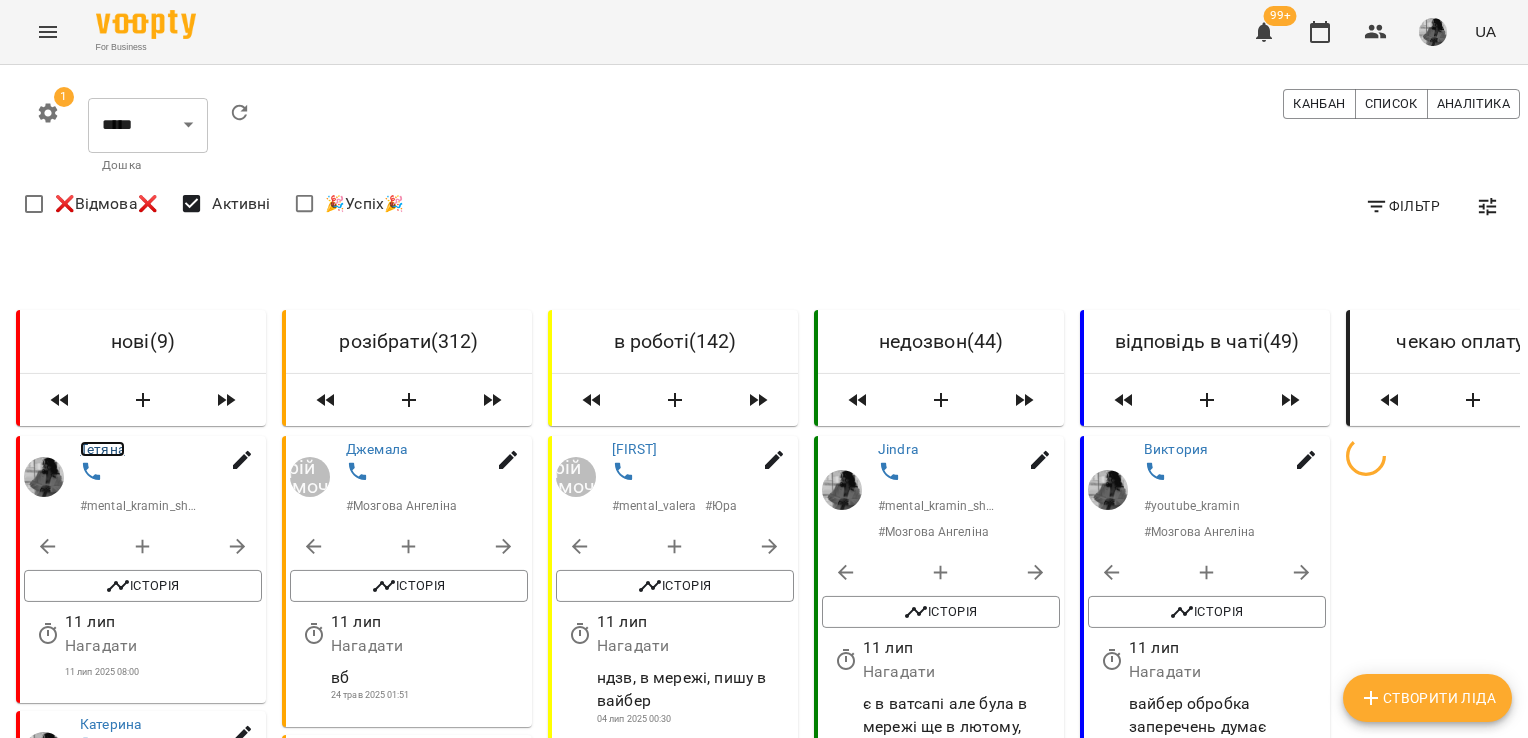 click on "Тетяна" at bounding box center (102, 449) 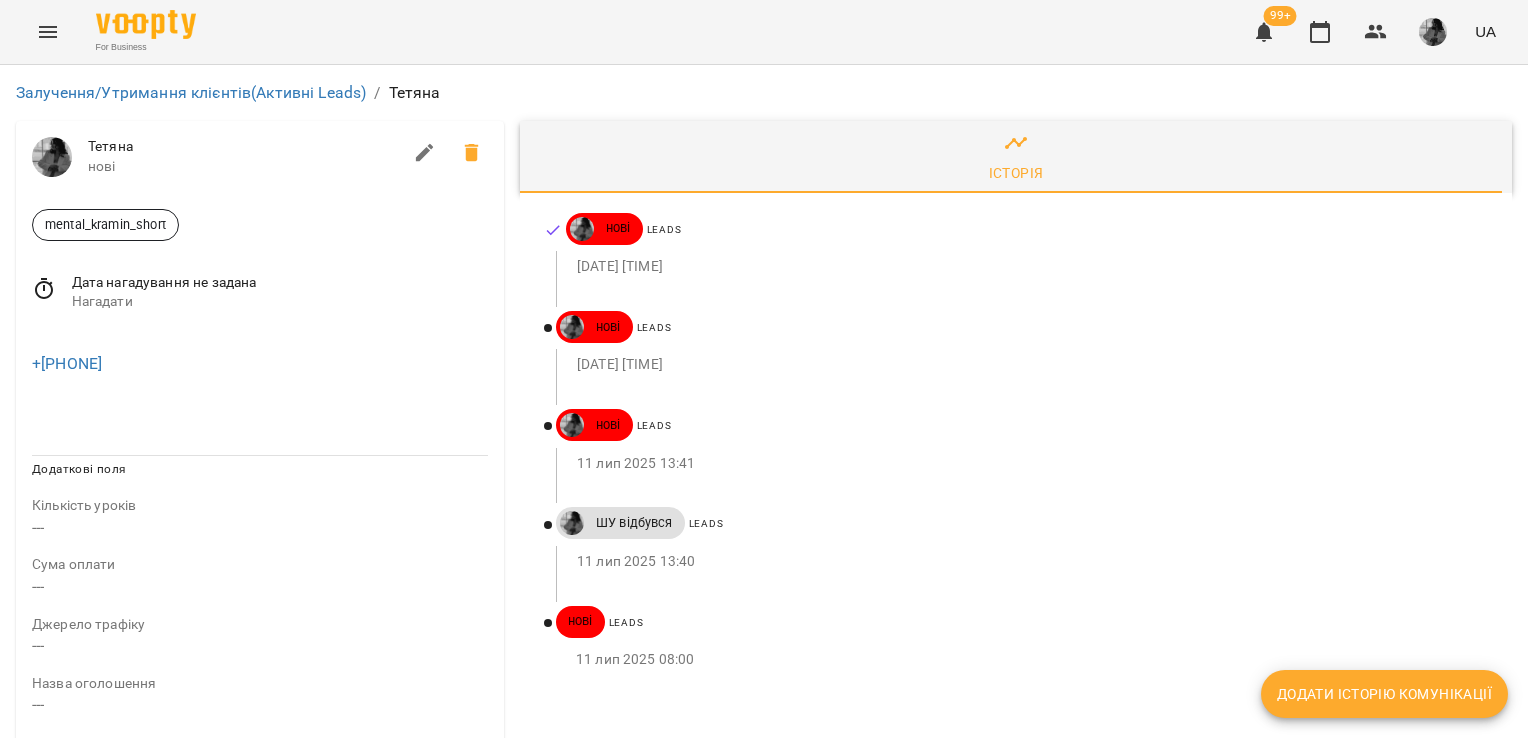 click 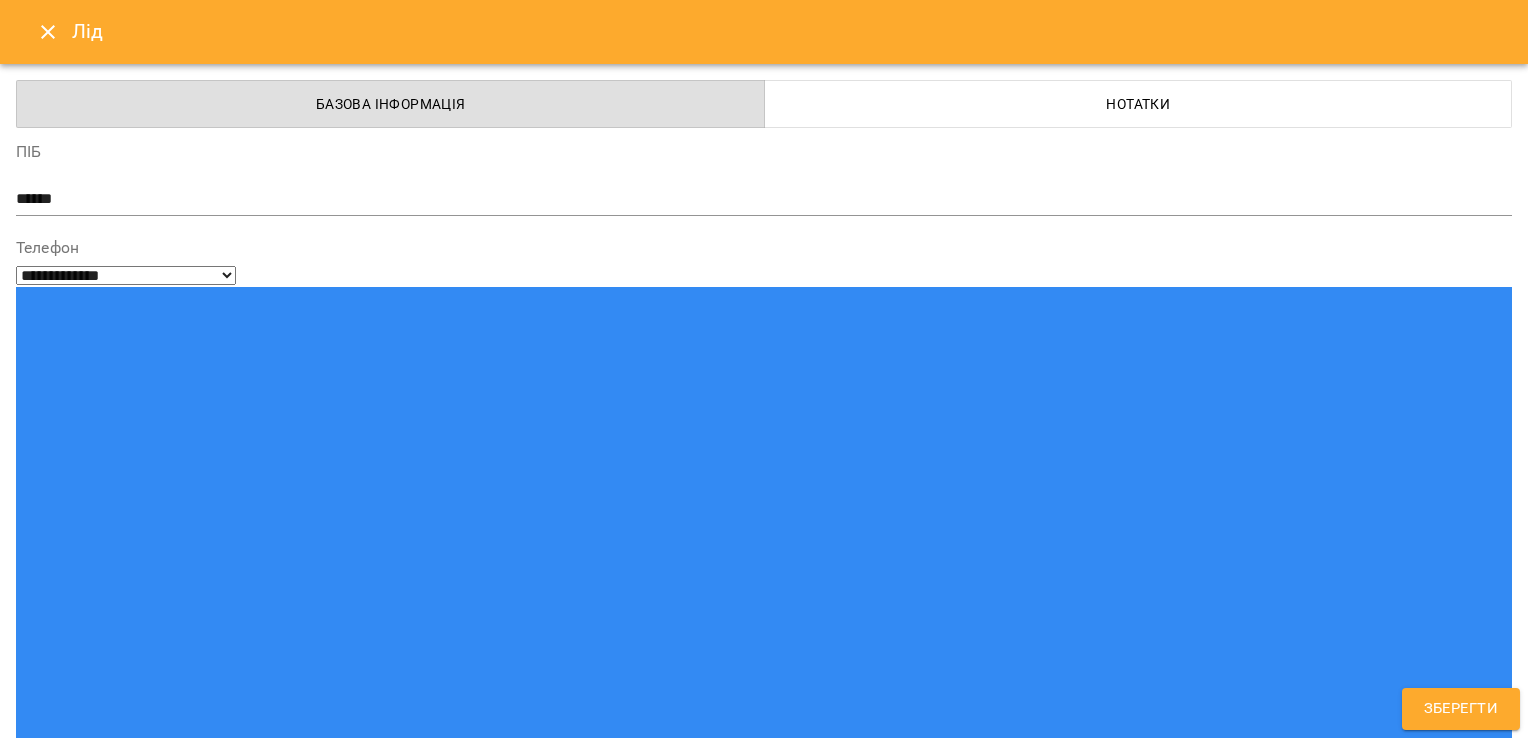 click on "**********" at bounding box center [764, 1811] 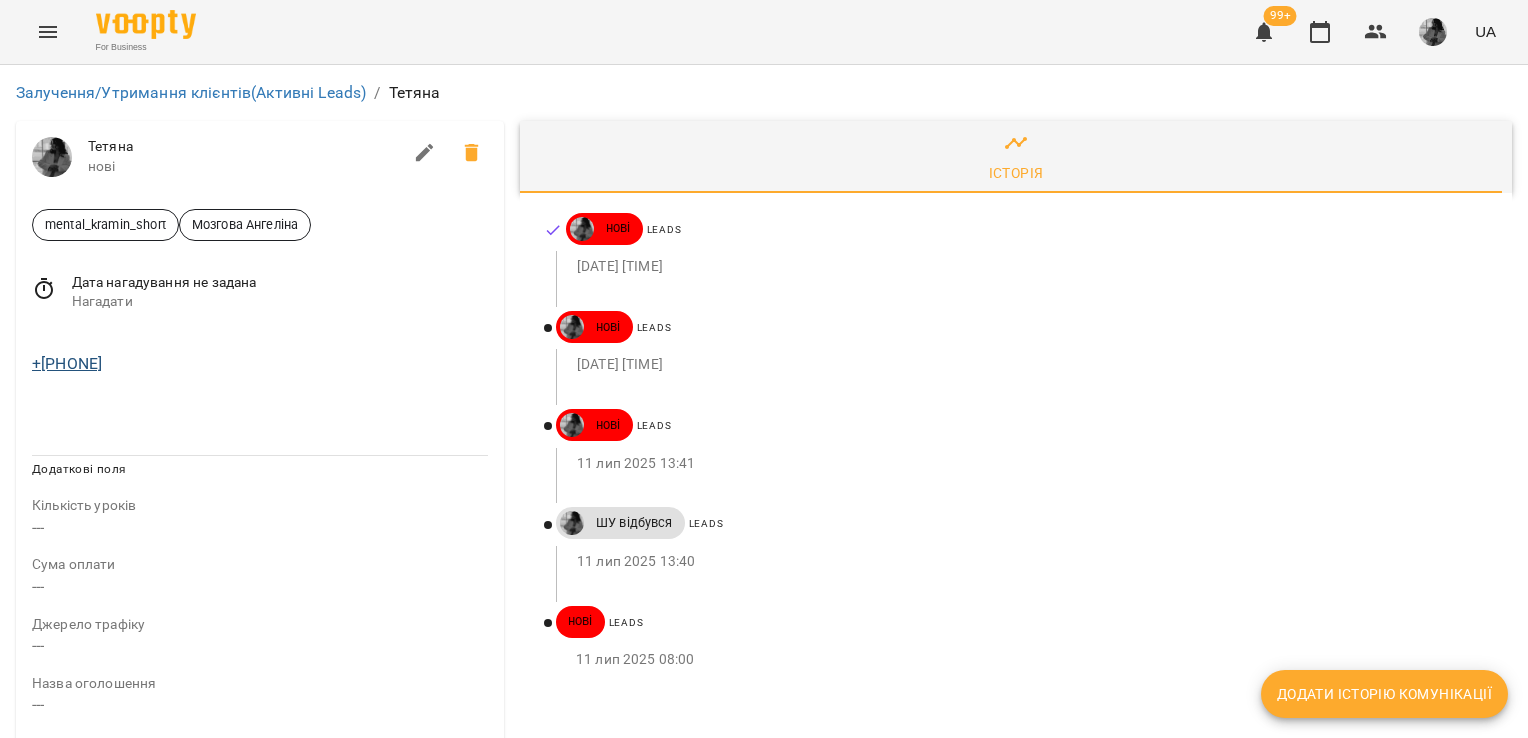 drag, startPoint x: 162, startPoint y: 361, endPoint x: 96, endPoint y: 366, distance: 66.189125 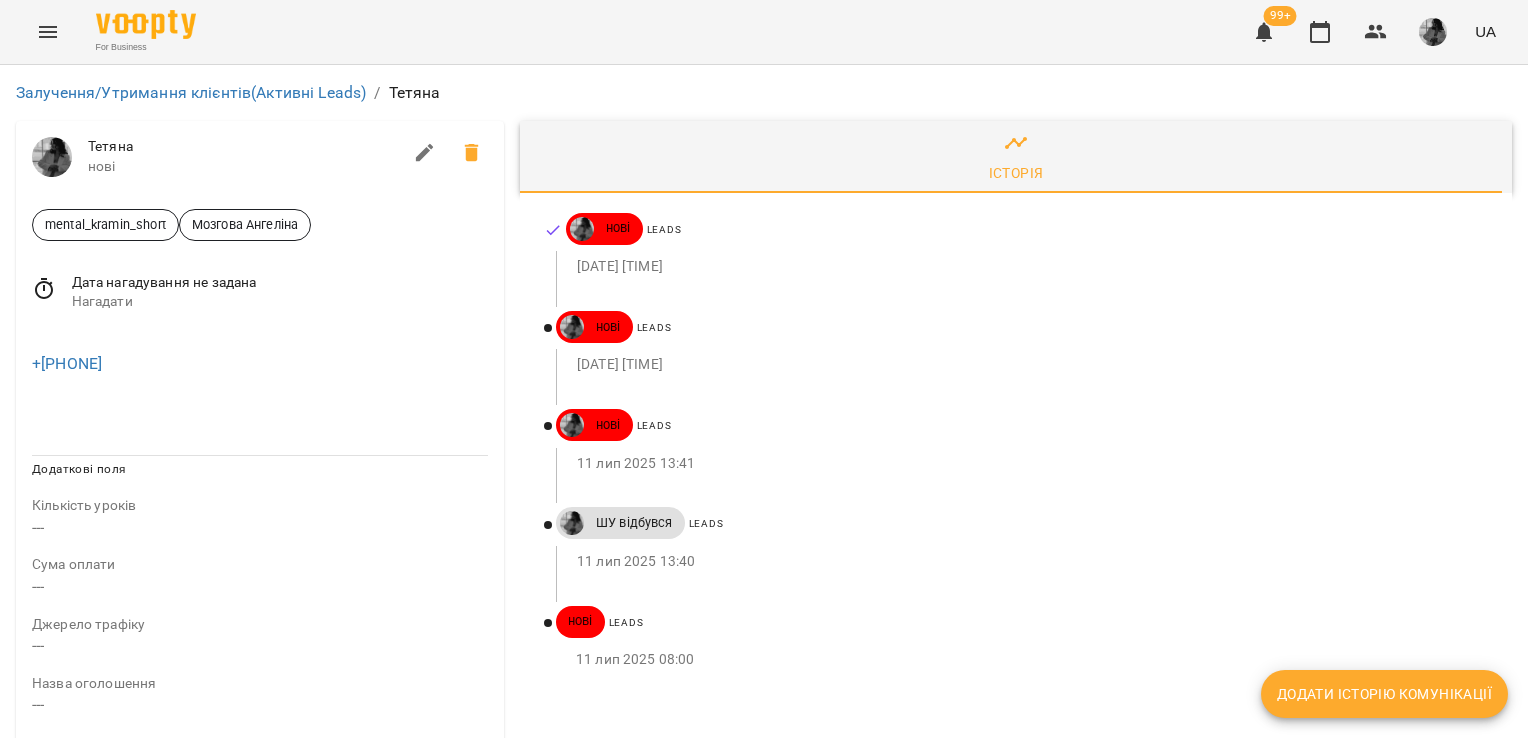 drag, startPoint x: 96, startPoint y: 366, endPoint x: 180, endPoint y: 401, distance: 91 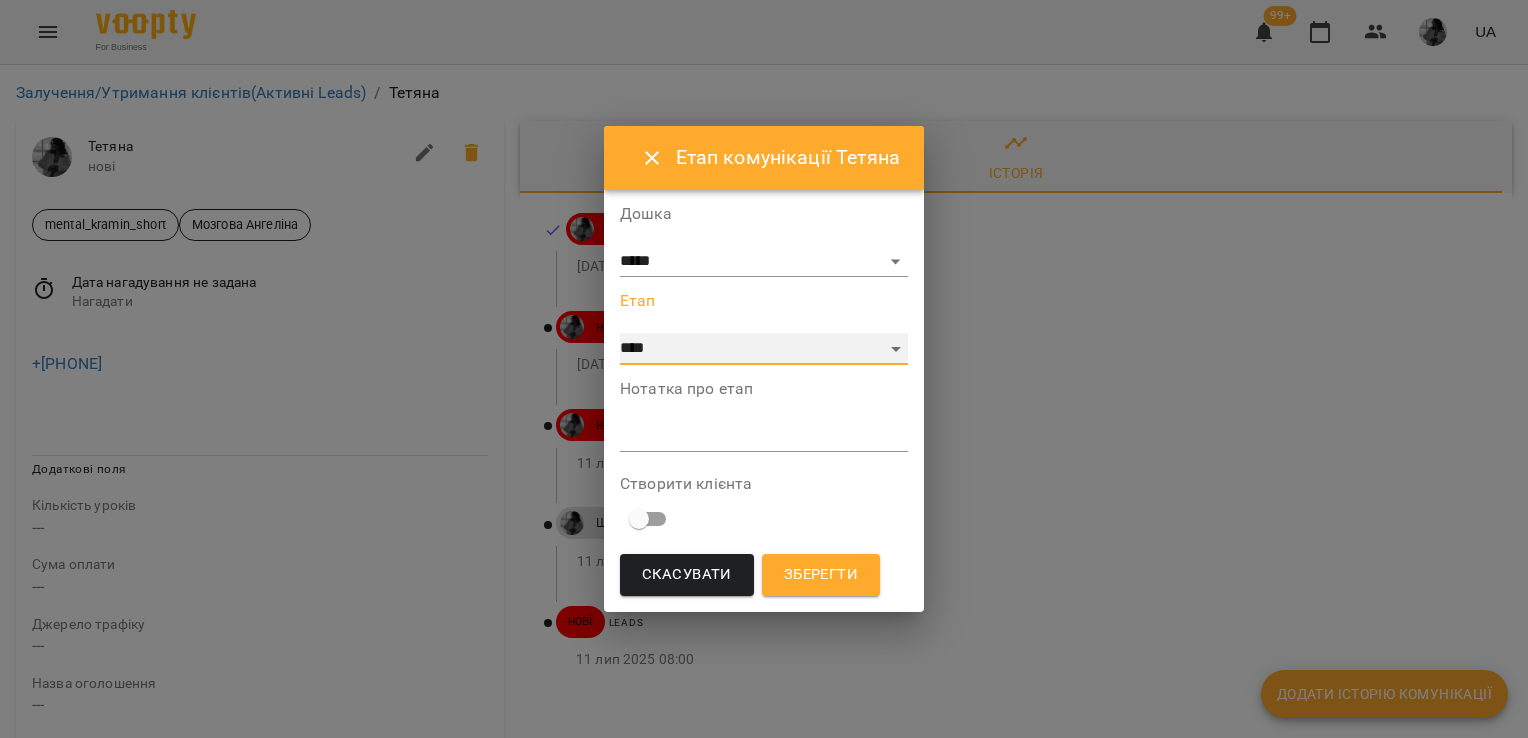 click on "**********" at bounding box center [764, 349] 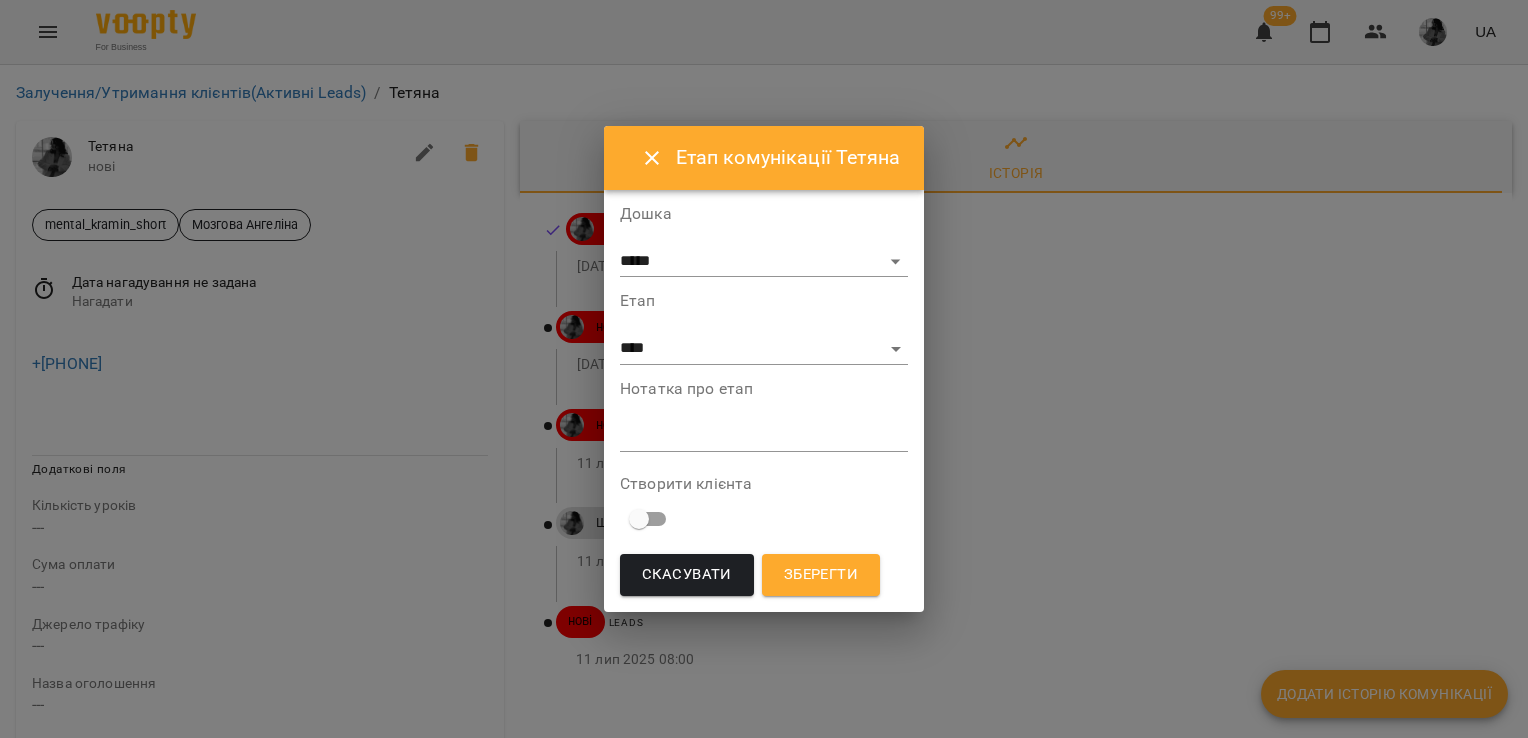 click on "*" at bounding box center [764, 436] 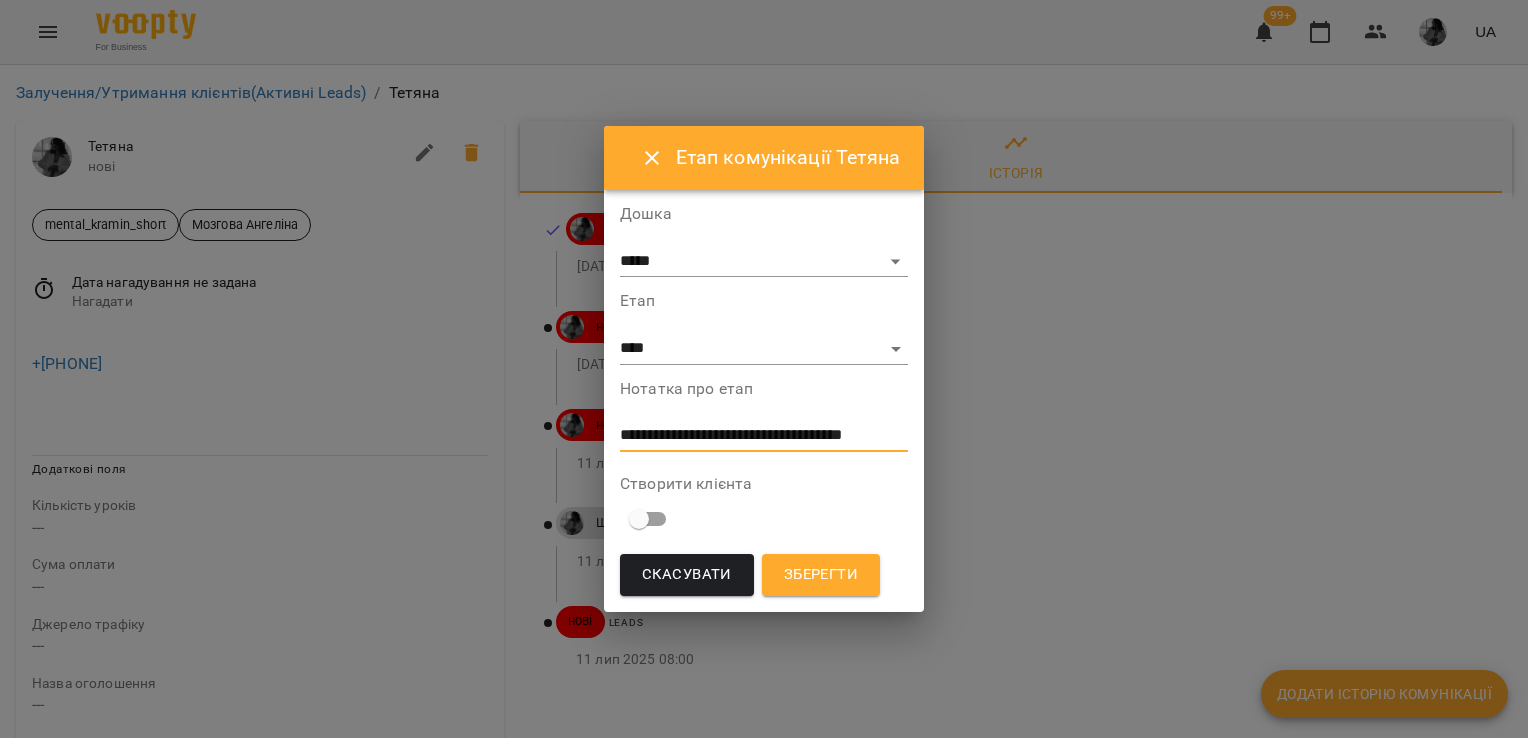 scroll, scrollTop: 0, scrollLeft: 0, axis: both 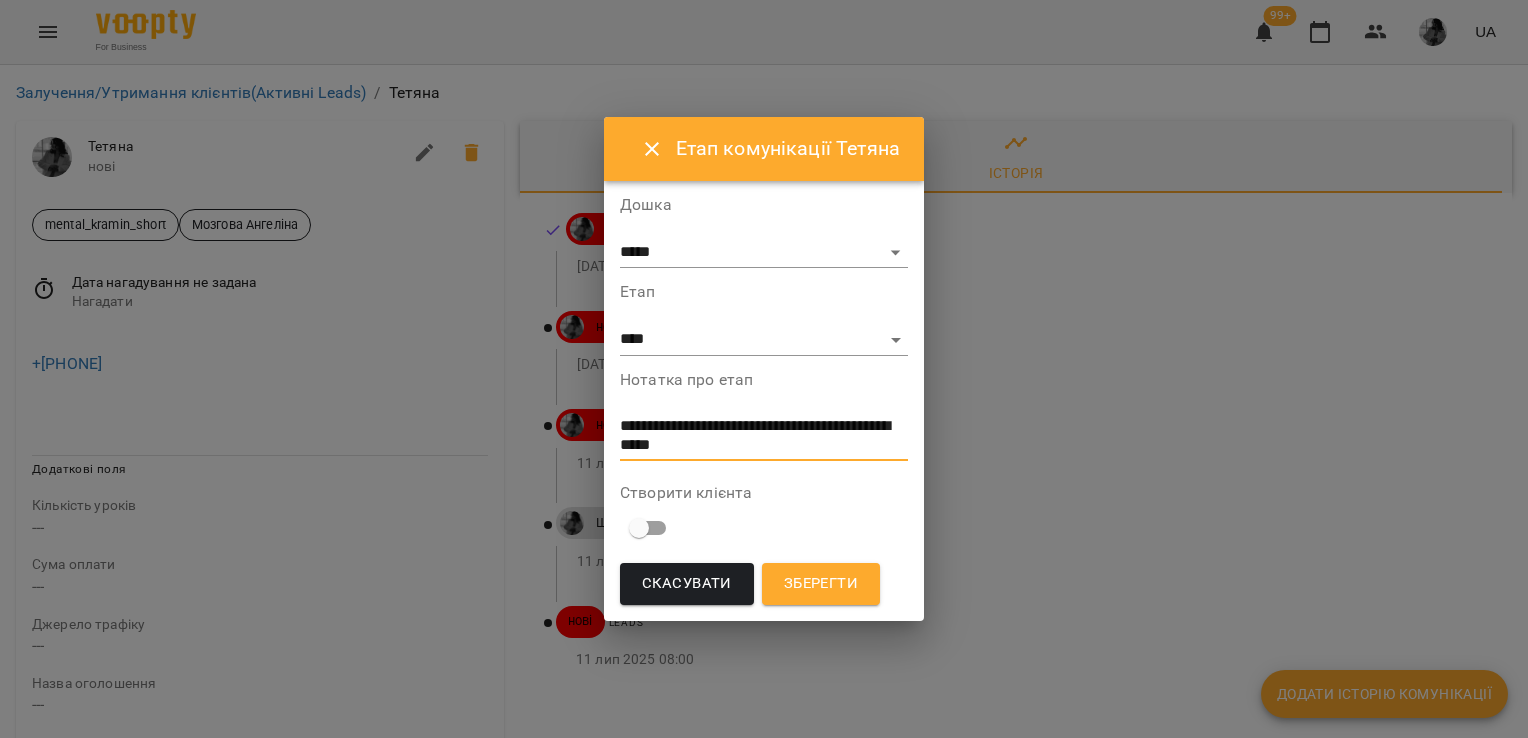 type on "**********" 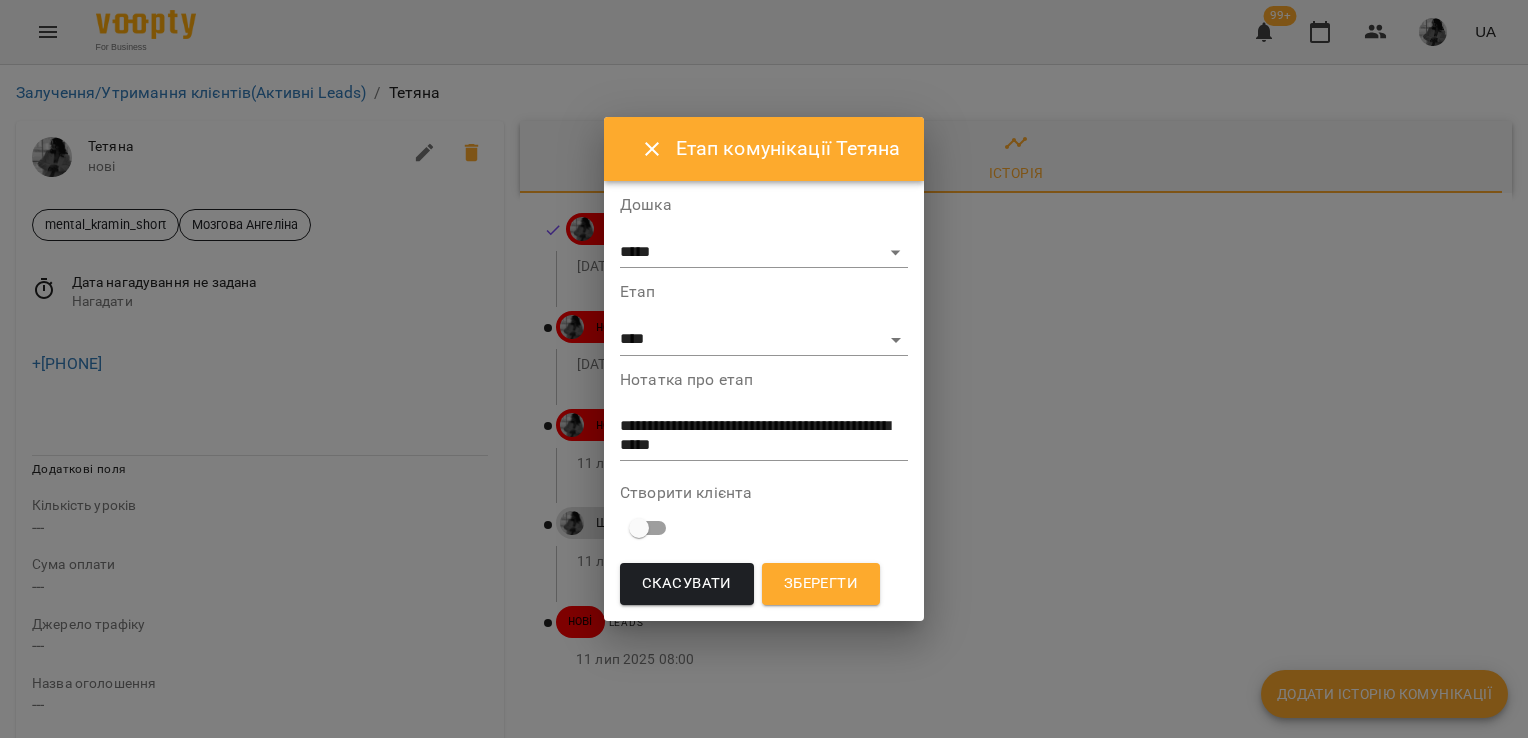 click on "**********" at bounding box center [764, 403] 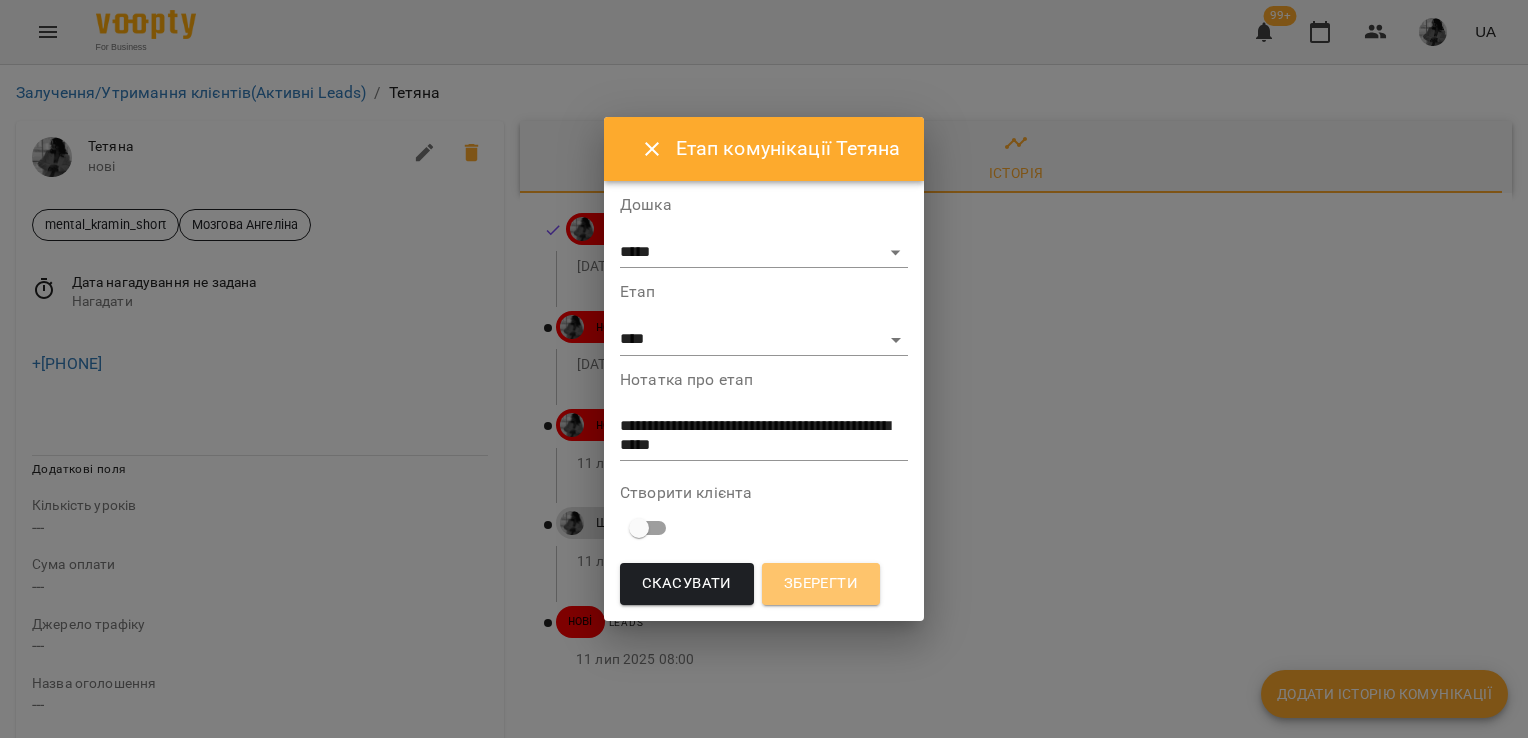 click on "Зберегти" at bounding box center [821, 584] 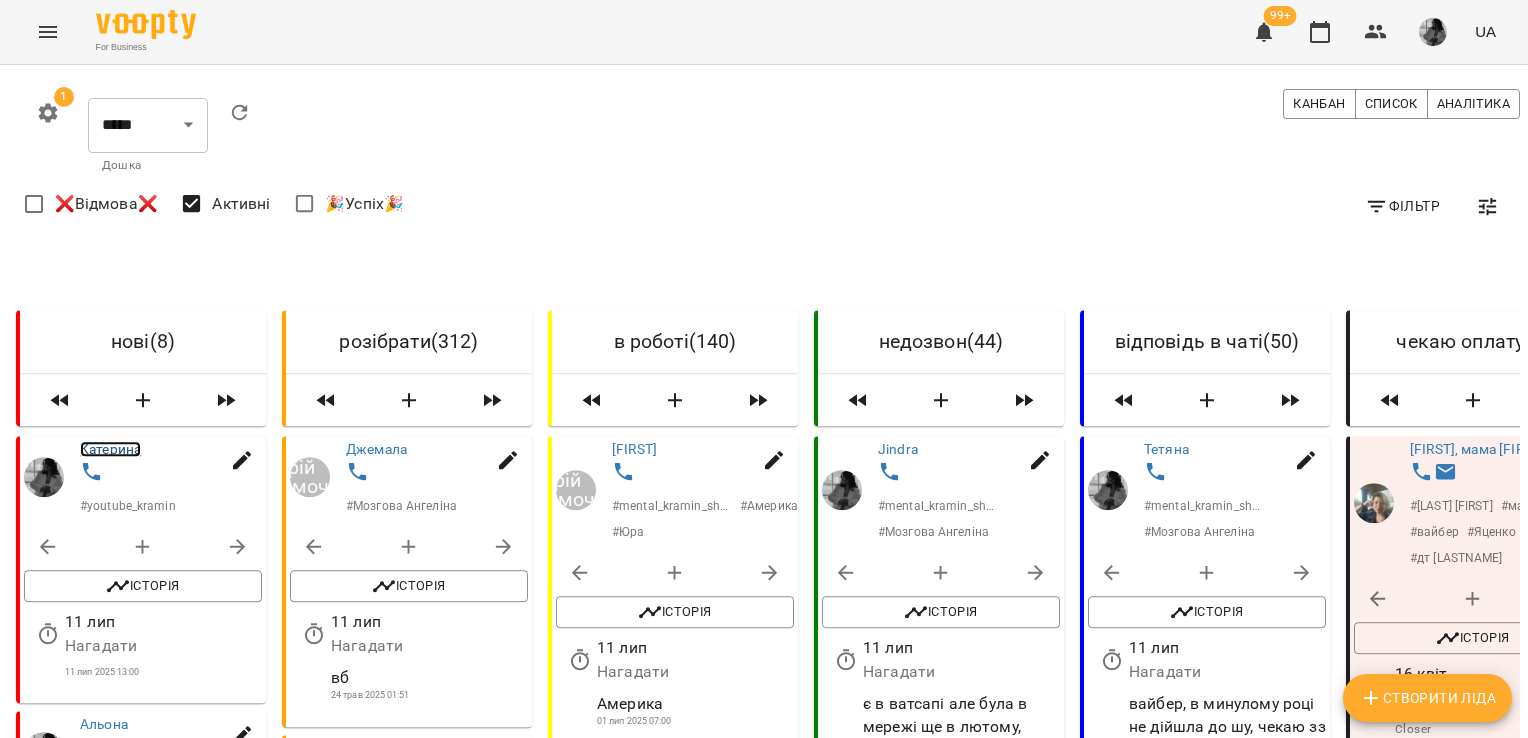 click on "Катерина" at bounding box center (110, 449) 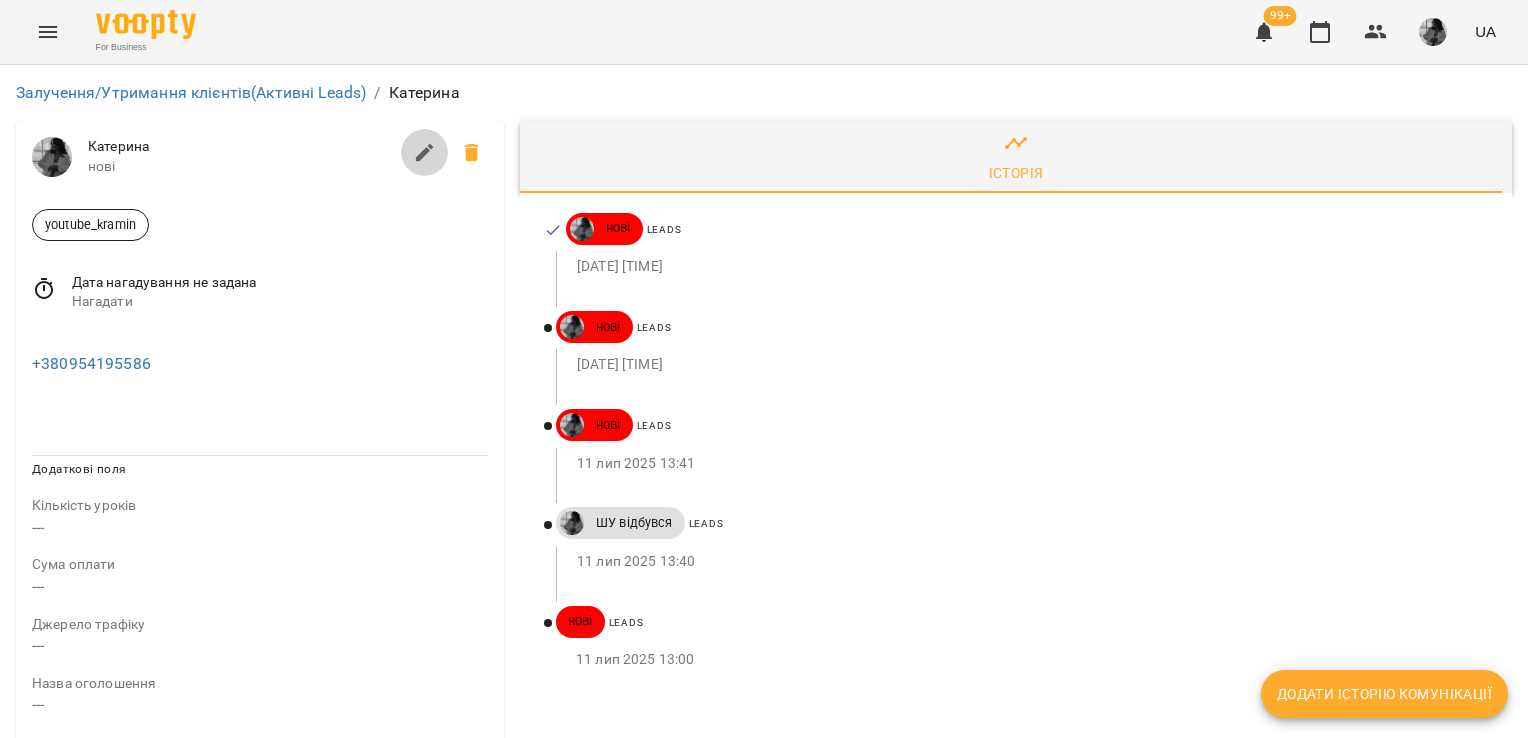 click 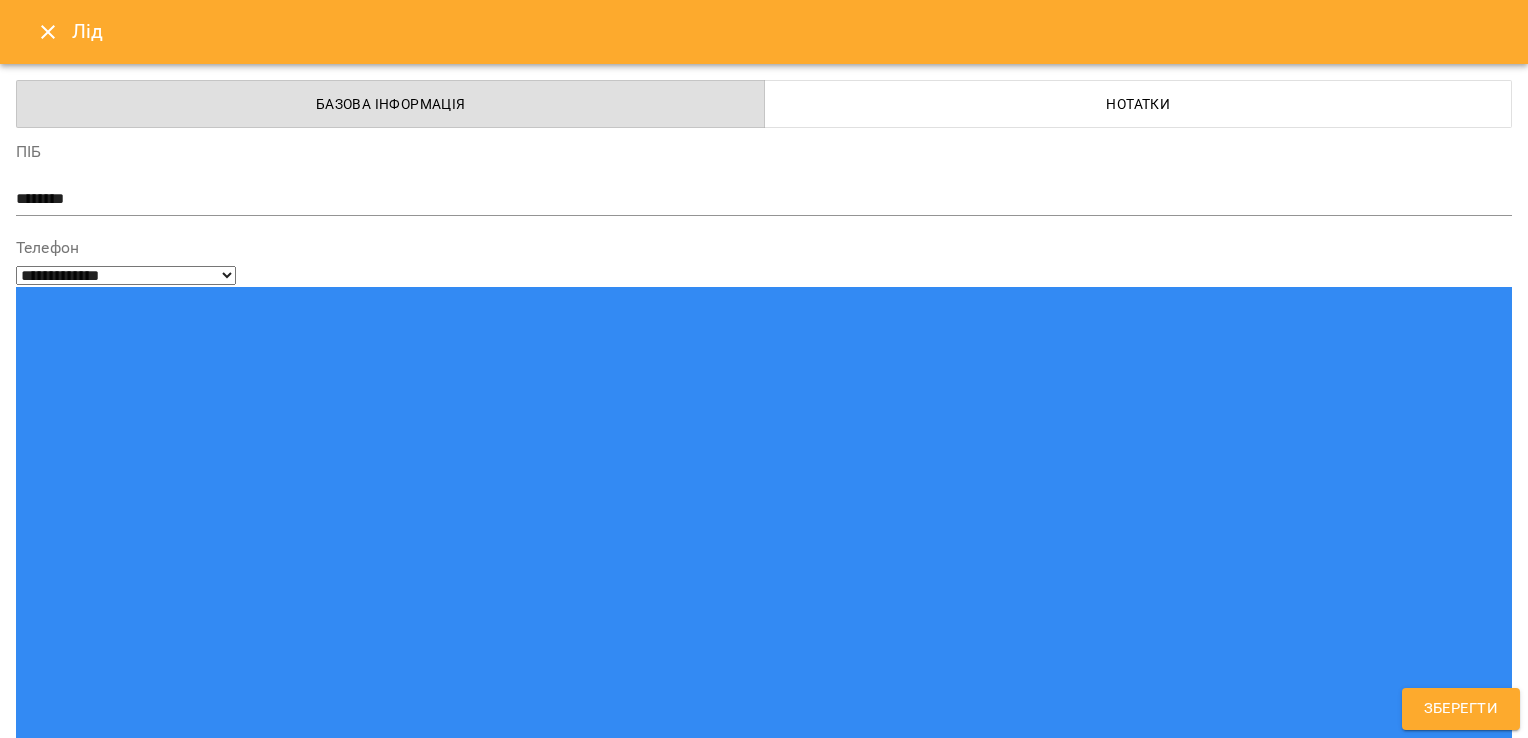 click on "youtube_kramin" at bounding box center (727, 1522) 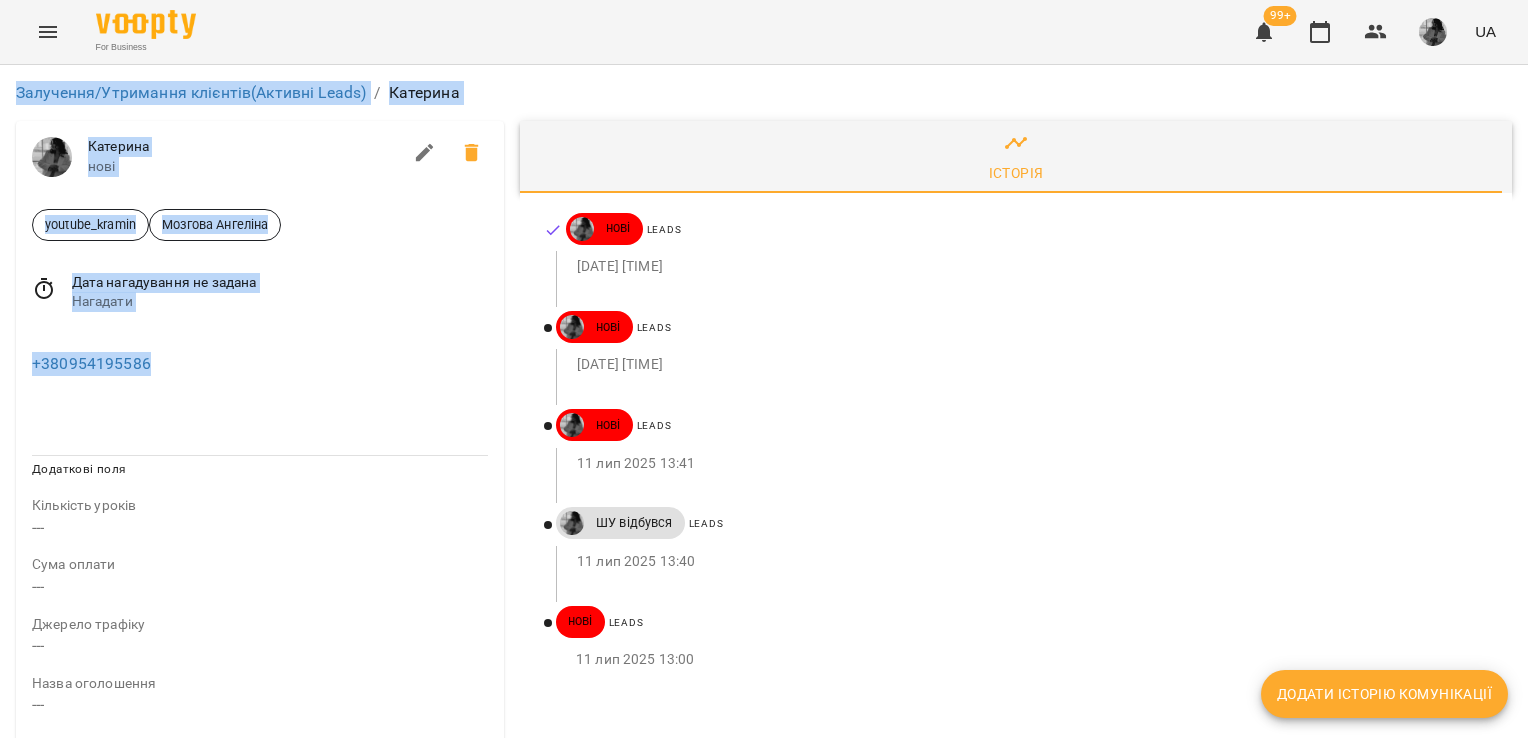 drag, startPoint x: 171, startPoint y: 353, endPoint x: -4, endPoint y: 357, distance: 175.04572 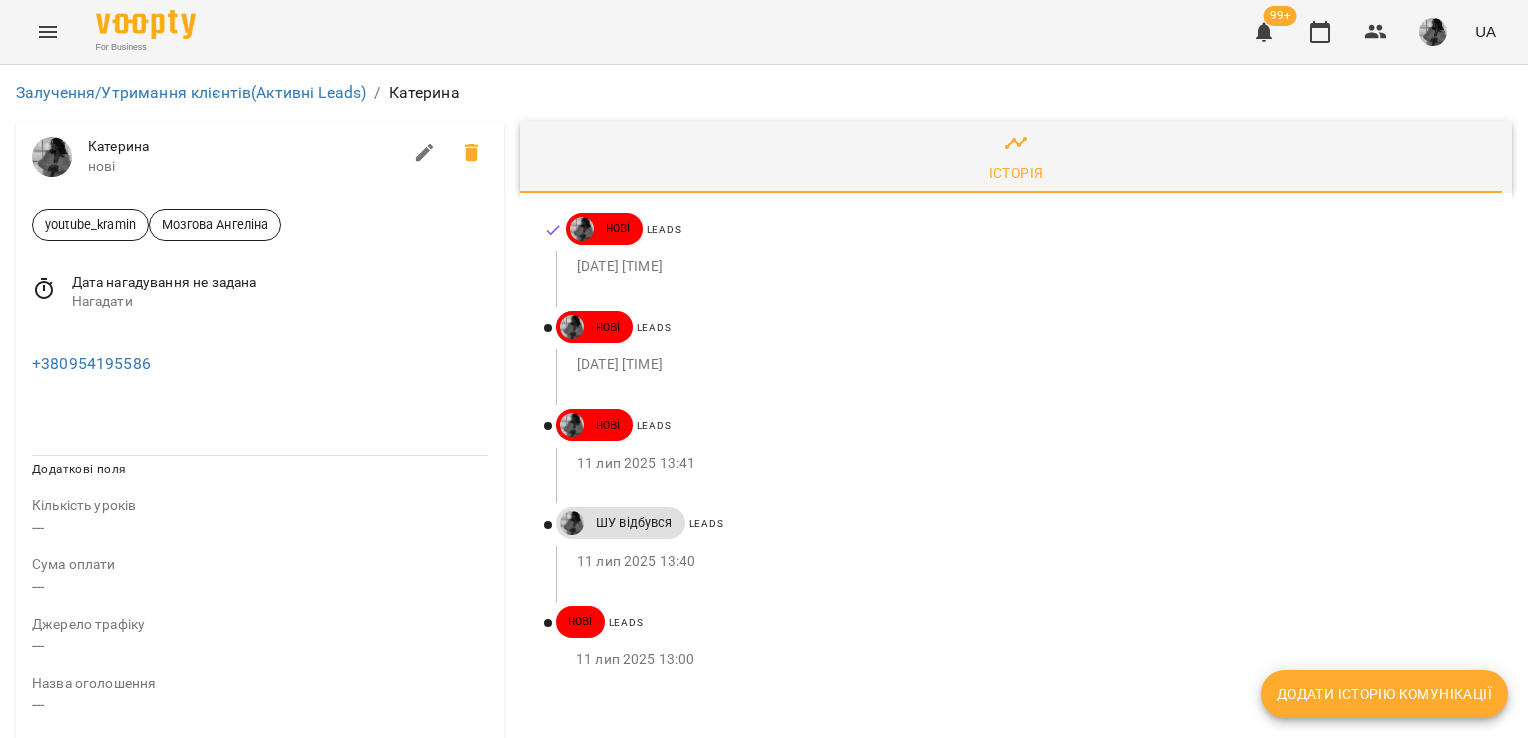 drag, startPoint x: 0, startPoint y: 357, endPoint x: 158, endPoint y: 423, distance: 171.23083 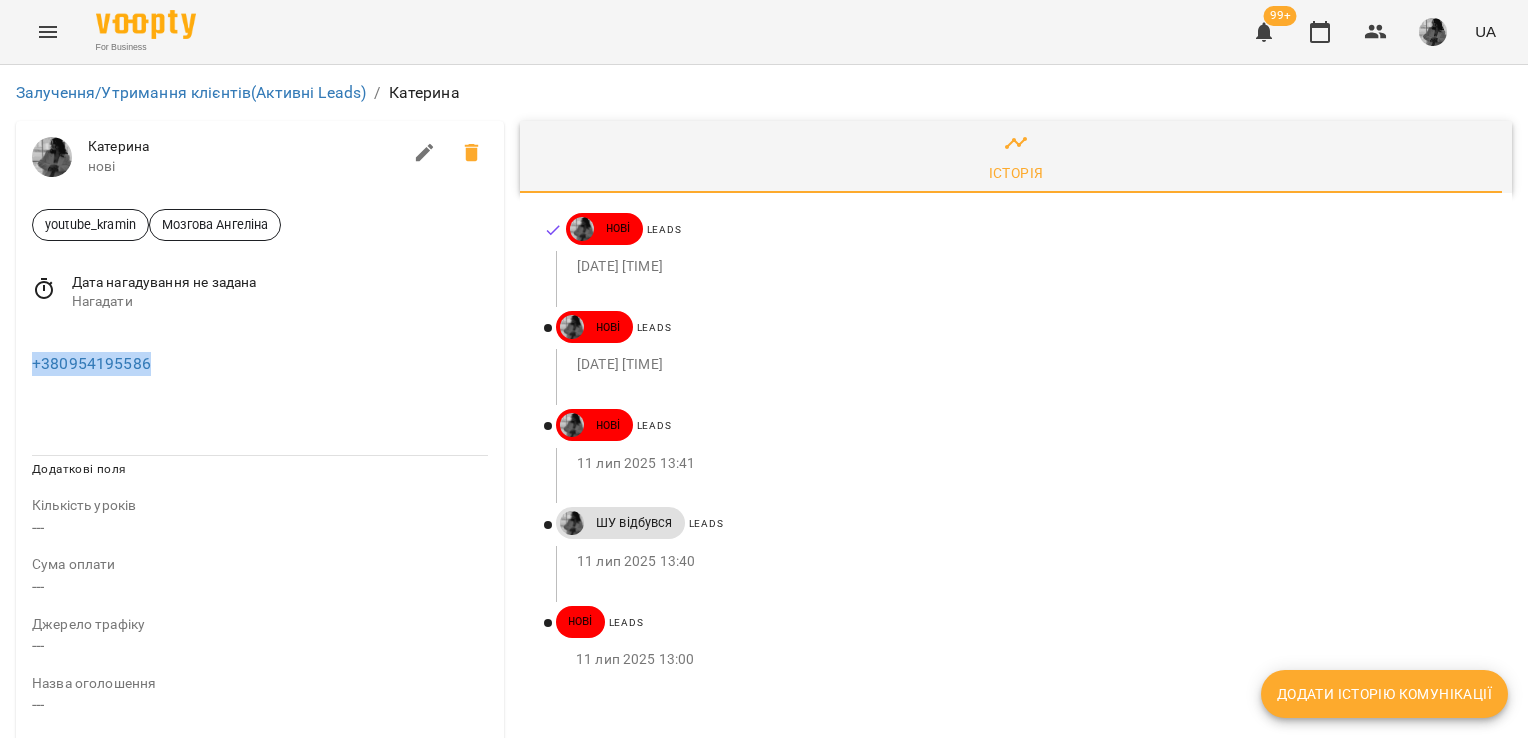 drag, startPoint x: 175, startPoint y: 343, endPoint x: 201, endPoint y: 378, distance: 43.60046 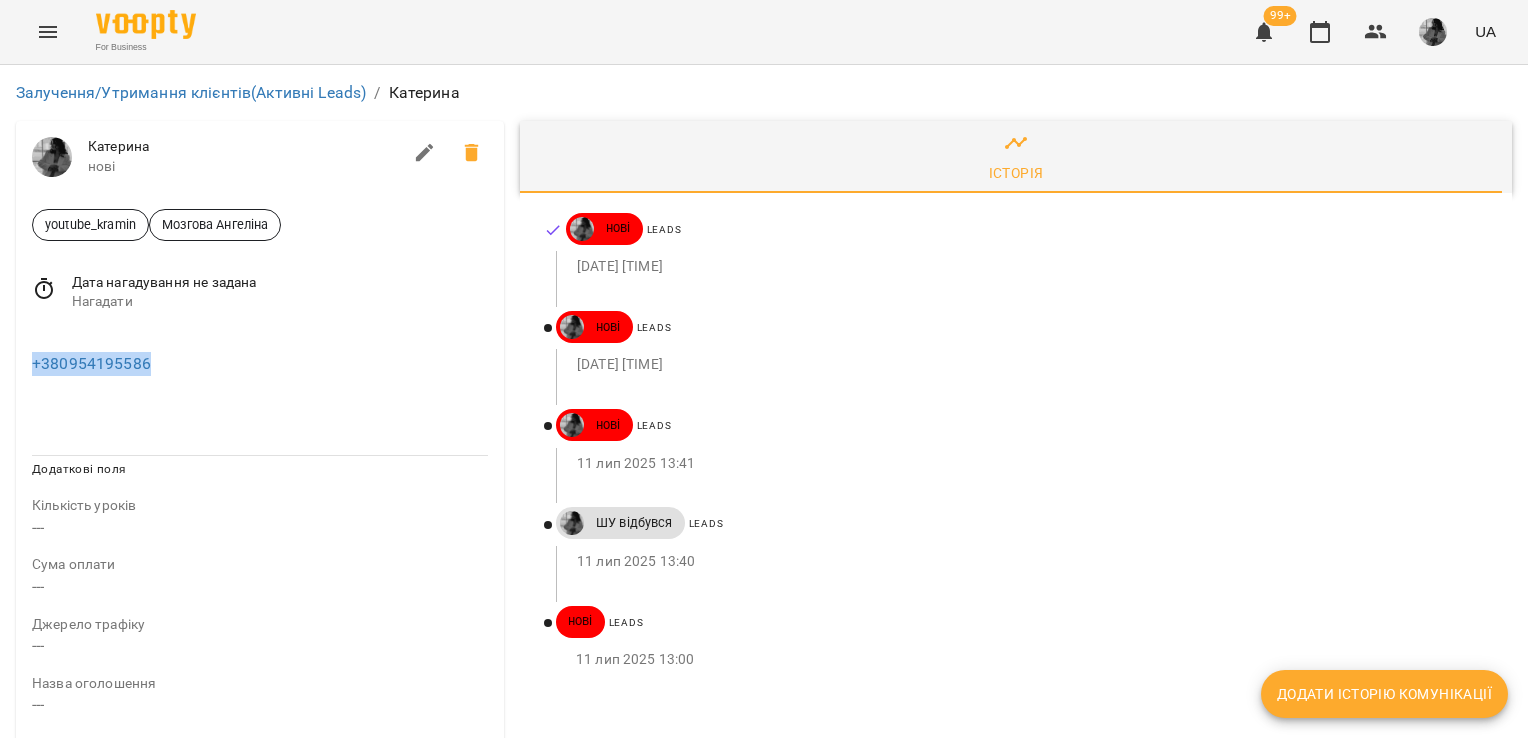 click on "Додати історію комунікації" at bounding box center [1384, 694] 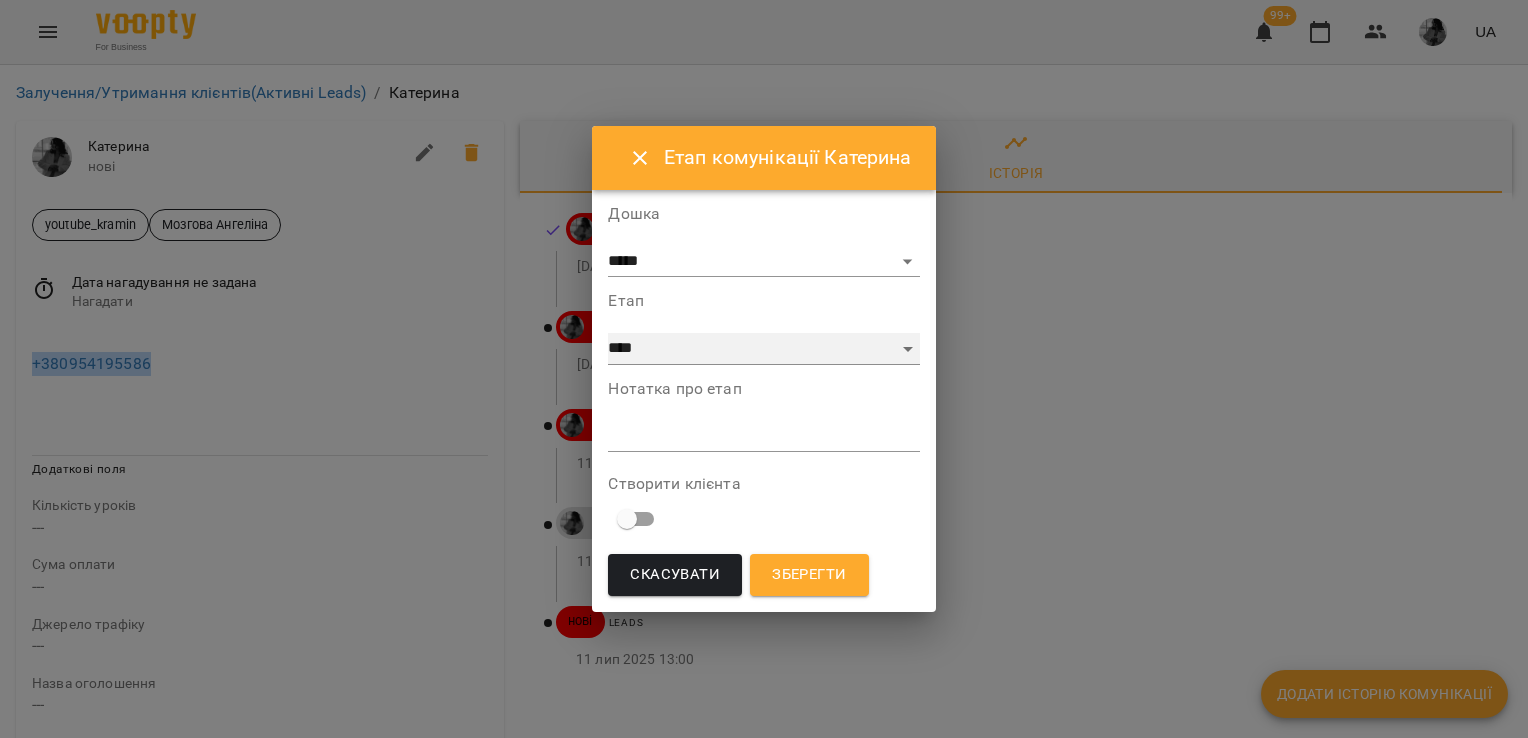 click on "**********" at bounding box center [763, 349] 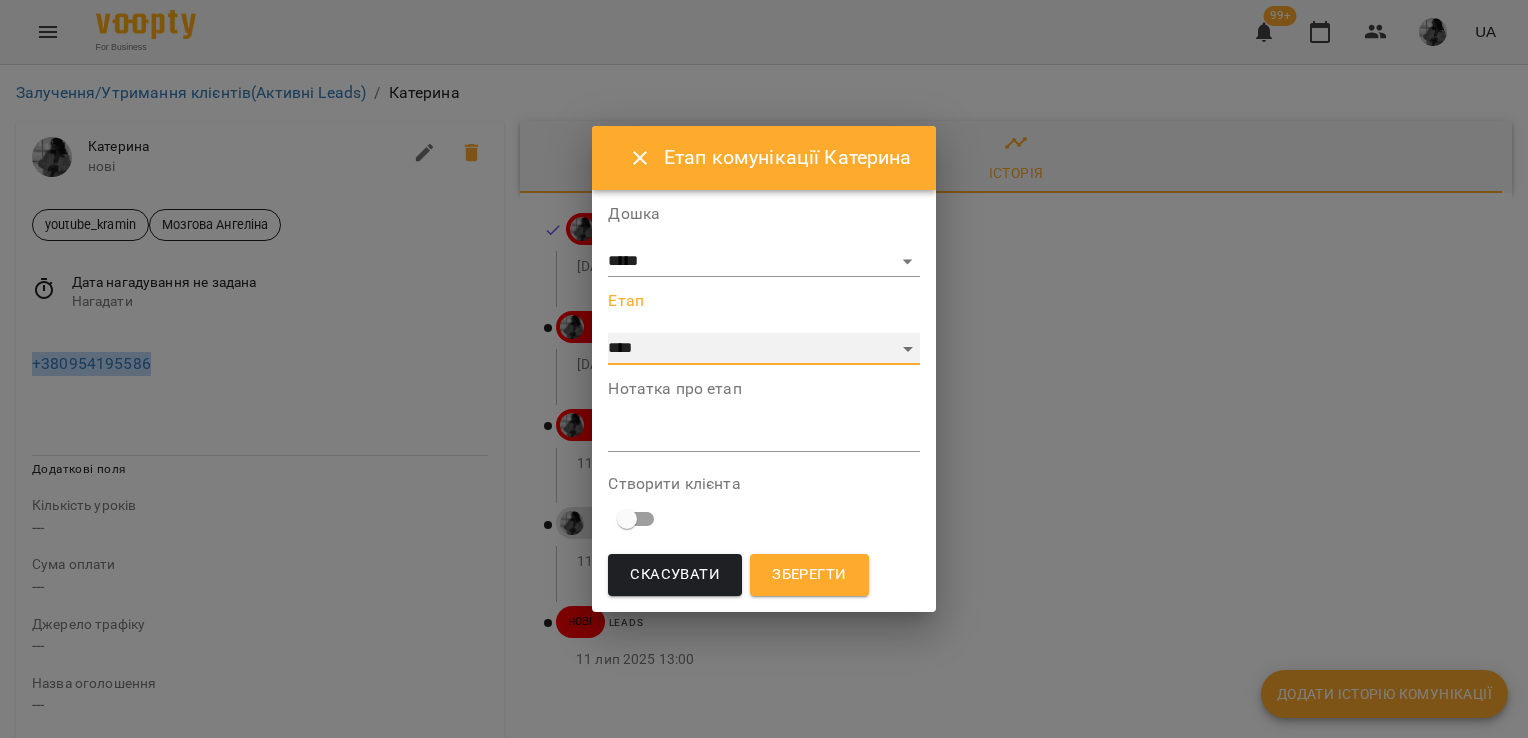 select on "*" 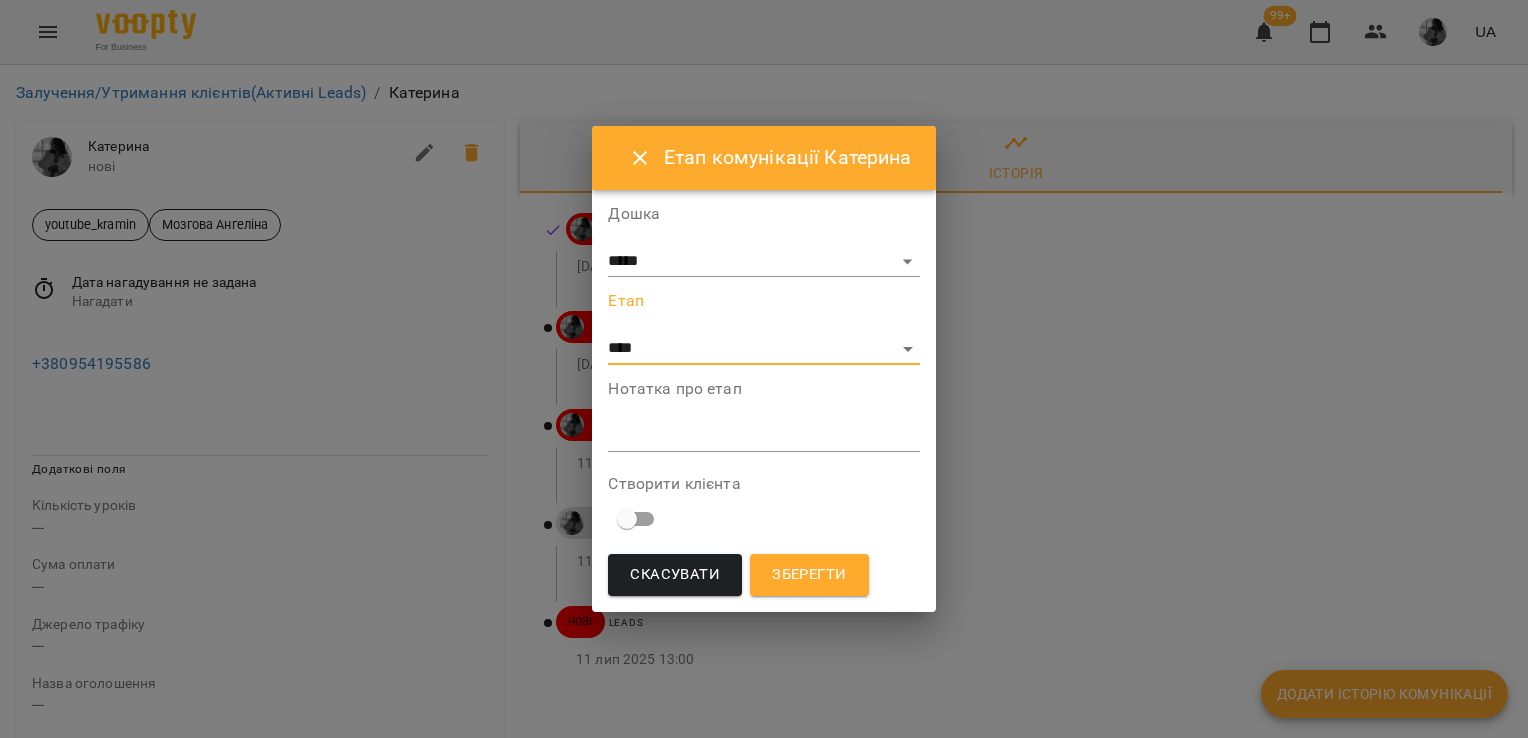 click at bounding box center (763, 435) 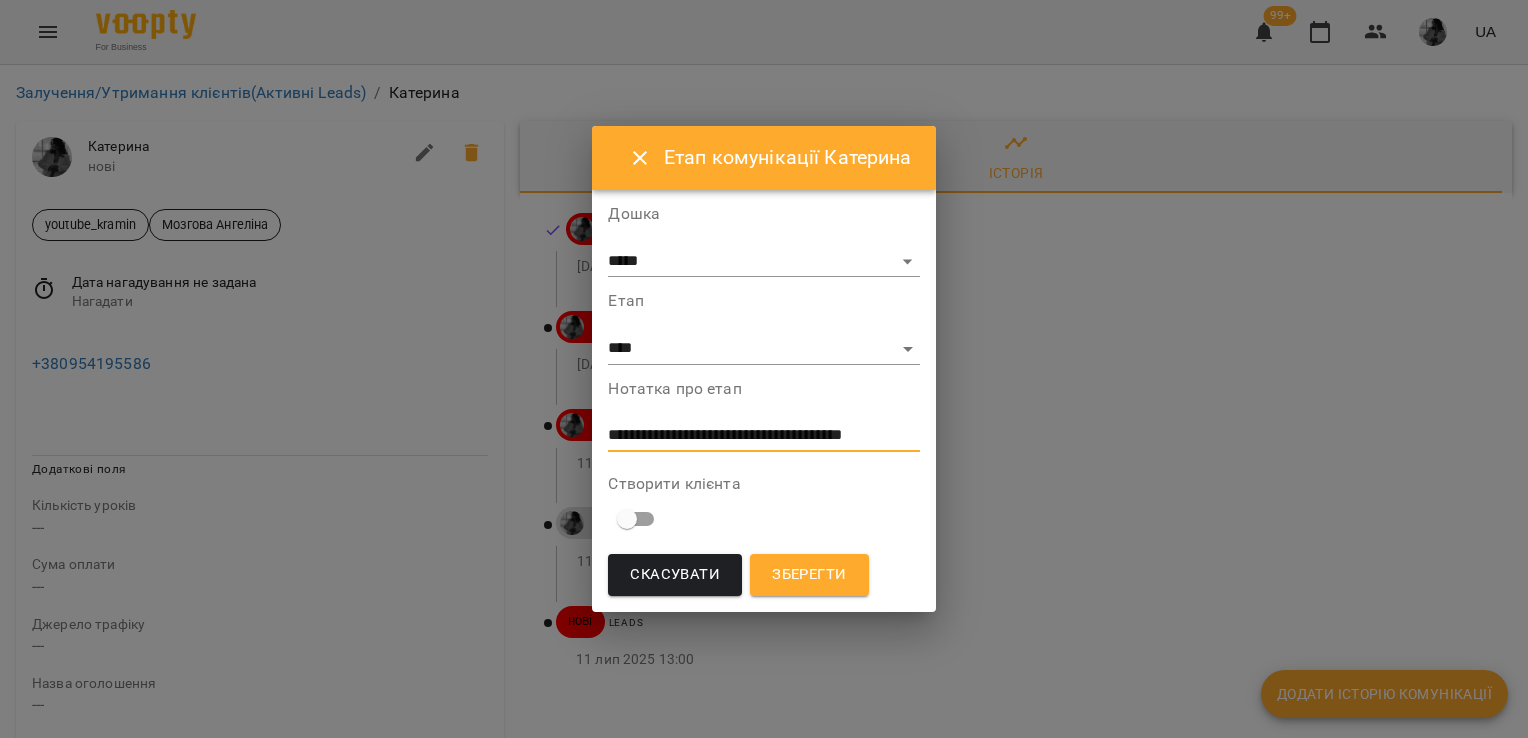 scroll, scrollTop: 0, scrollLeft: 0, axis: both 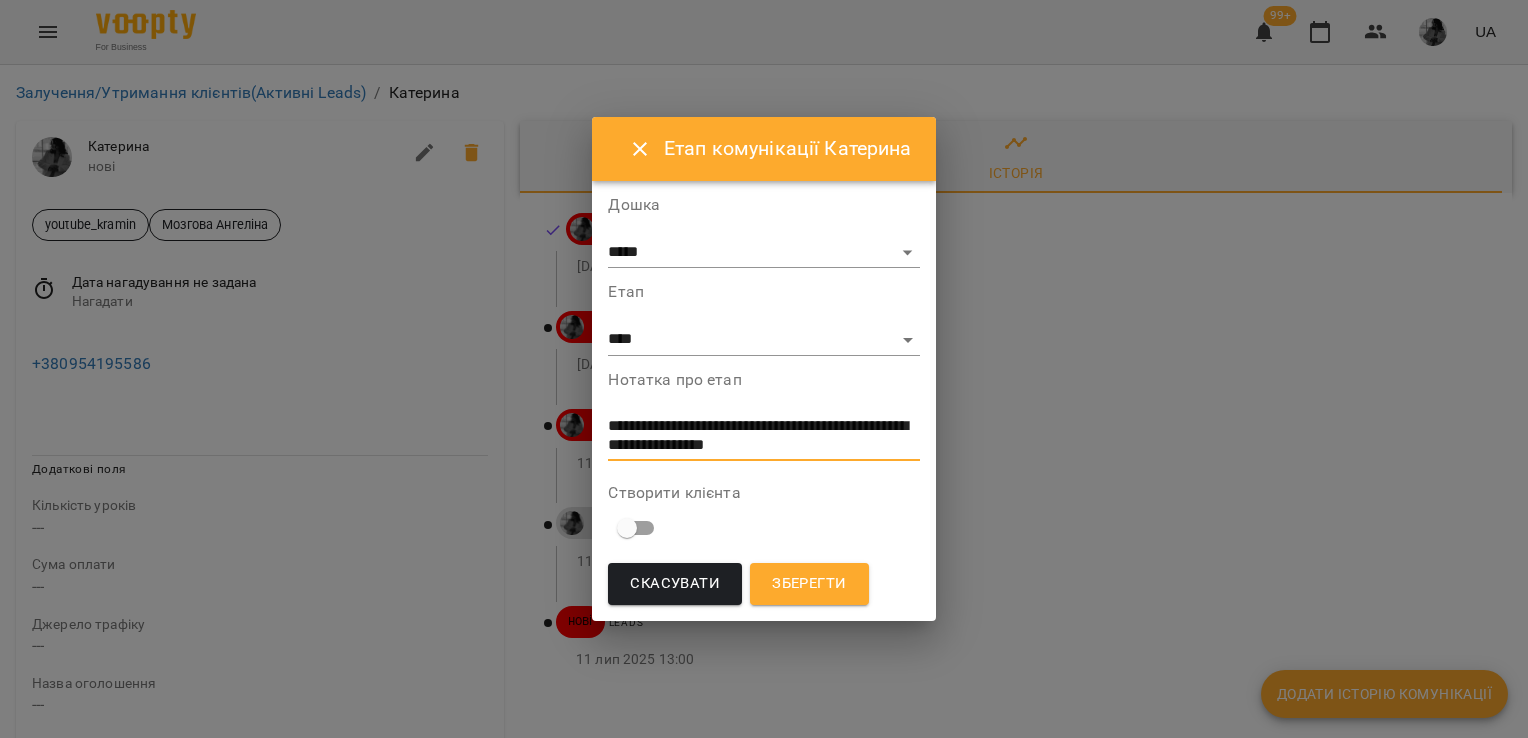 type on "**********" 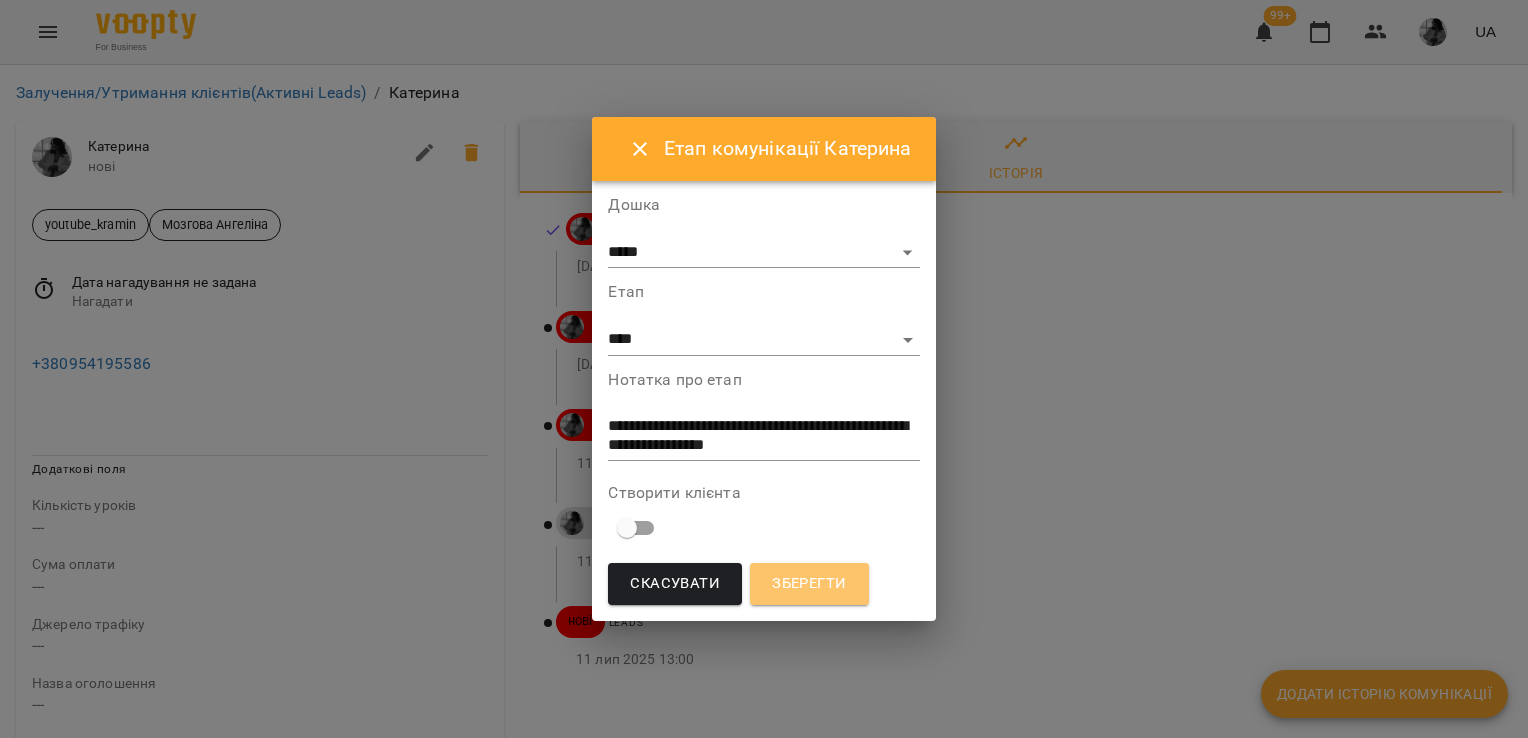 click on "Зберегти" at bounding box center (809, 584) 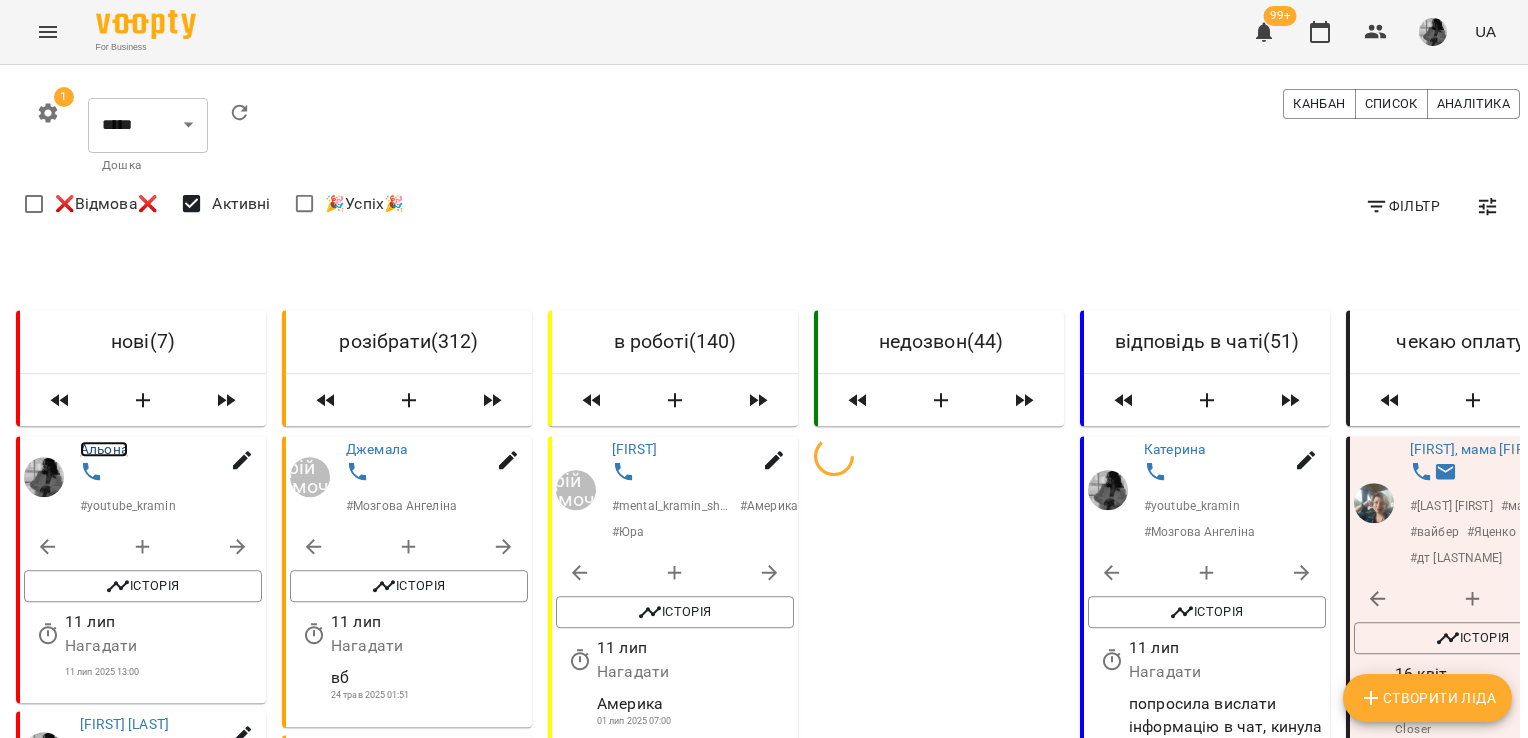click on "Альона" at bounding box center (104, 449) 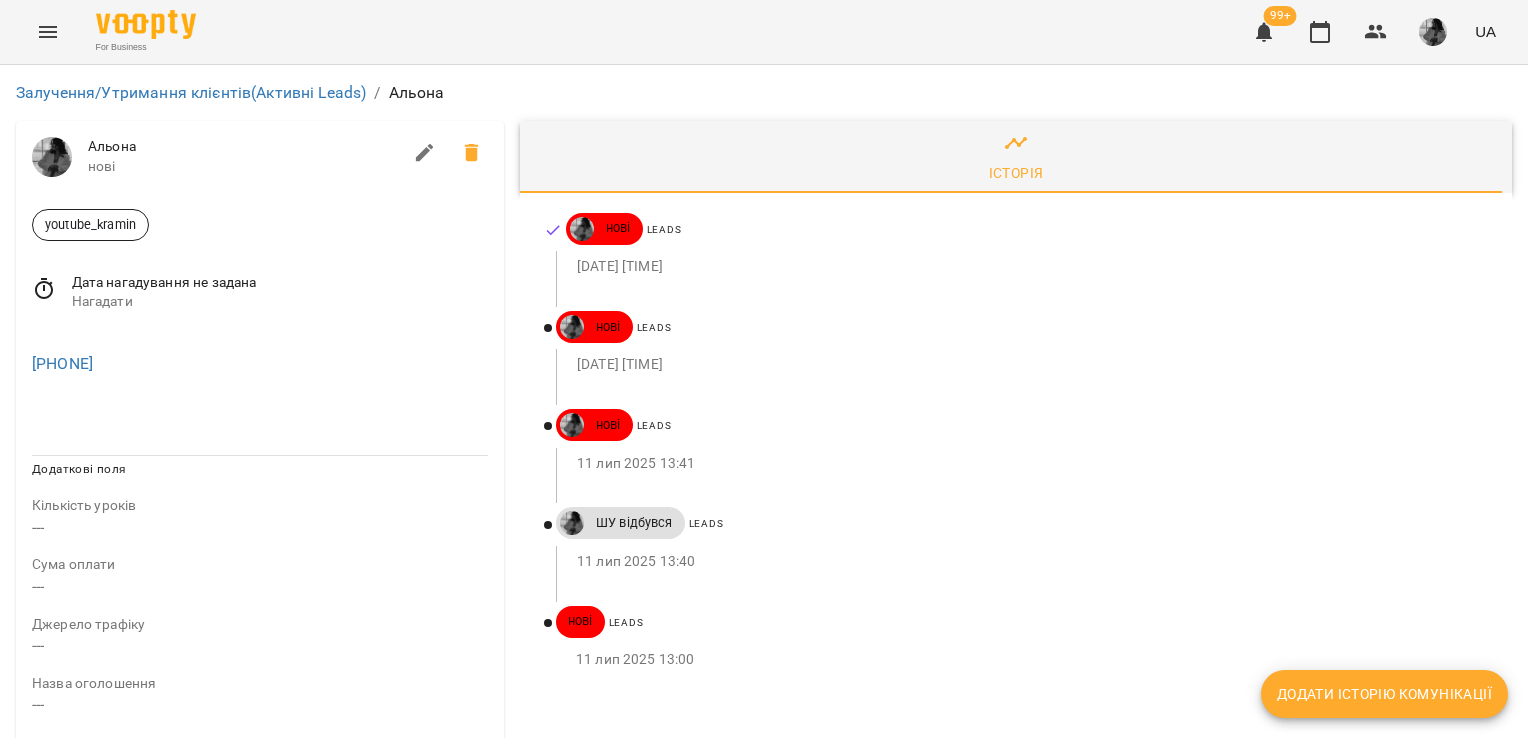 click at bounding box center (448, 153) 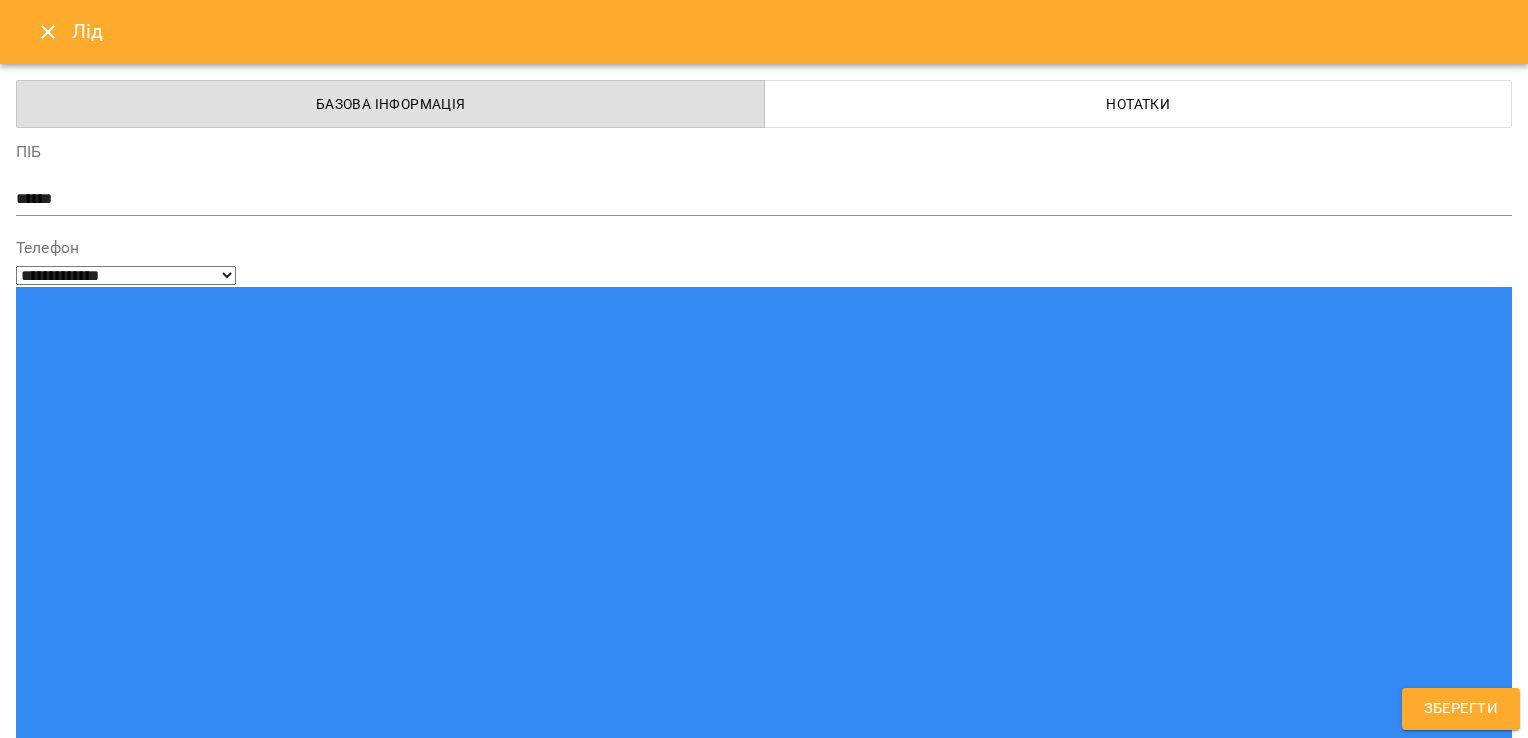 click on "youtube_kramin" at bounding box center (727, 1522) 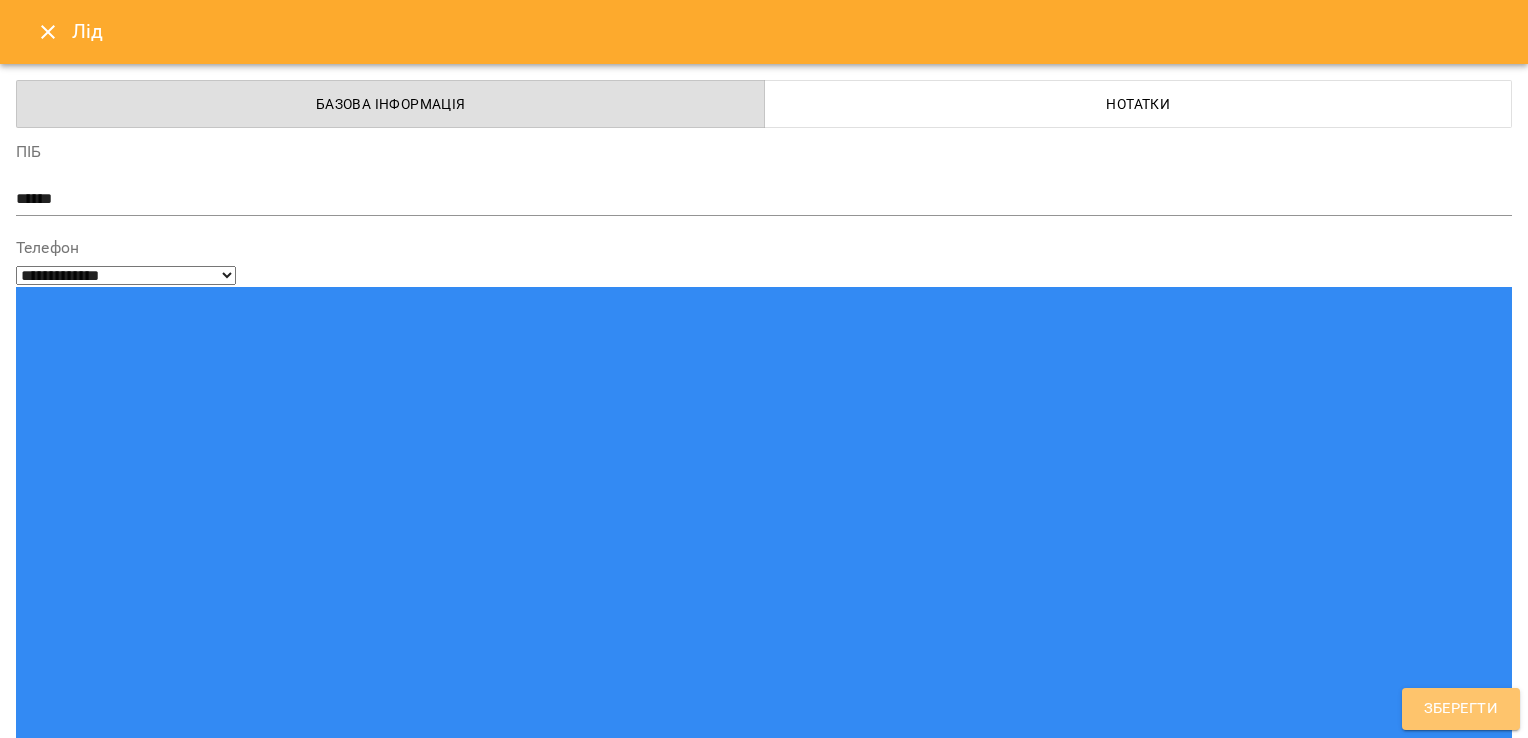 click on "Зберегти" at bounding box center [1461, 709] 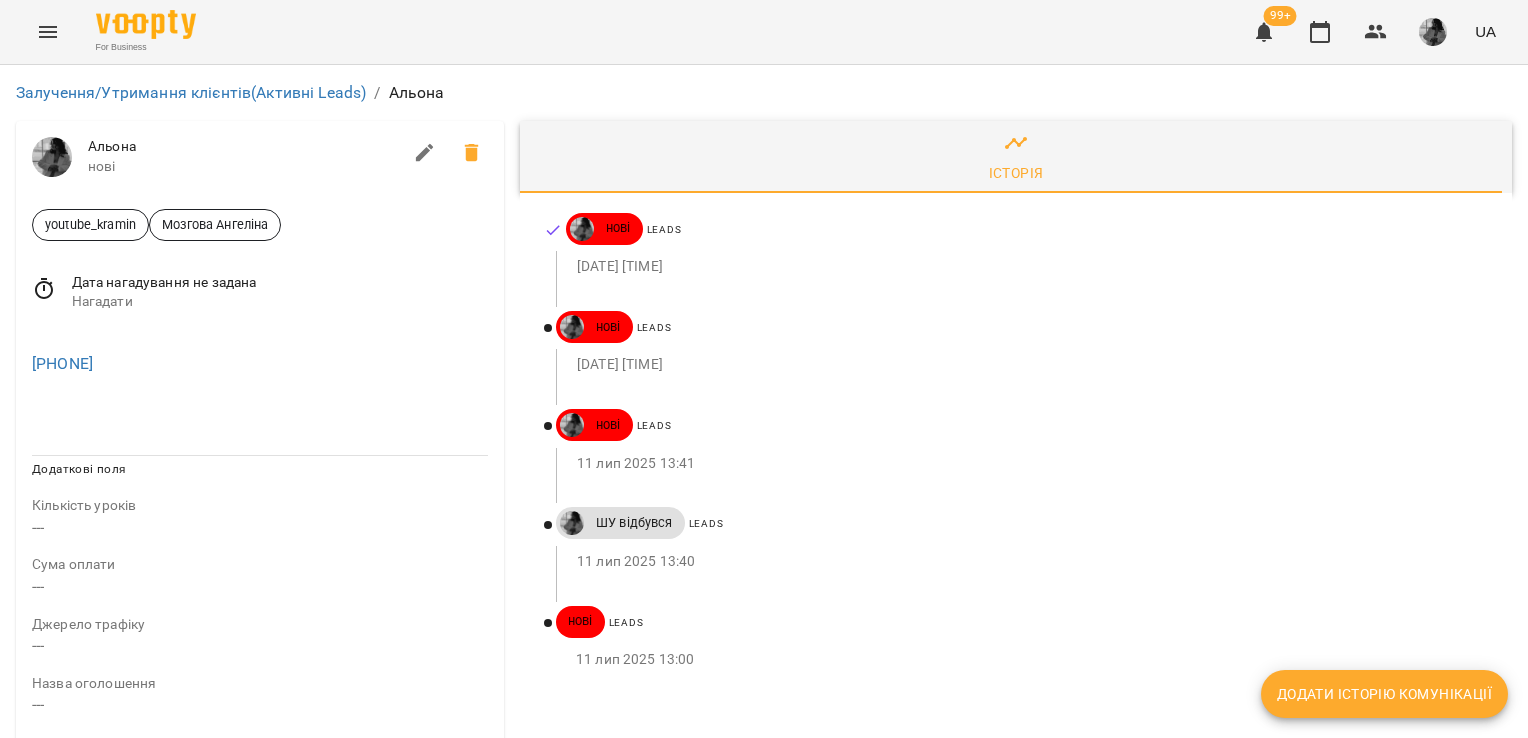 drag, startPoint x: 196, startPoint y: 381, endPoint x: 11, endPoint y: 370, distance: 185.32674 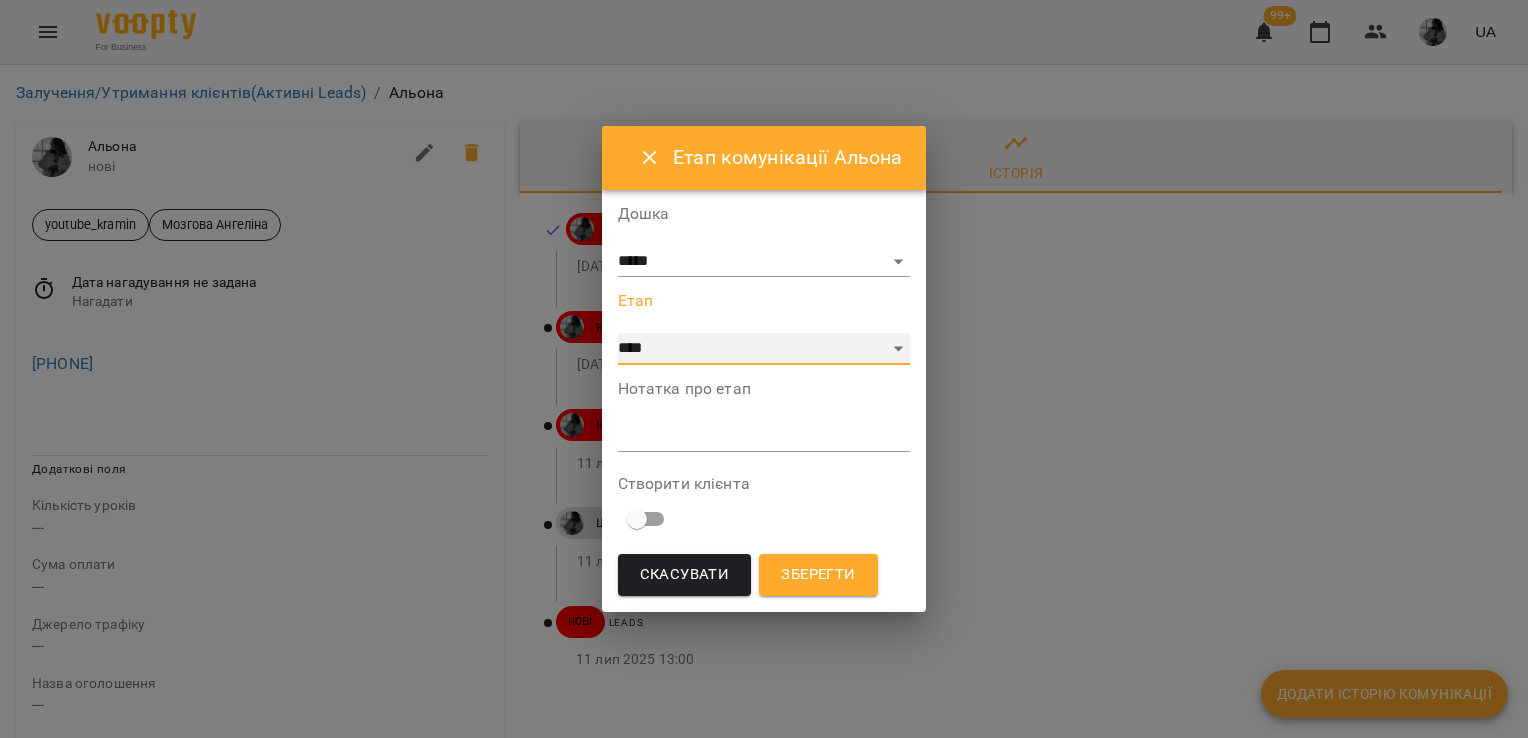 drag, startPoint x: 684, startPoint y: 350, endPoint x: 681, endPoint y: 330, distance: 20.22375 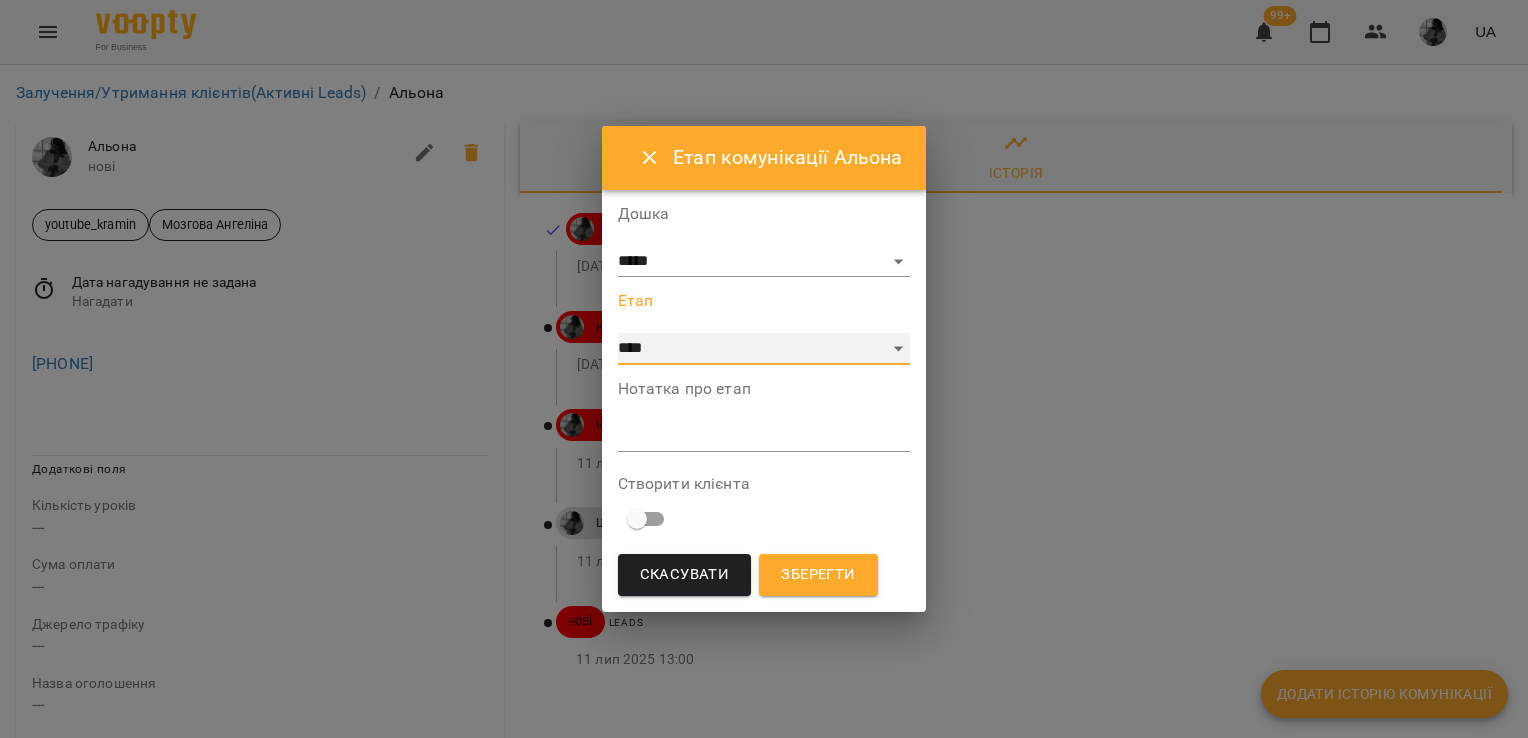 select on "*" 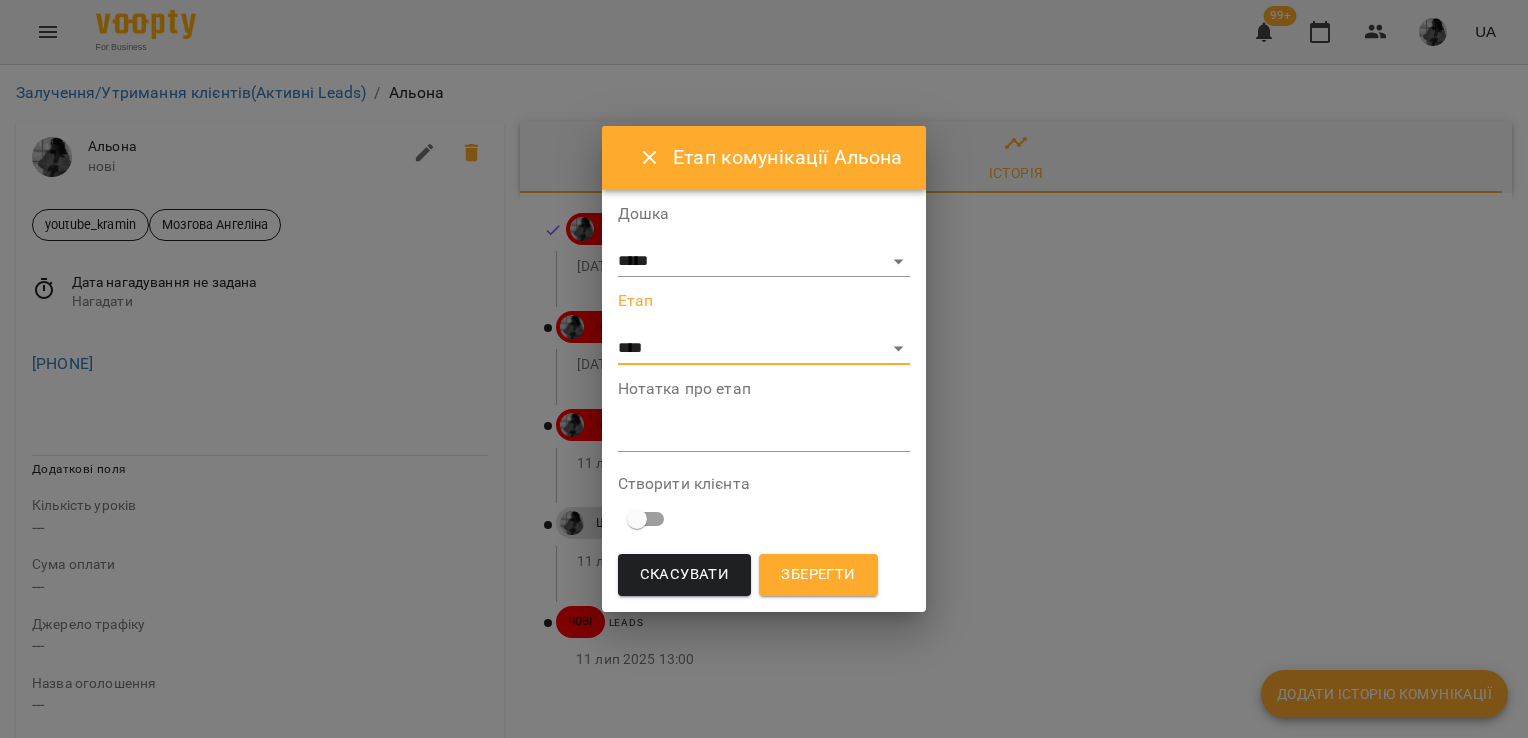 click at bounding box center (764, 435) 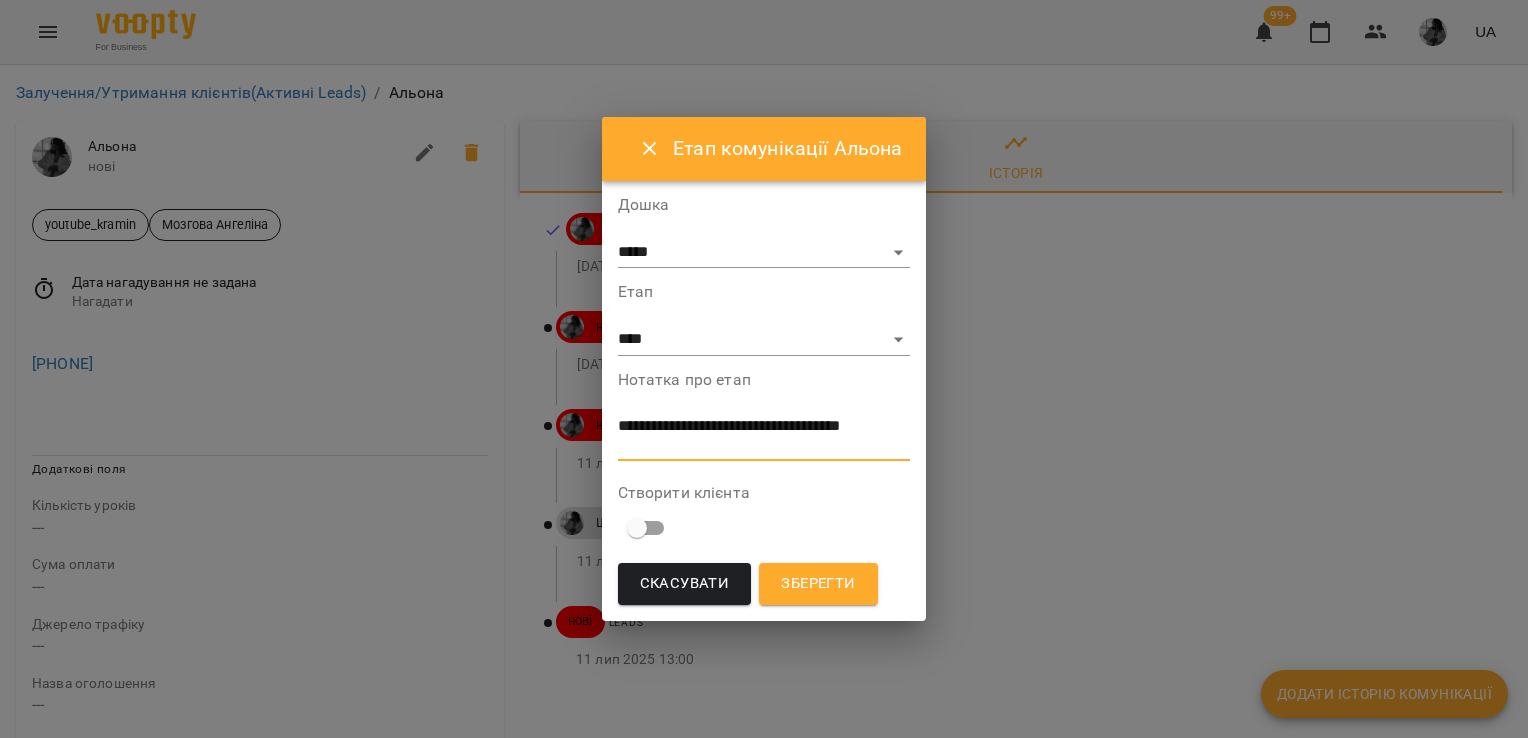 scroll, scrollTop: 0, scrollLeft: 0, axis: both 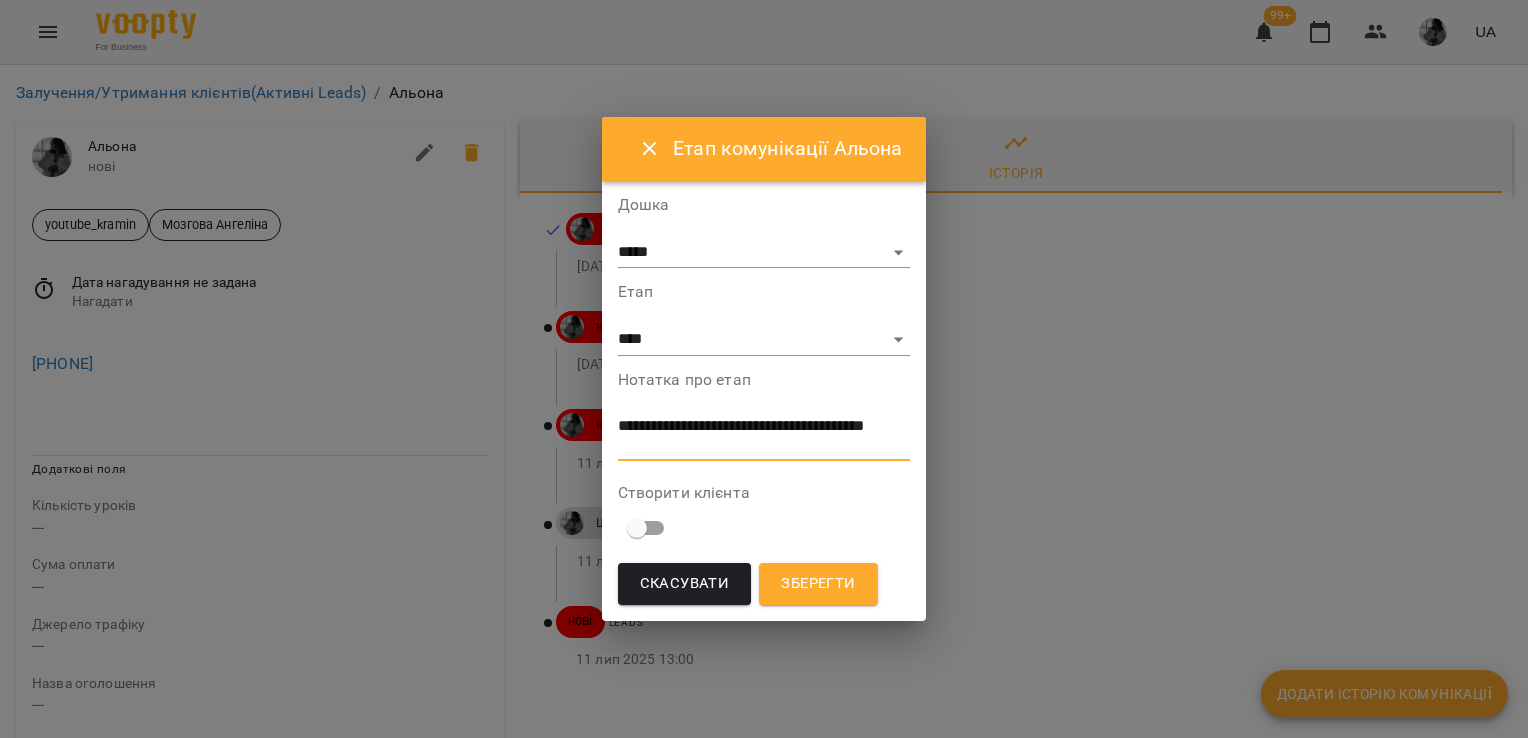 type on "**********" 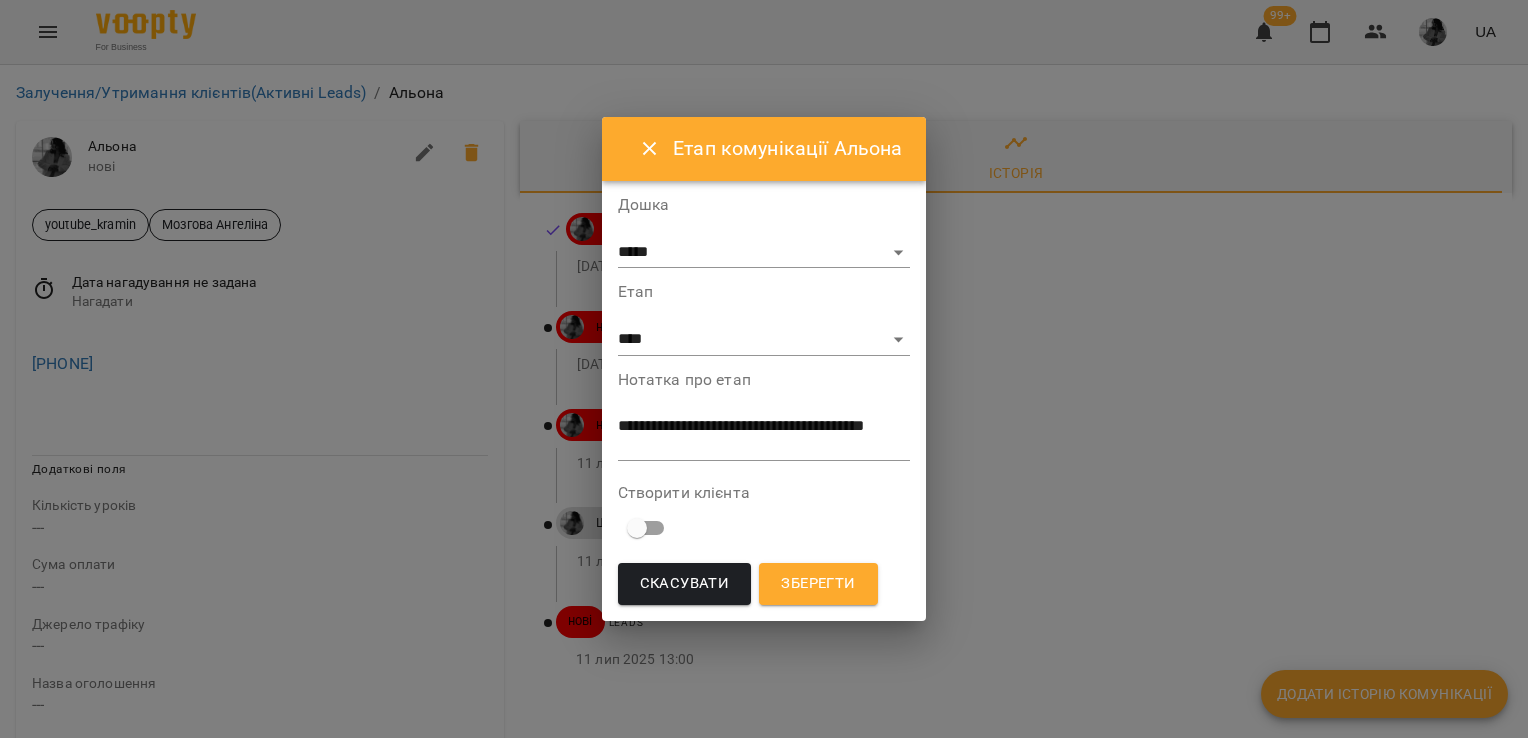 click on "Зберегти" at bounding box center (818, 584) 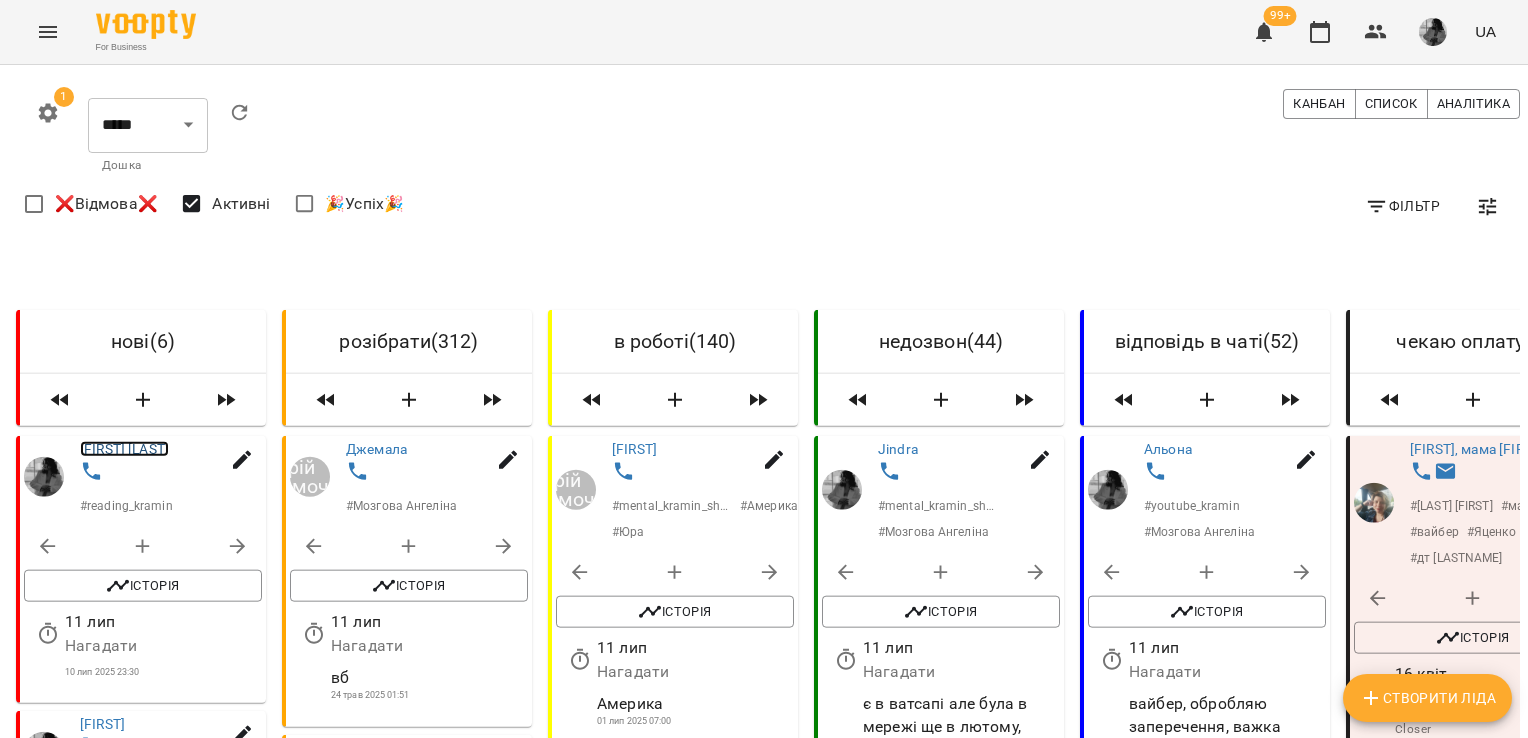 click on "[FIRST] [LAST]" at bounding box center (124, 449) 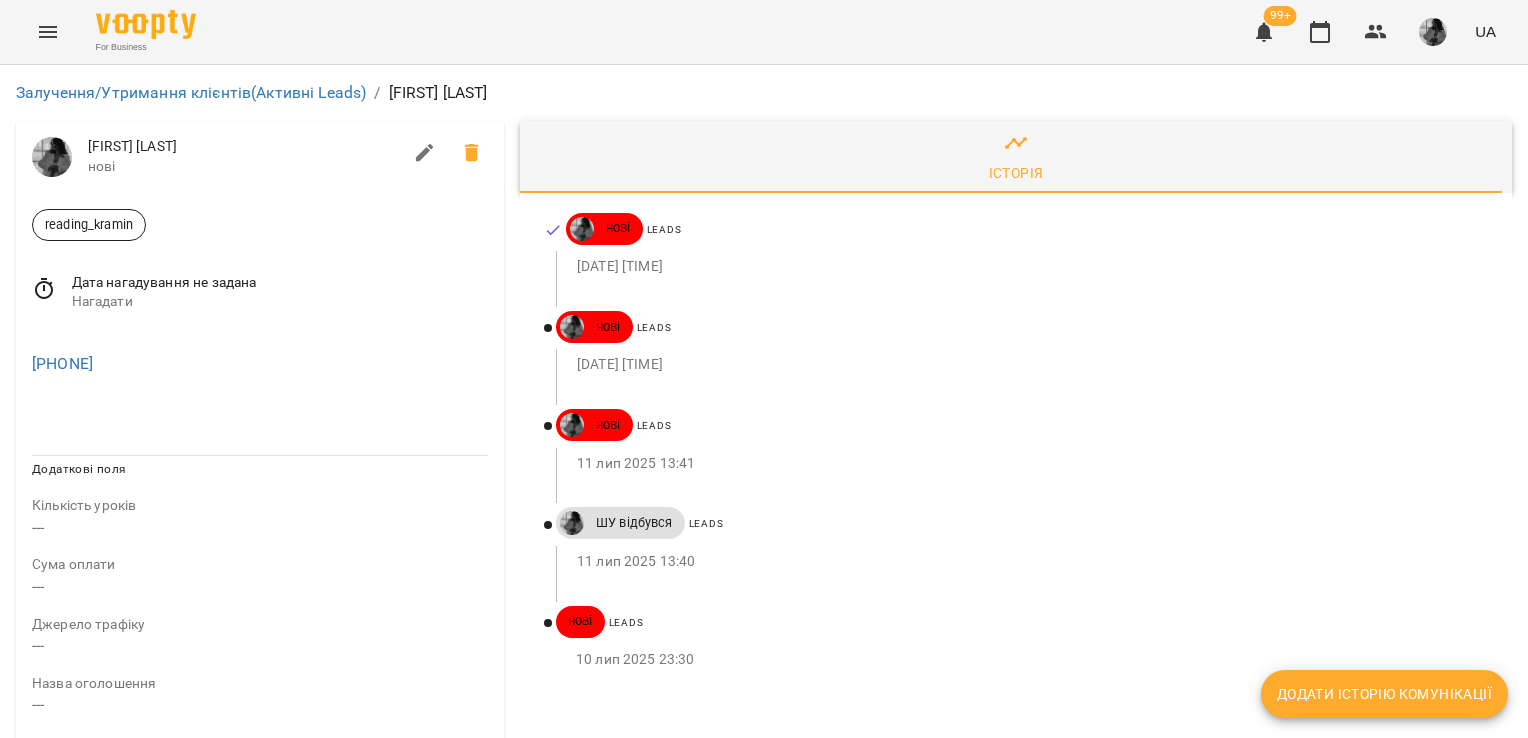 click 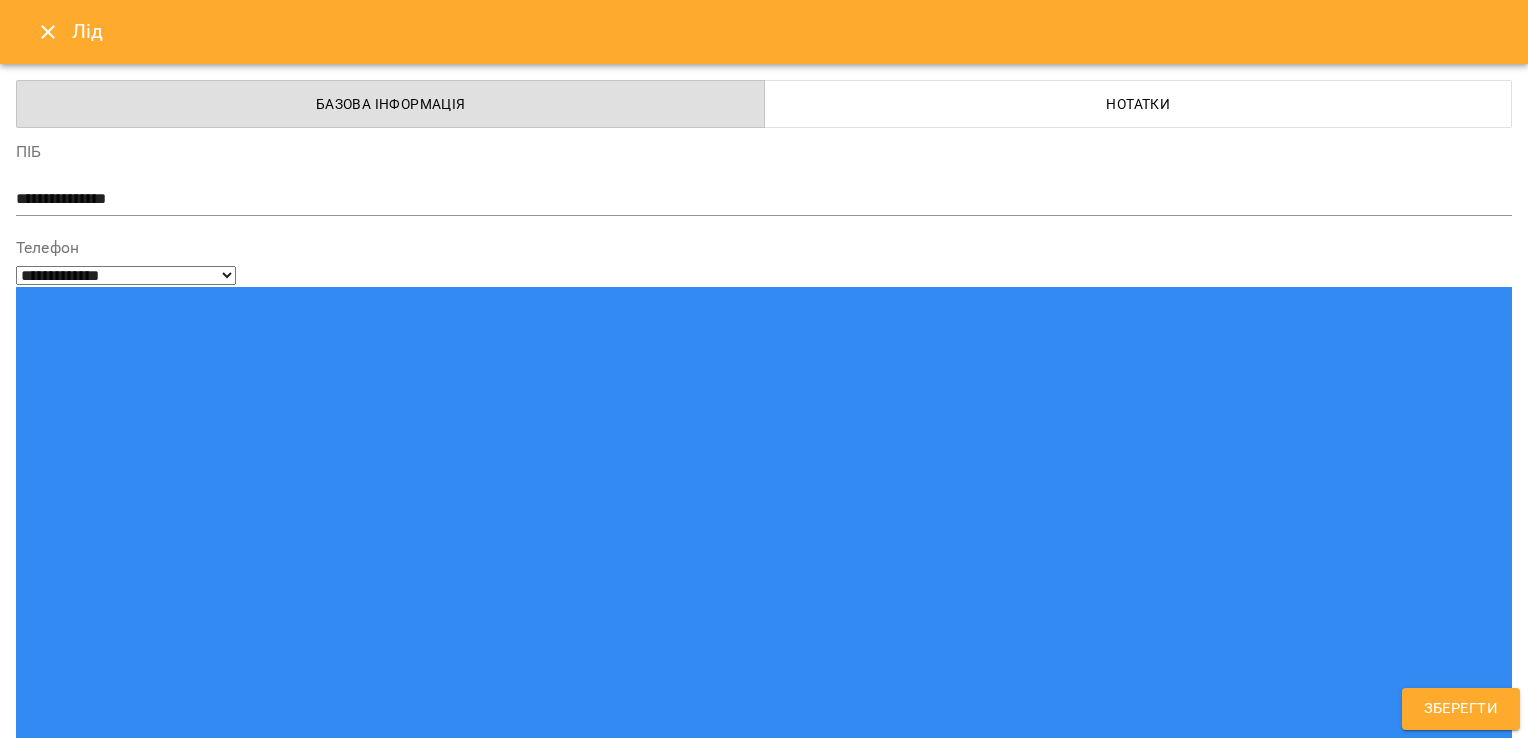 click on "reading_kramin" at bounding box center [727, 1522] 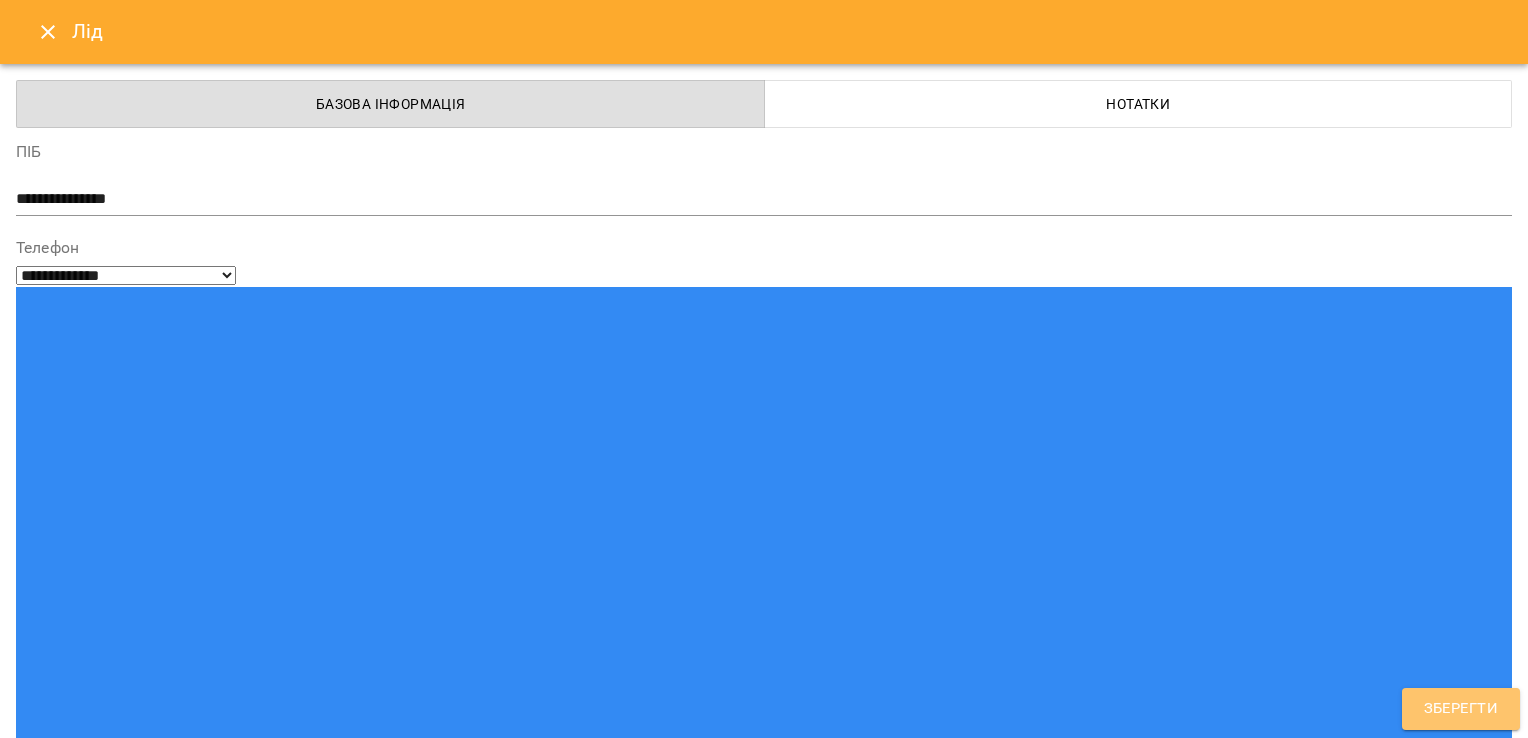 click on "Зберегти" at bounding box center (1461, 709) 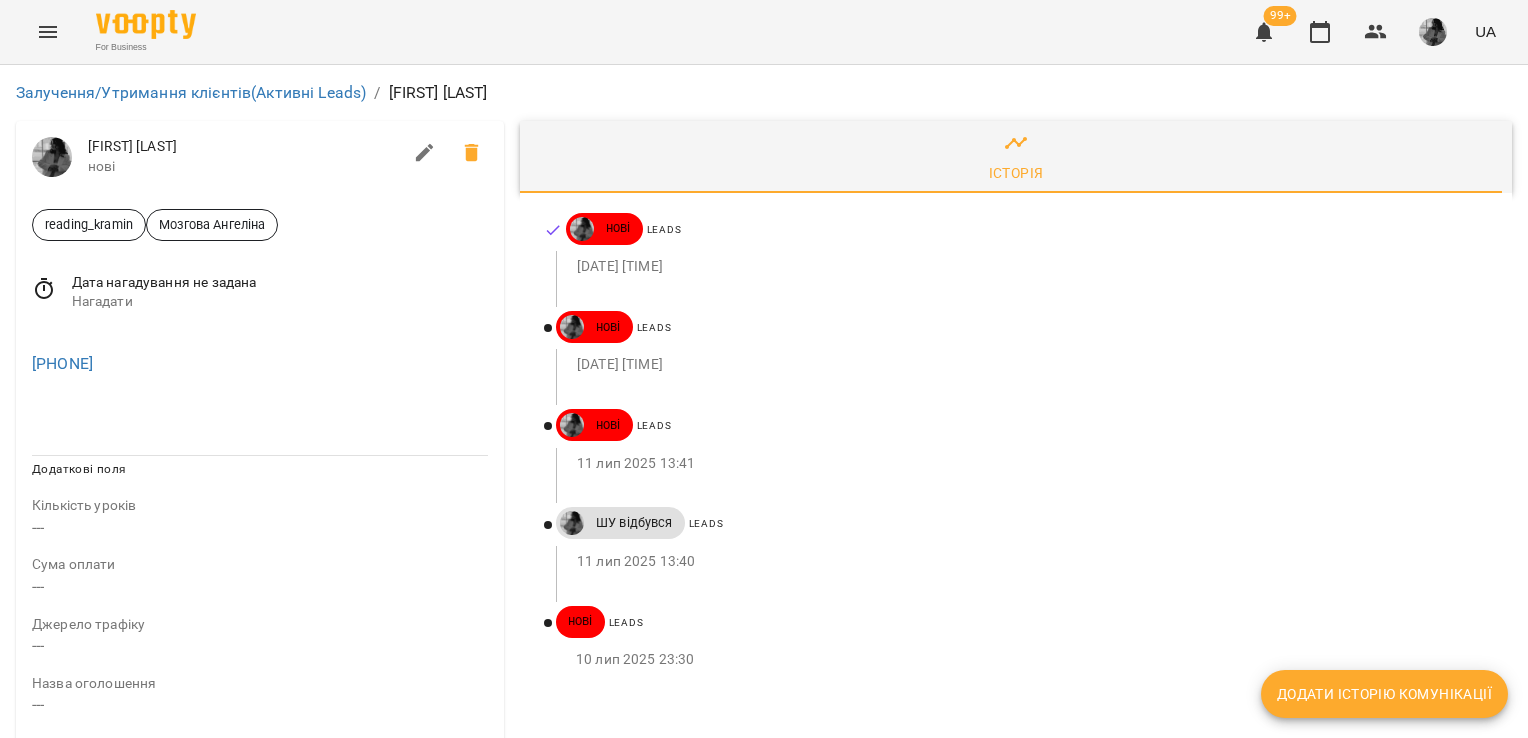 drag, startPoint x: 176, startPoint y: 358, endPoint x: 15, endPoint y: 388, distance: 163.77118 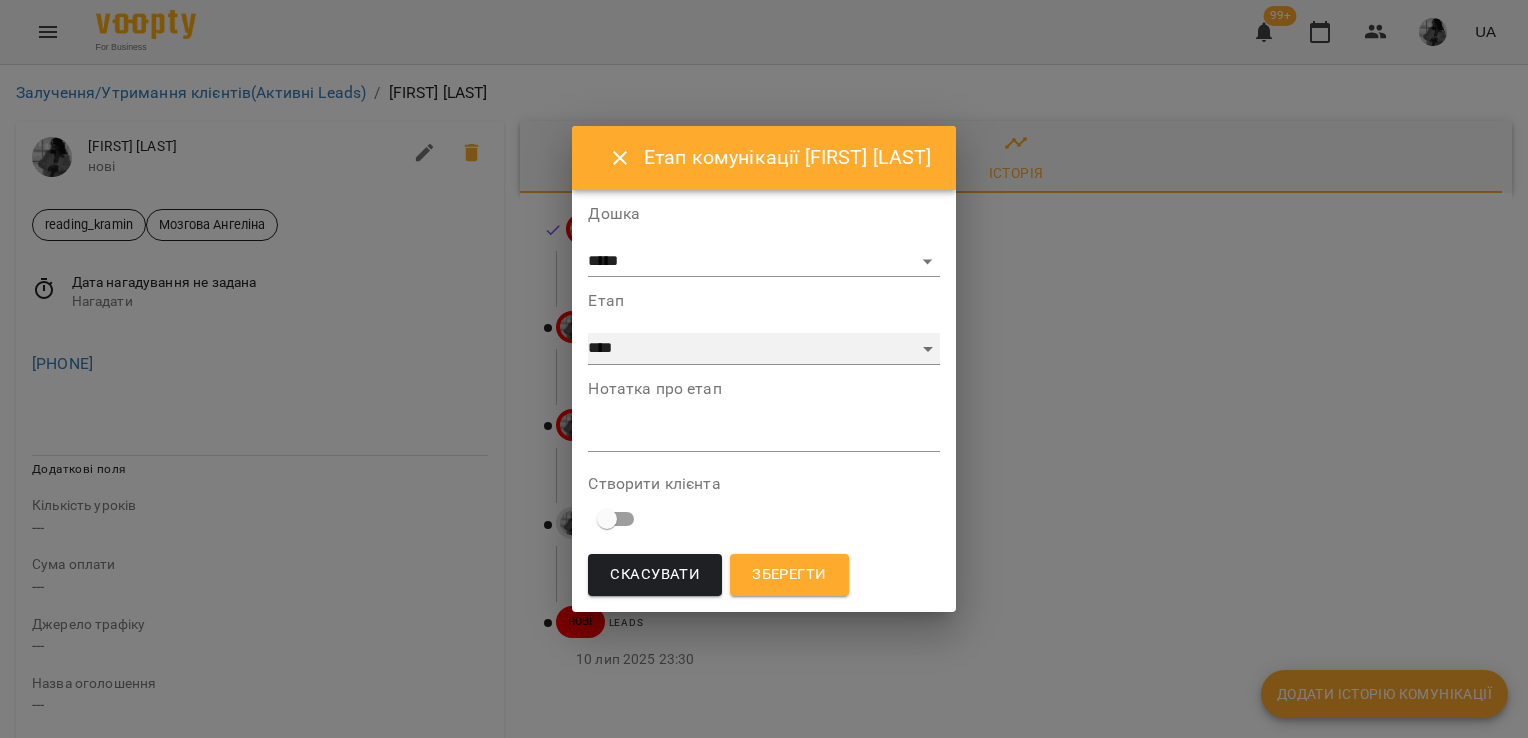 click on "**********" at bounding box center [763, 349] 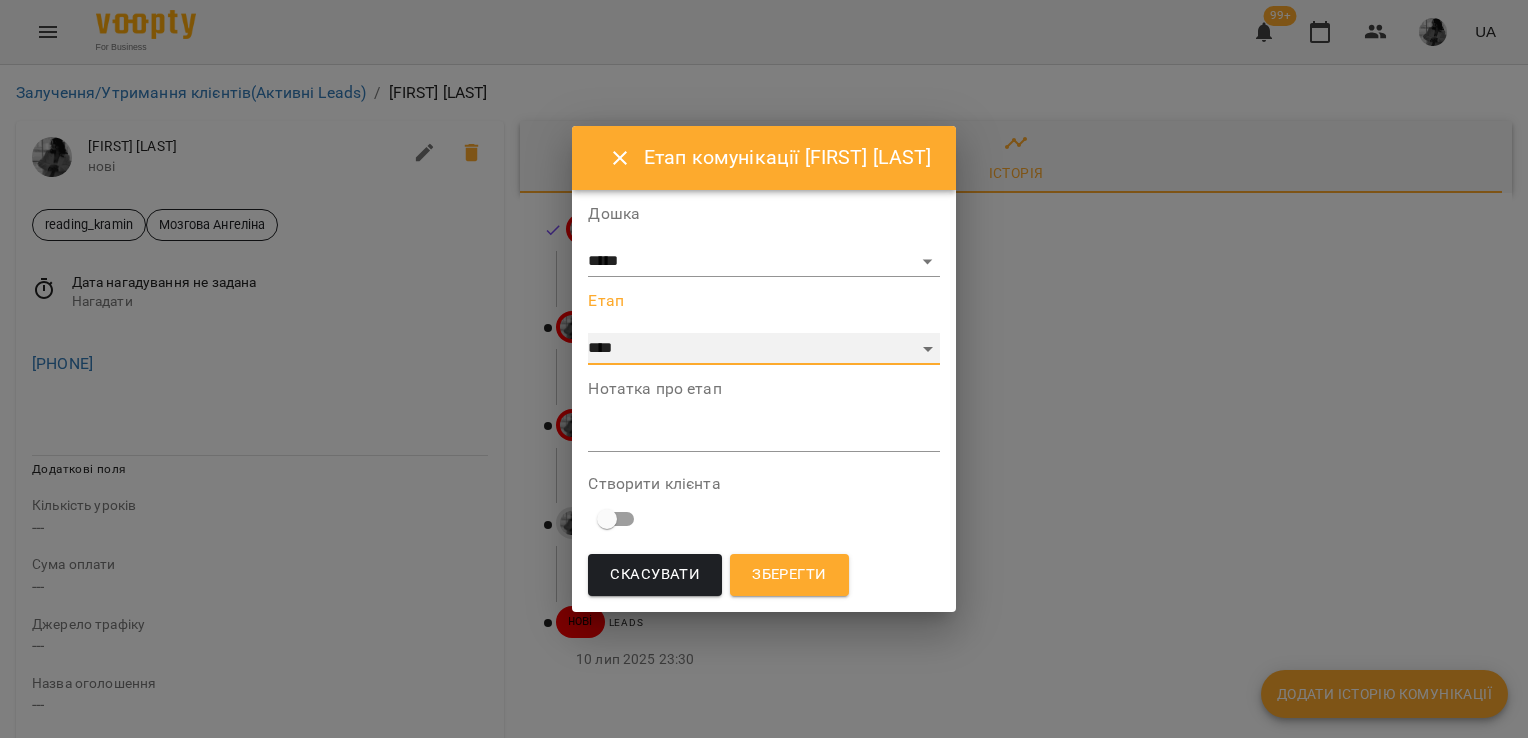 select on "*" 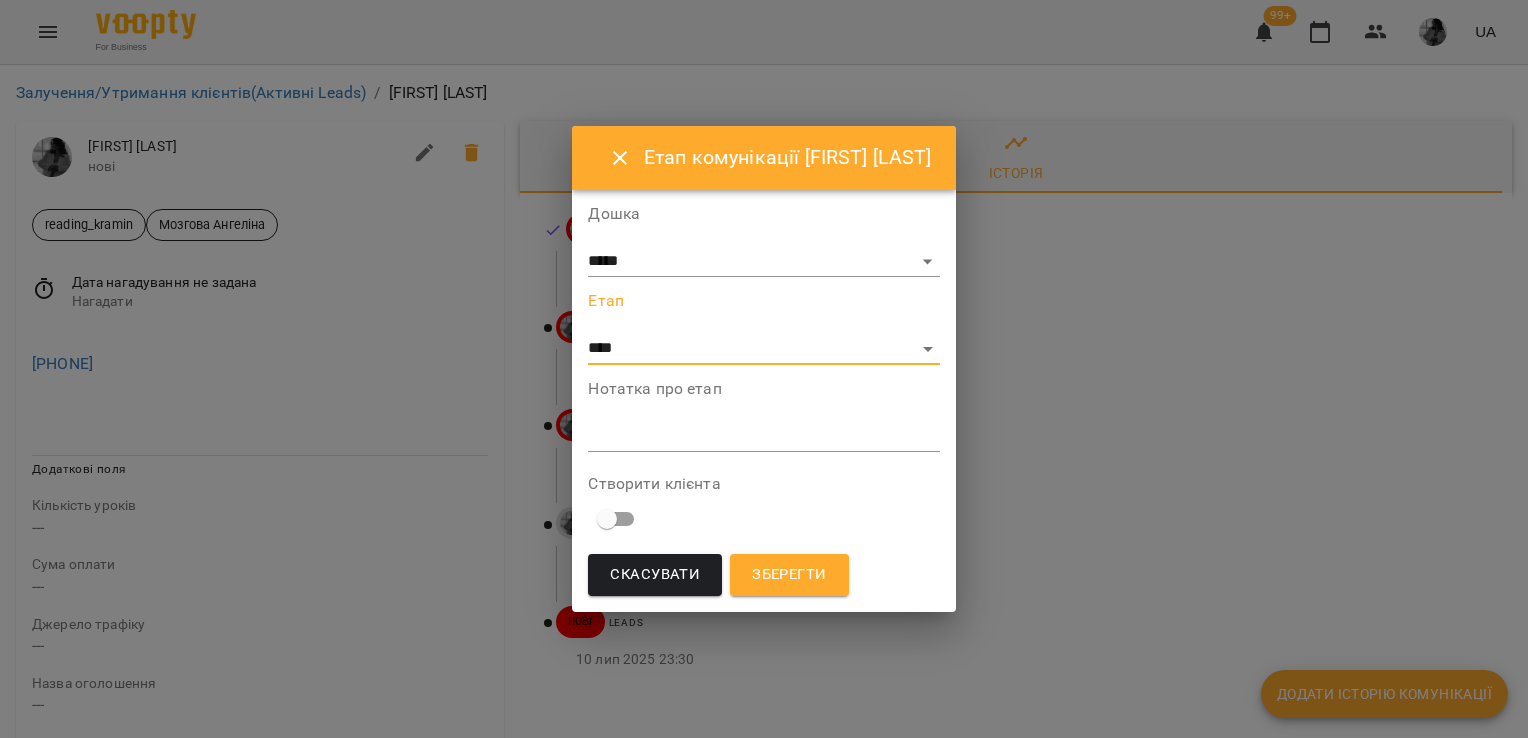 click on "*" at bounding box center [763, 436] 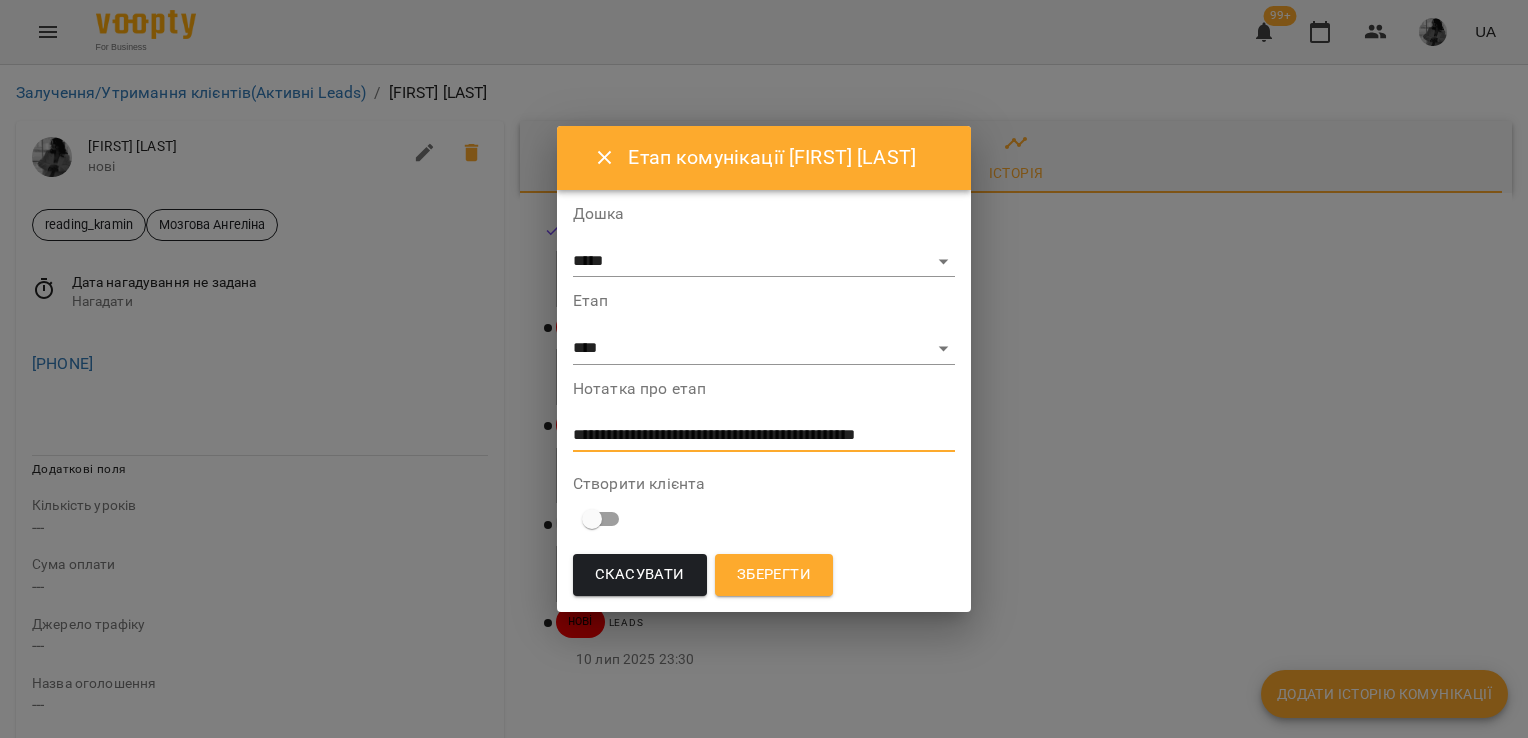 type on "**********" 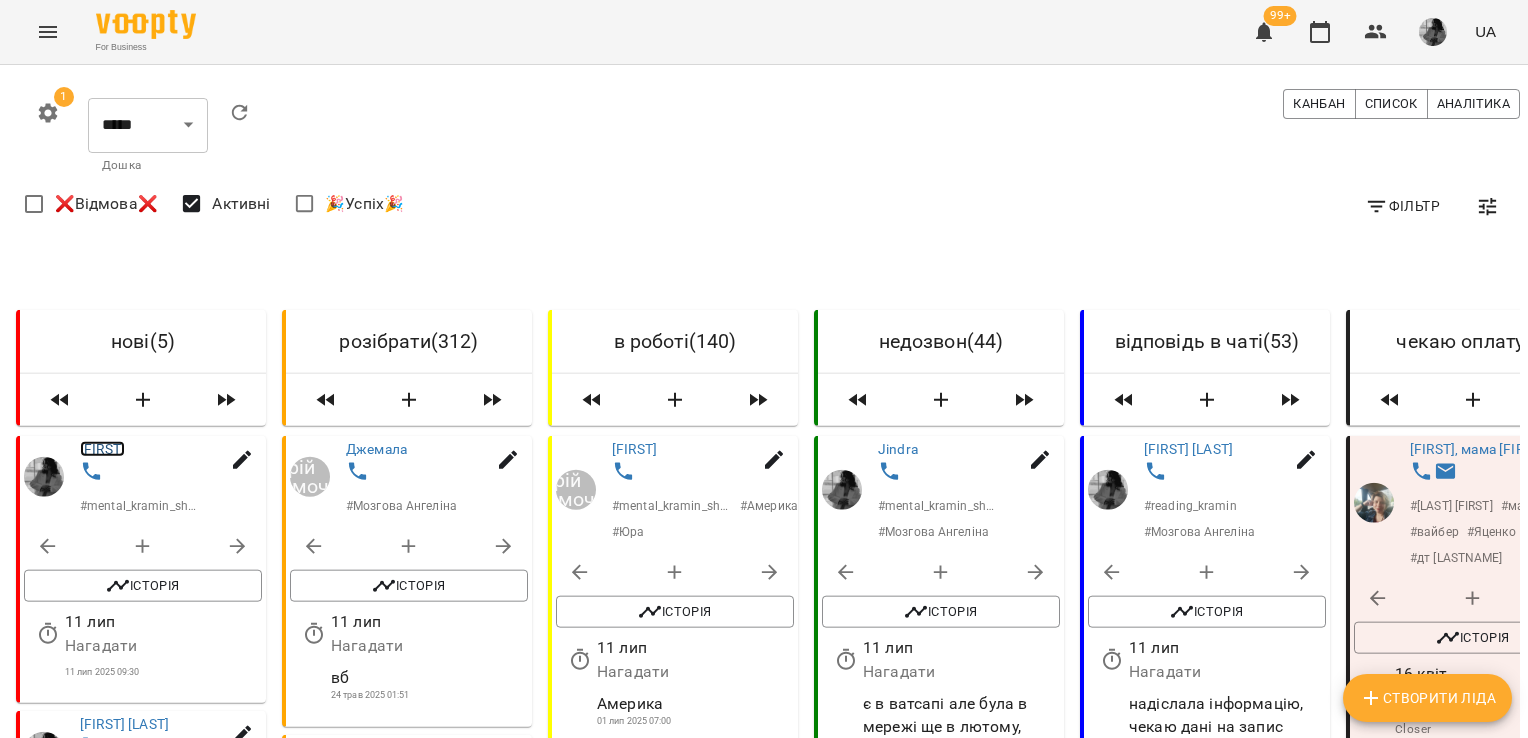 click on "[FIRST]" at bounding box center (102, 449) 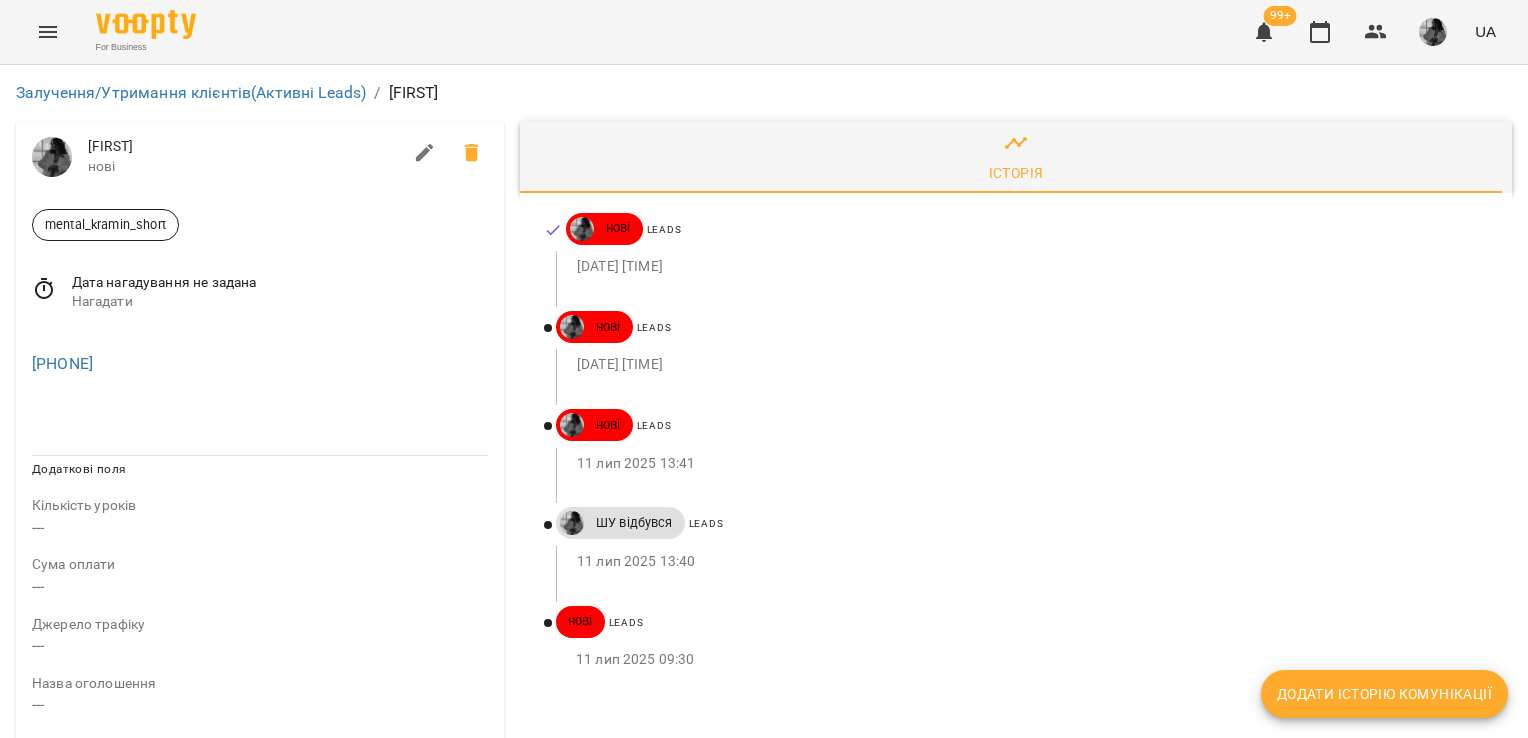 click 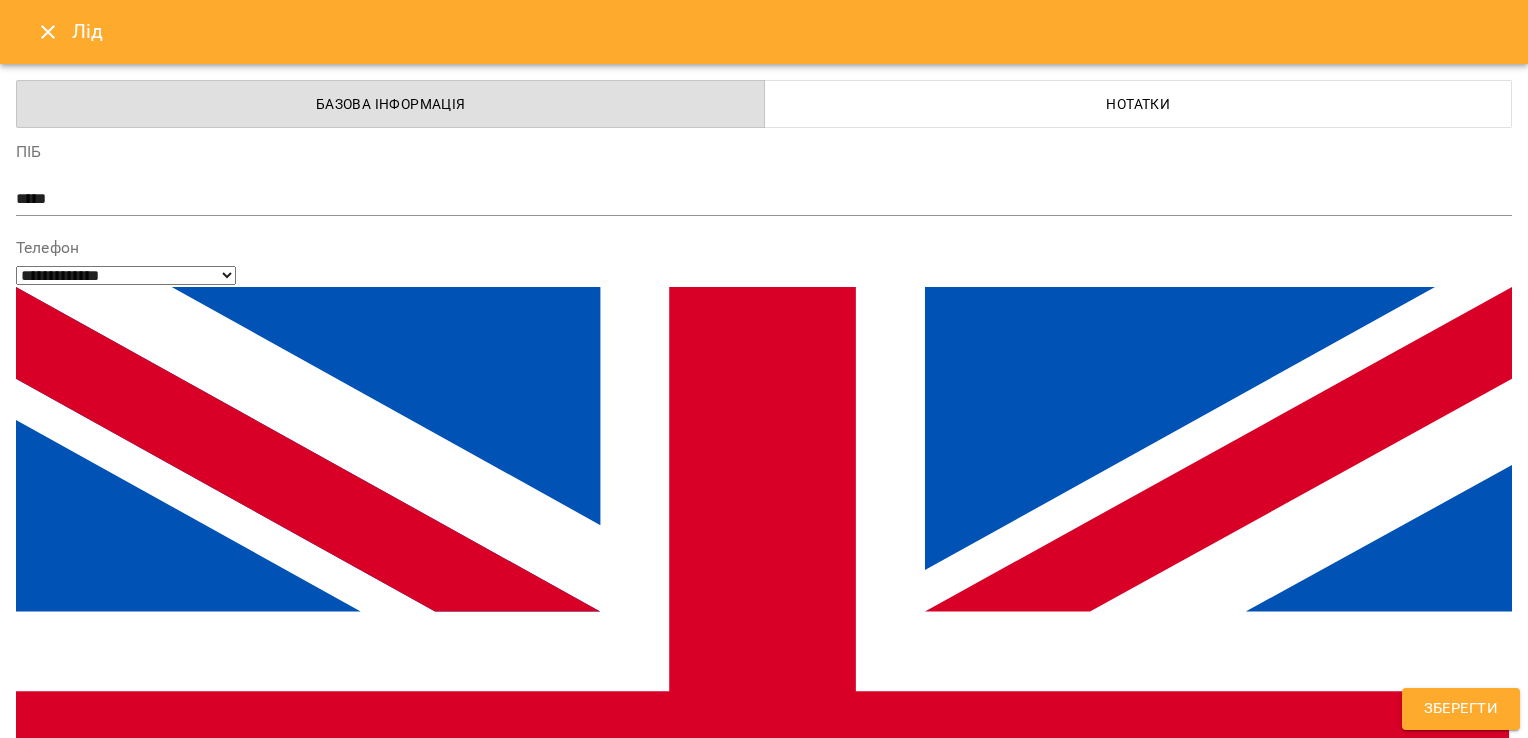 click on "mental_kramin_short" at bounding box center [727, 1522] 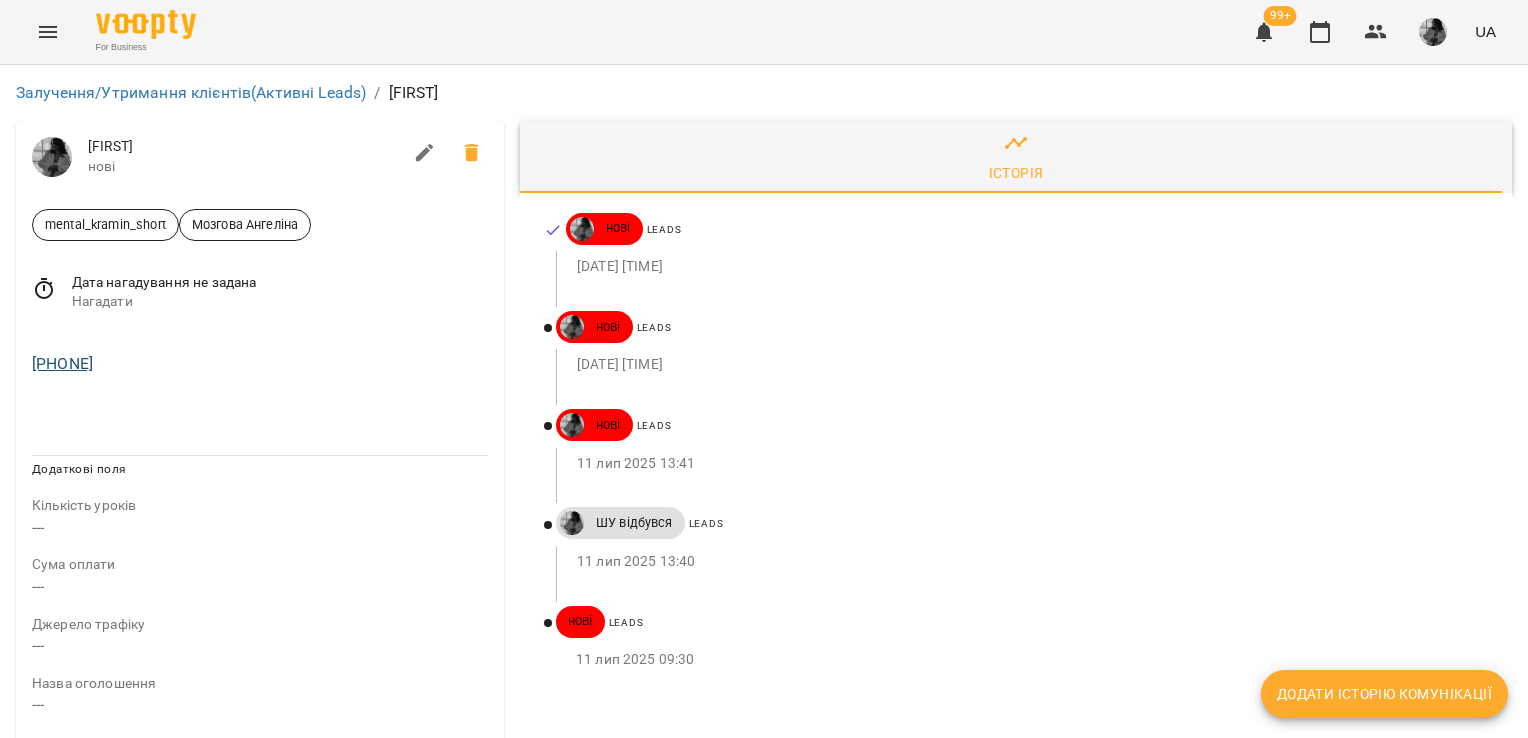 drag, startPoint x: 157, startPoint y: 382, endPoint x: 32, endPoint y: 371, distance: 125.48307 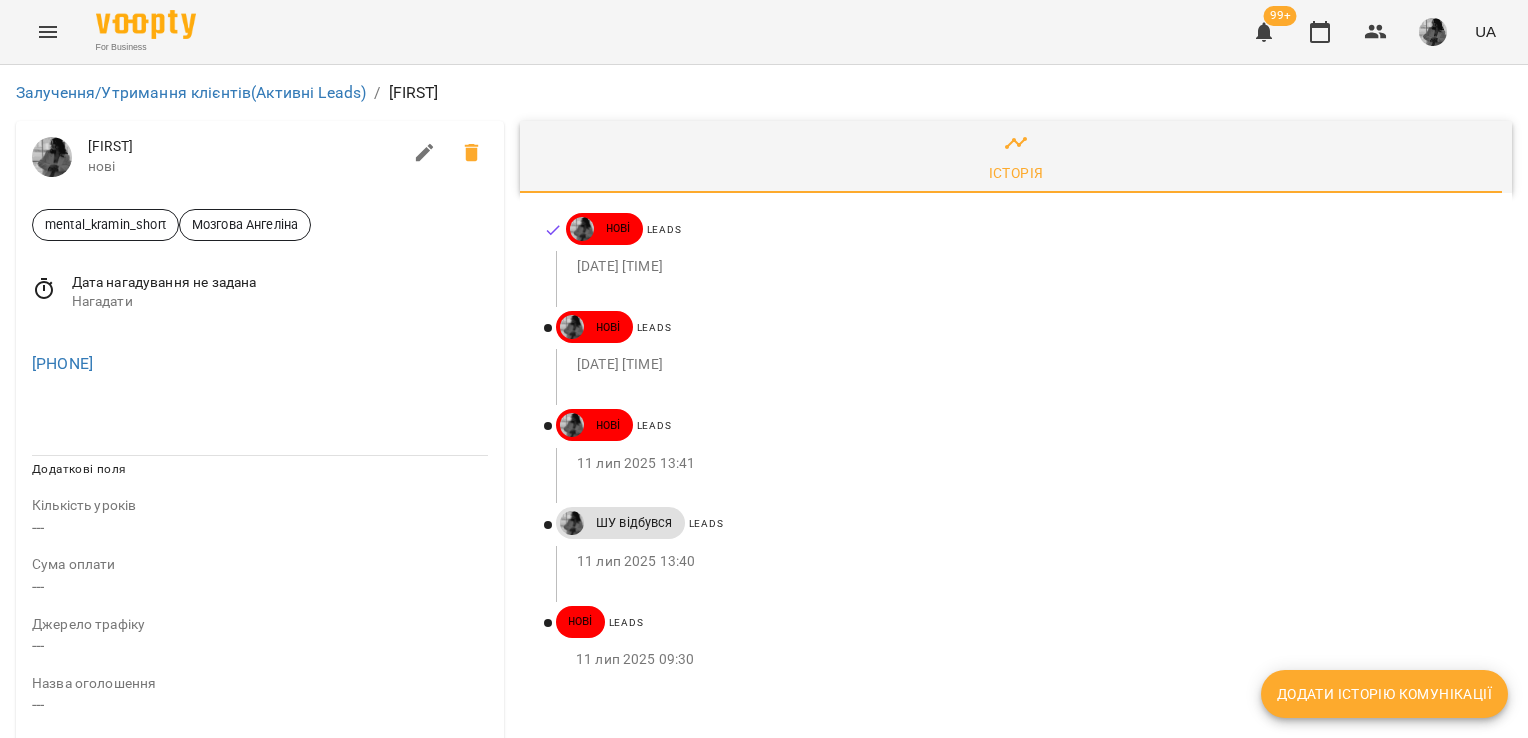 click on "Додати історію комунікації" at bounding box center (1384, 694) 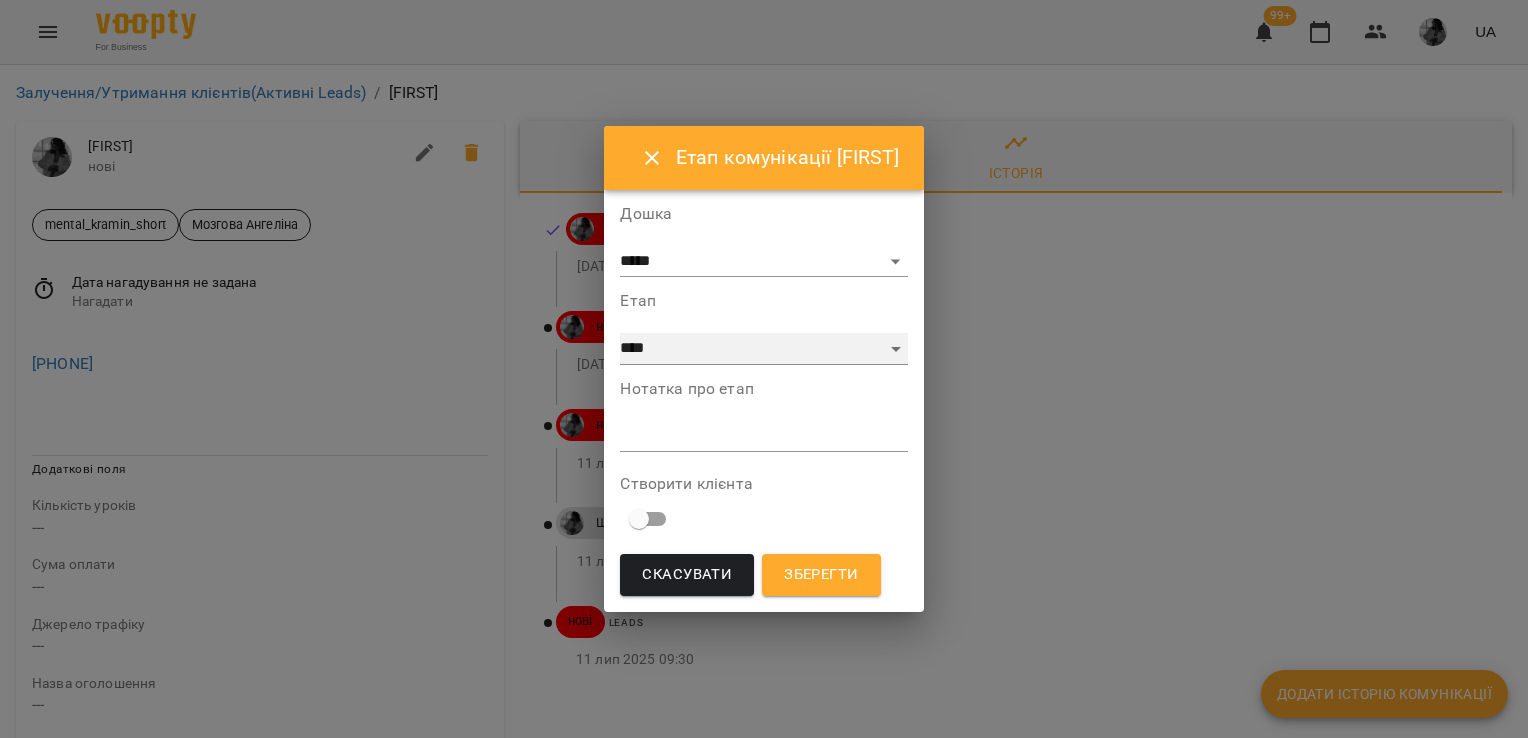 drag, startPoint x: 704, startPoint y: 354, endPoint x: 701, endPoint y: 331, distance: 23.194826 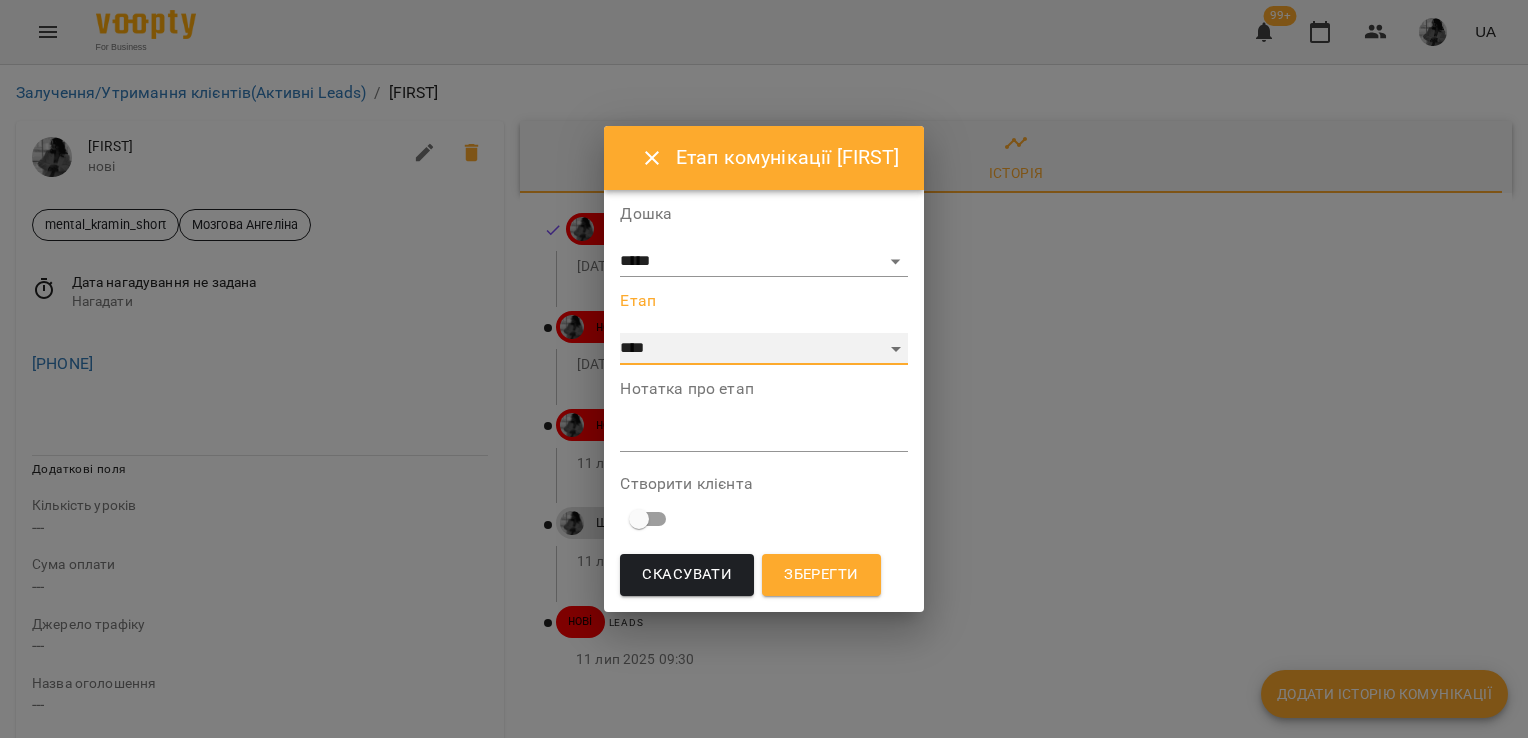 select on "*" 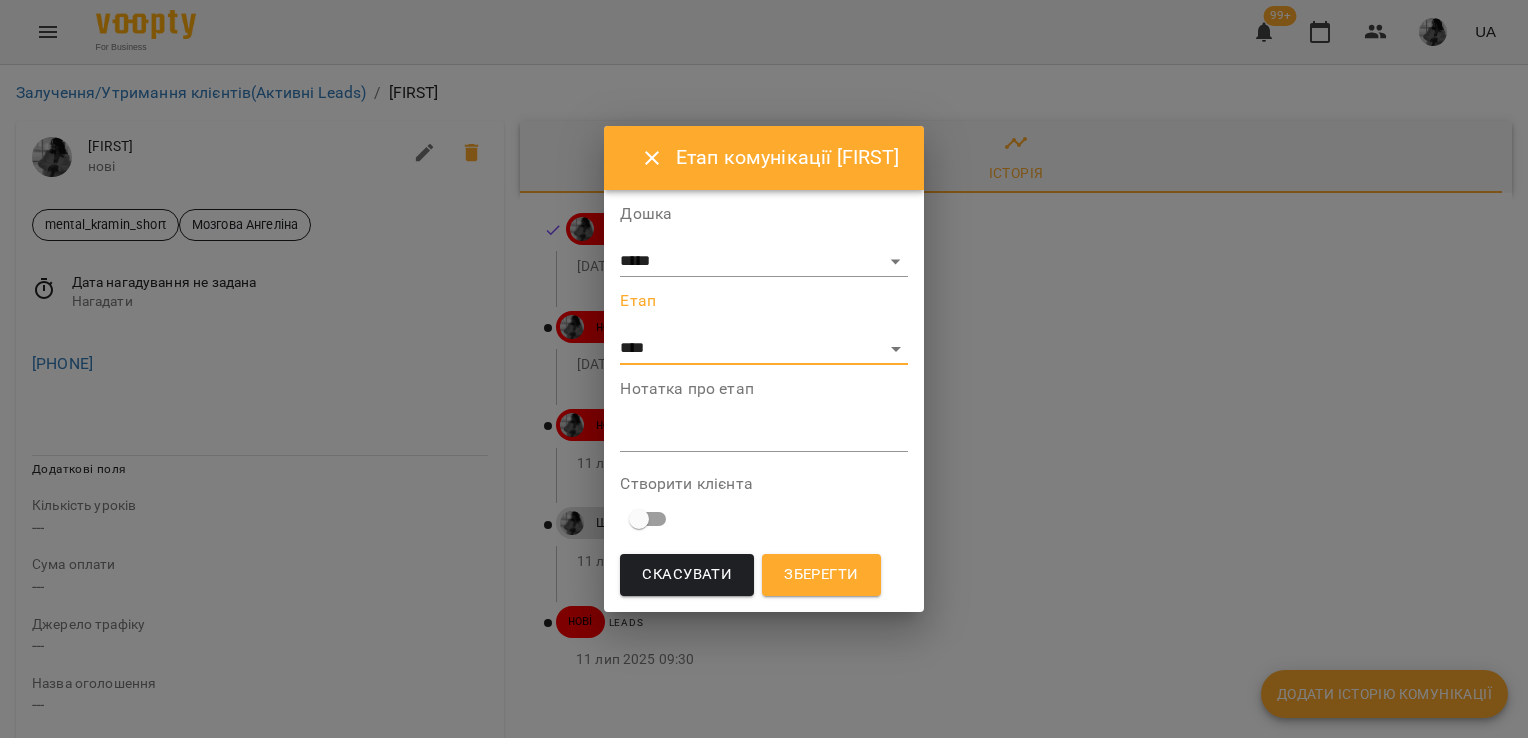 click at bounding box center [763, 435] 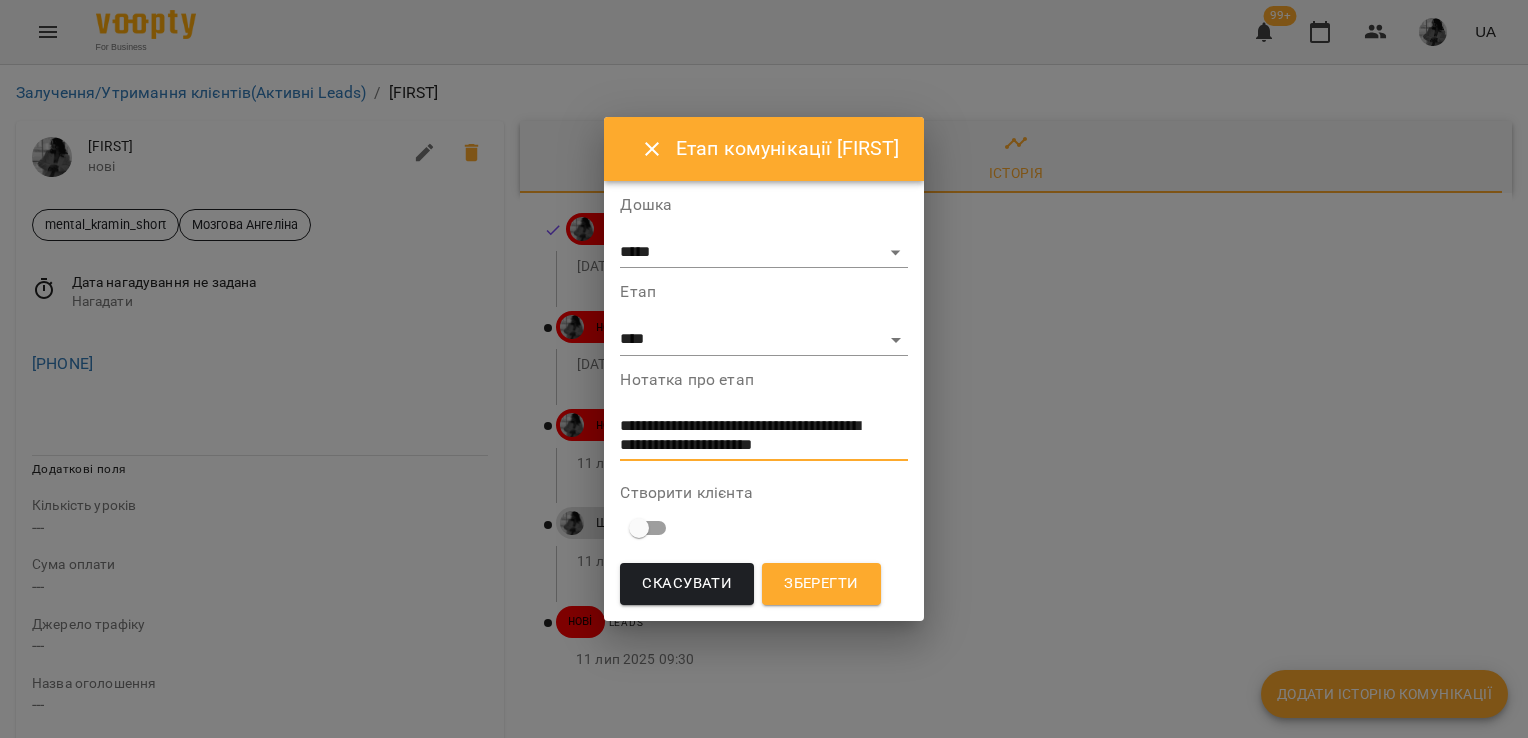 scroll, scrollTop: 0, scrollLeft: 0, axis: both 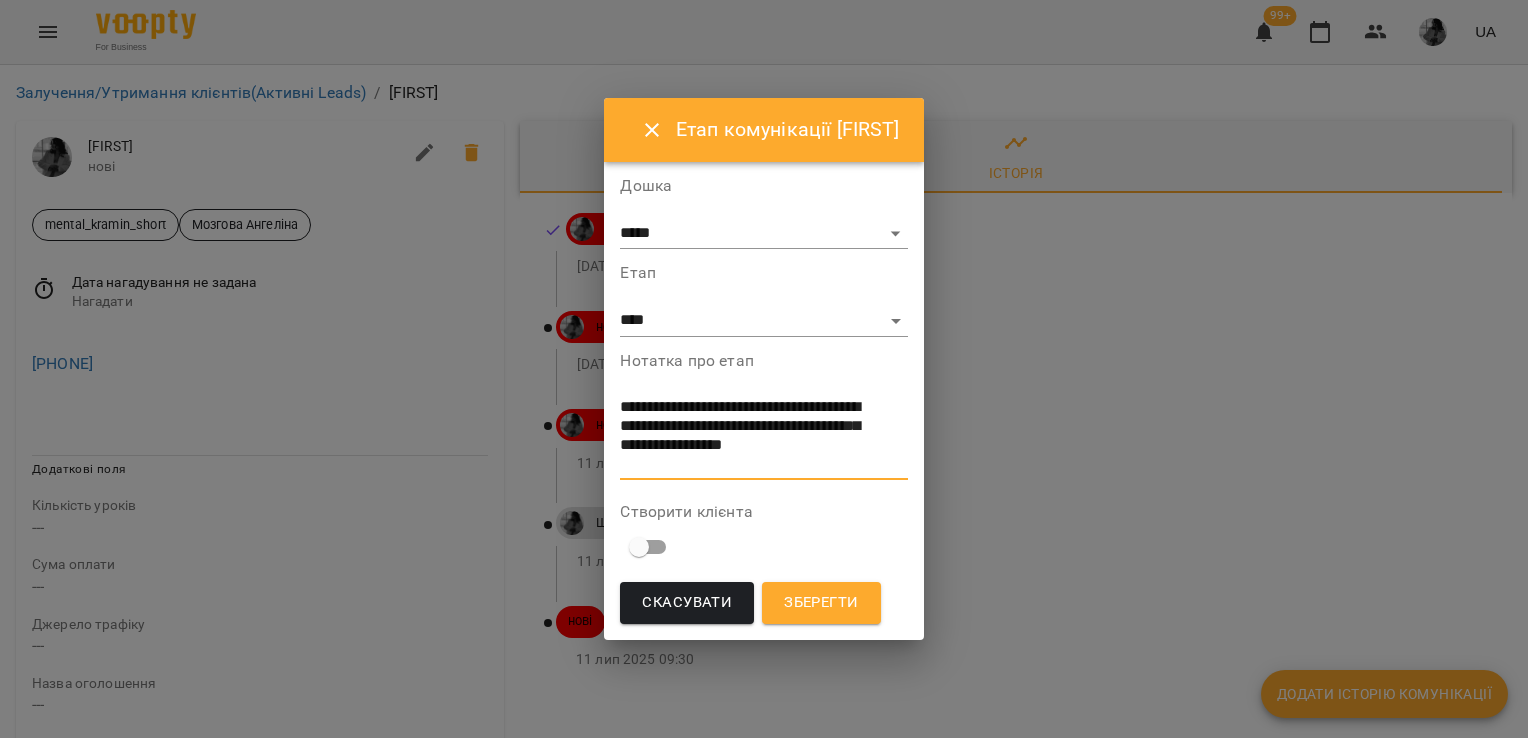 type on "**********" 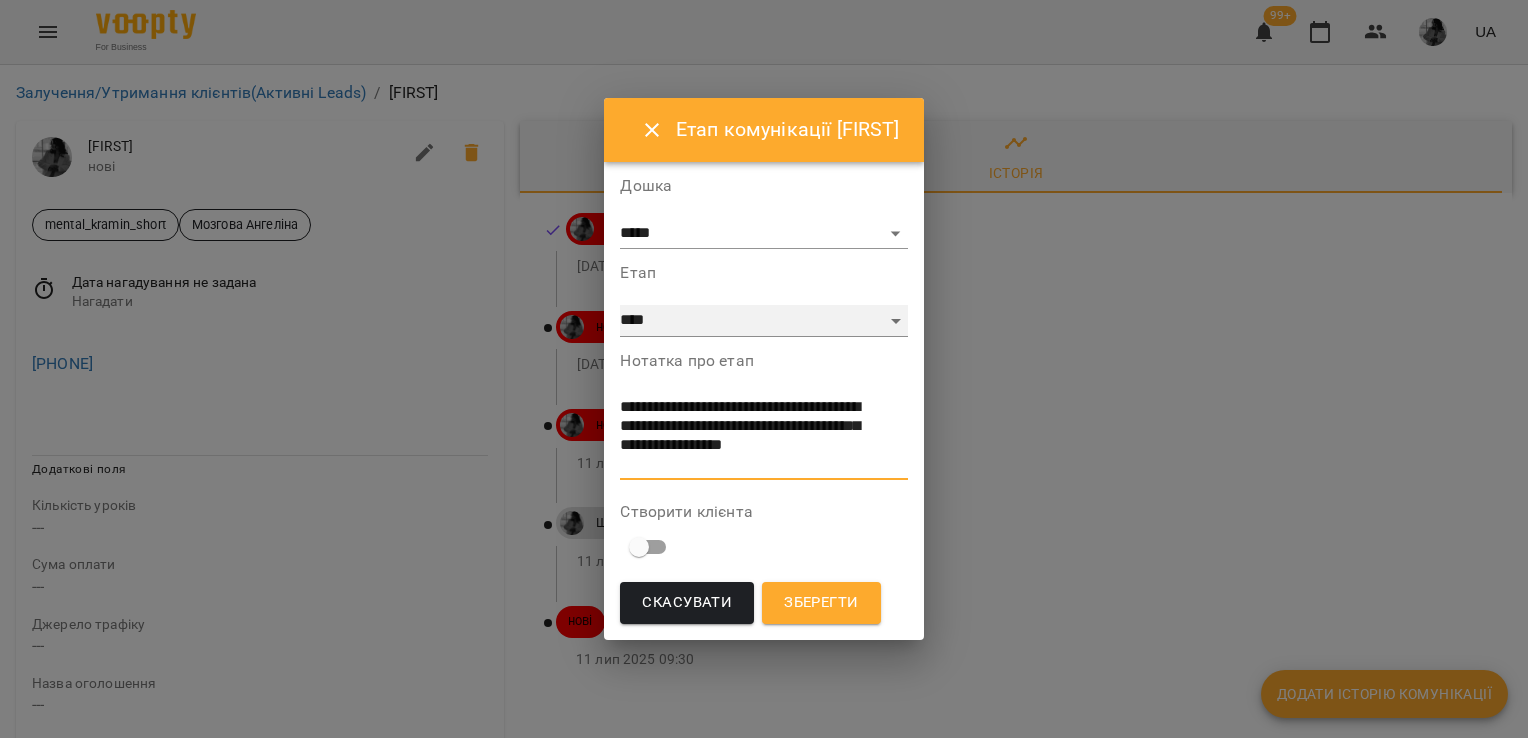 click on "**********" at bounding box center (763, 321) 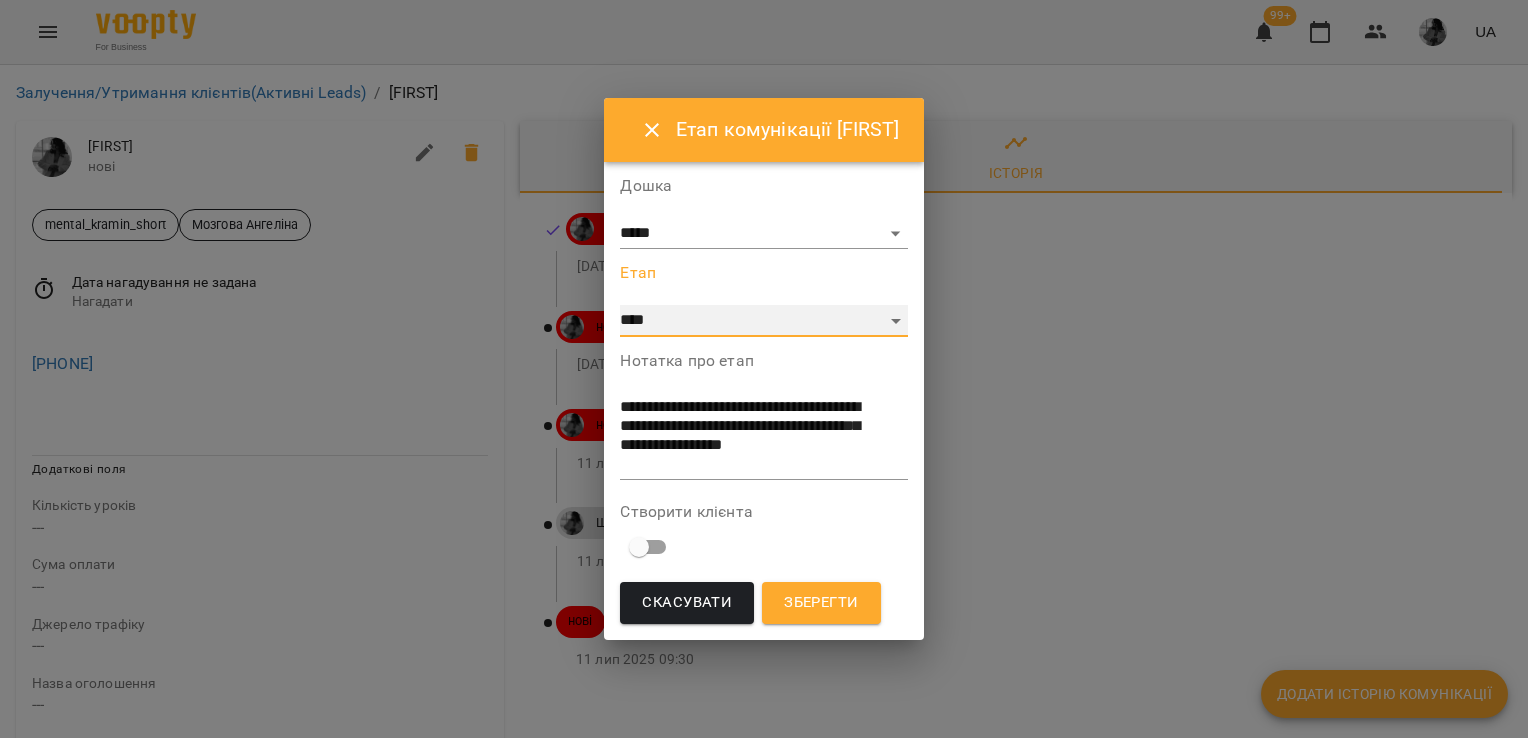 select on "*" 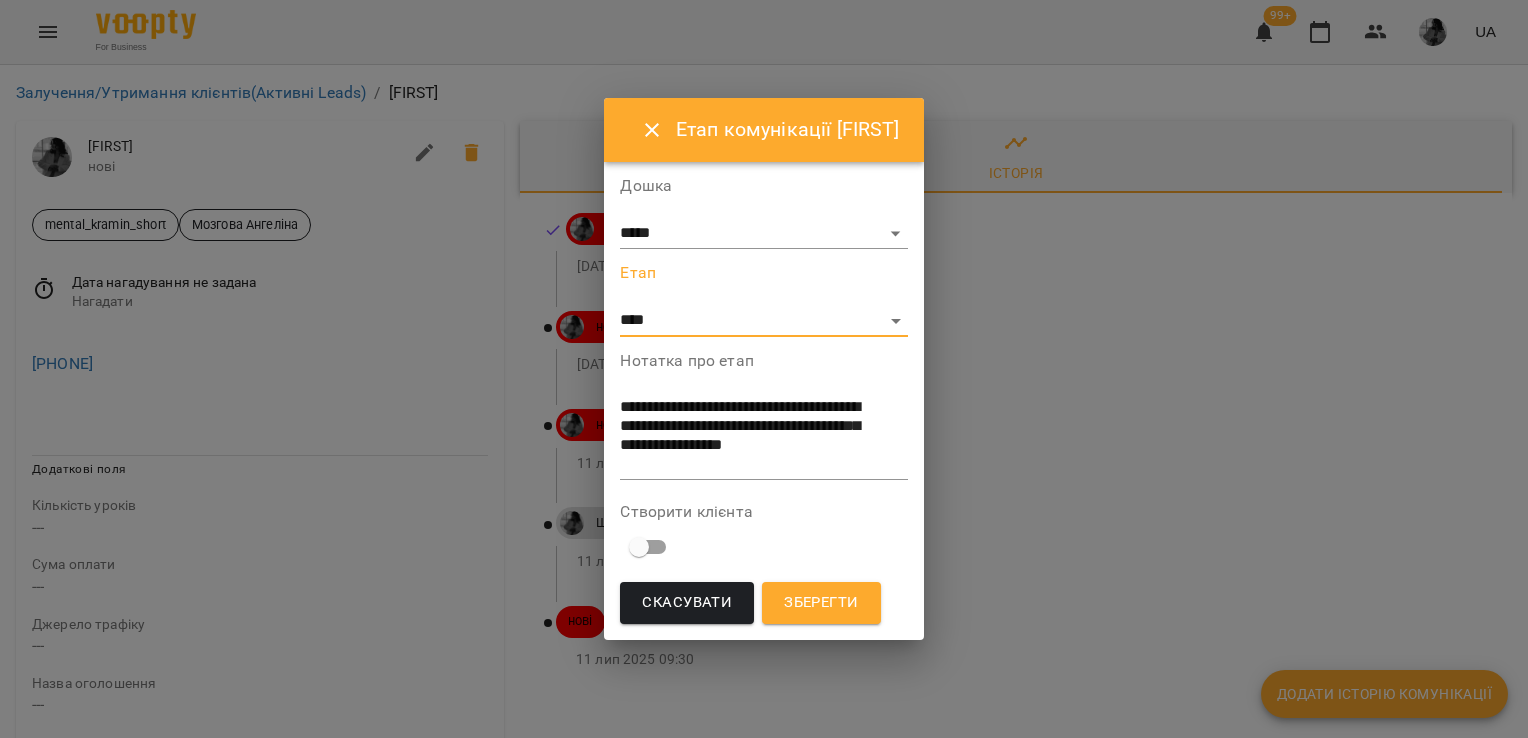 click on "Зберегти" at bounding box center (821, 603) 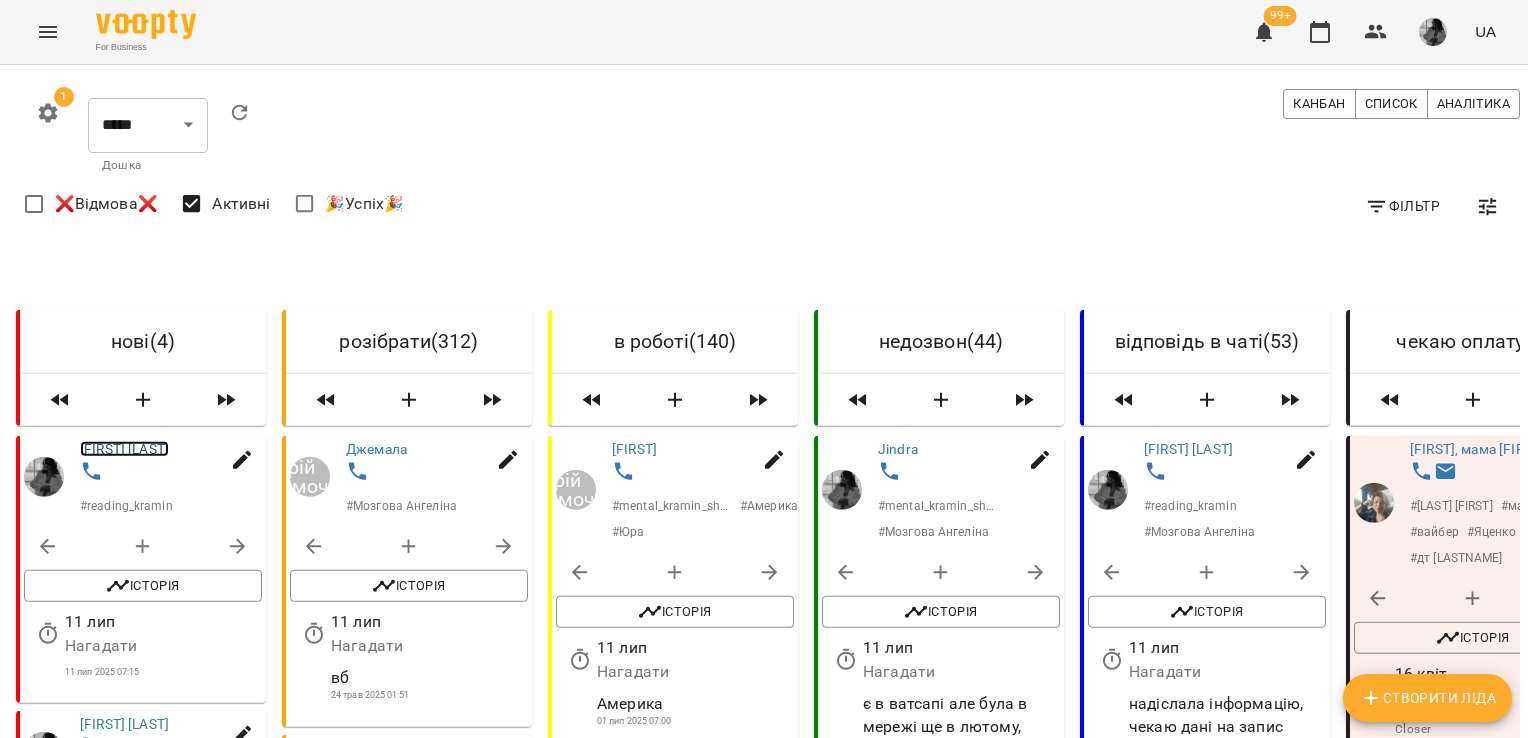 click on "[FIRST] [LAST]" at bounding box center (124, 449) 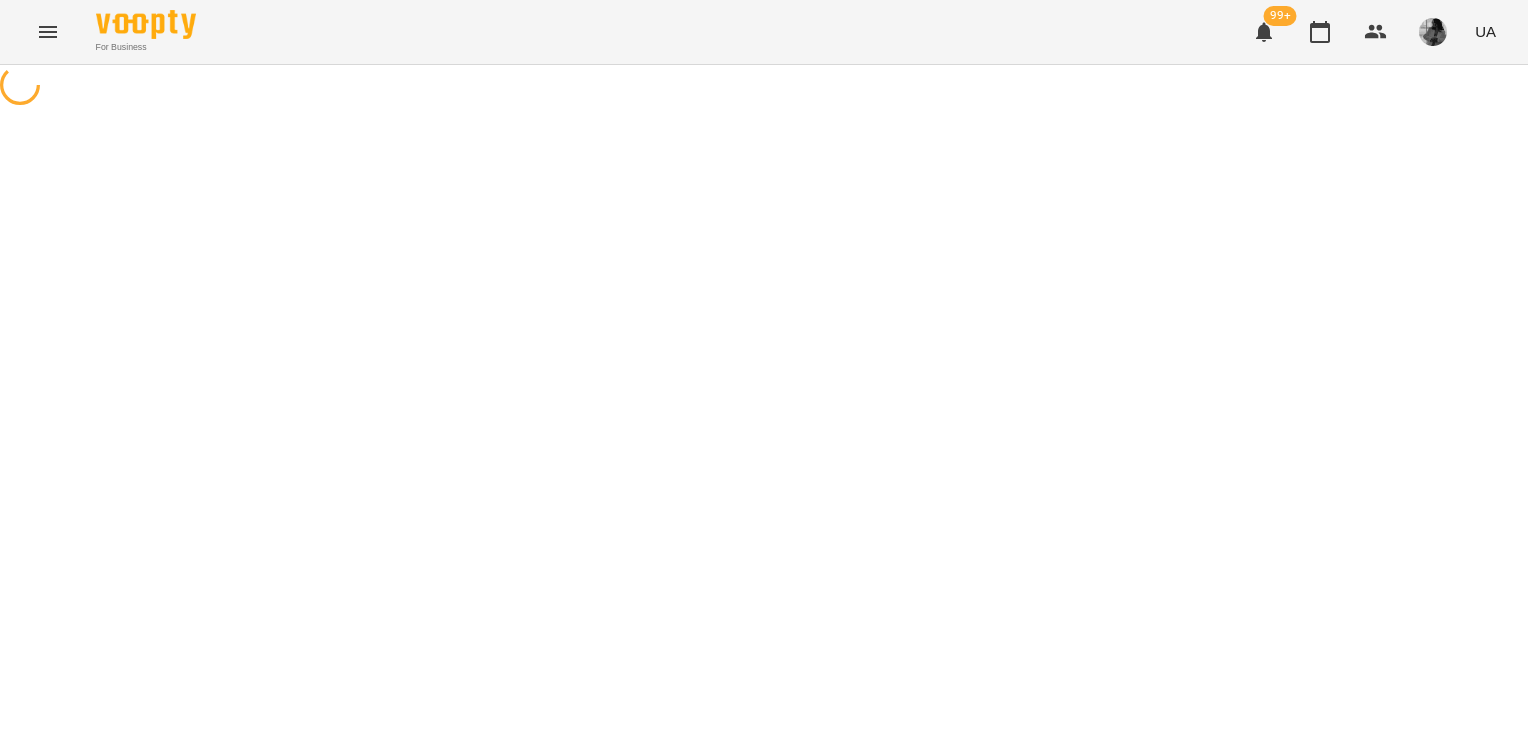 click at bounding box center (764, 87) 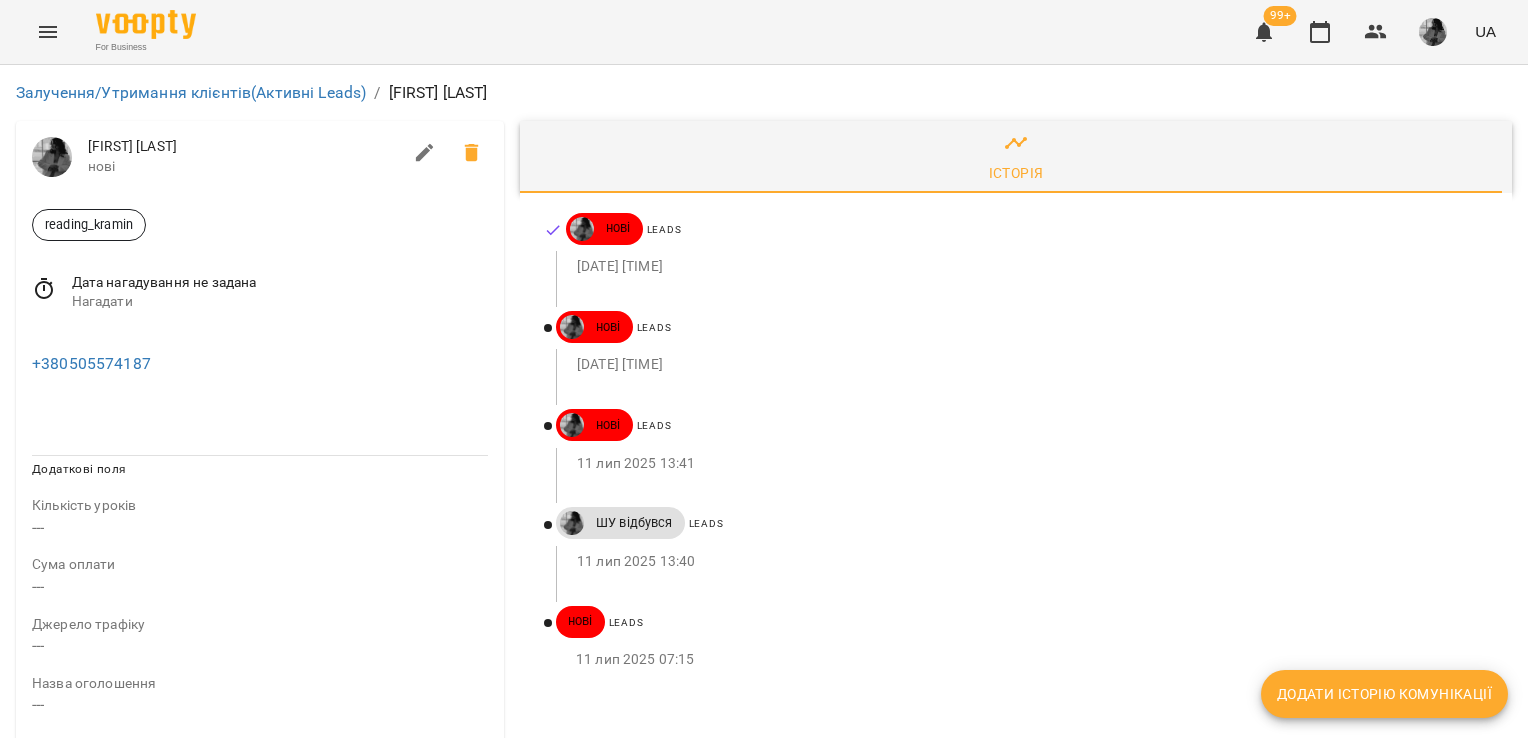 click 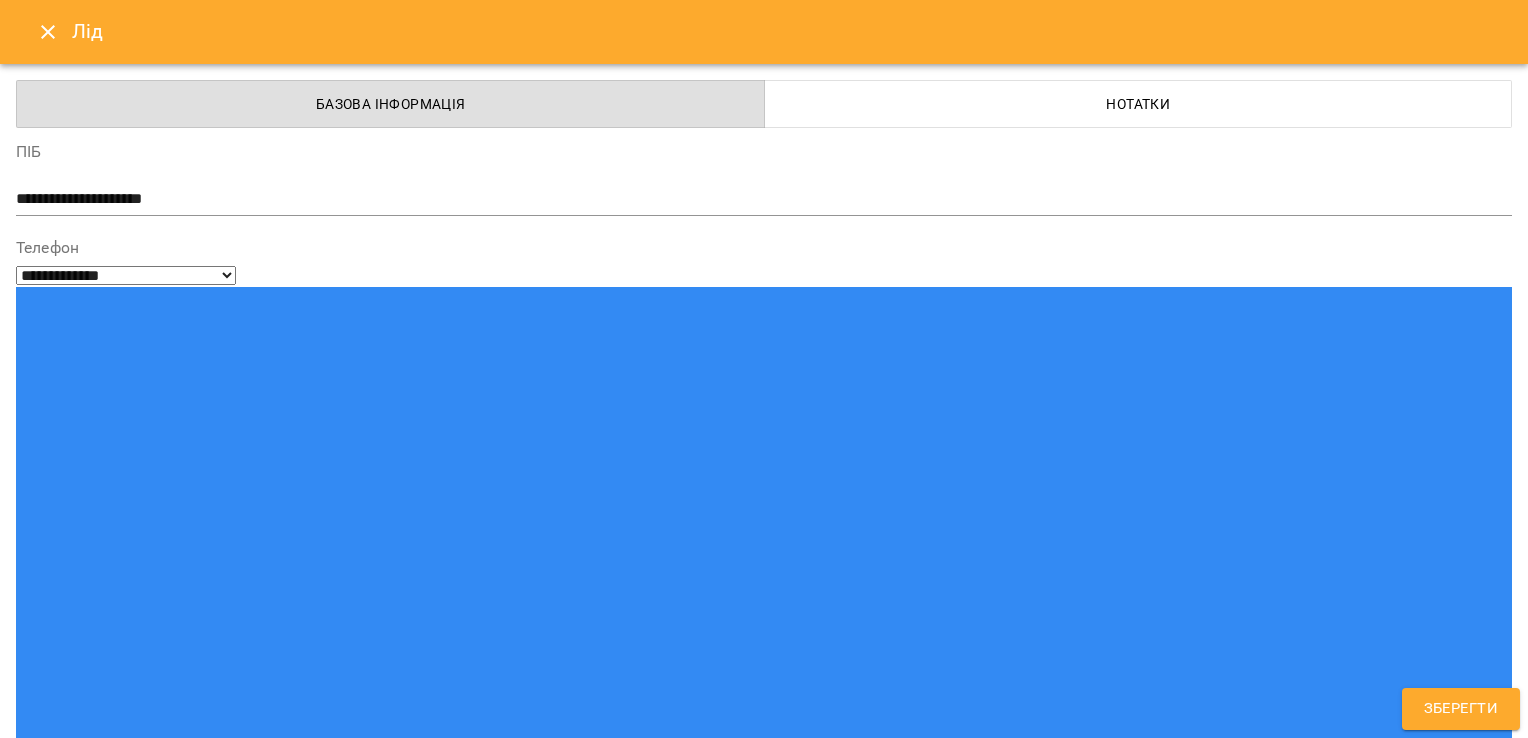 click on "reading_kramin" at bounding box center (727, 1522) 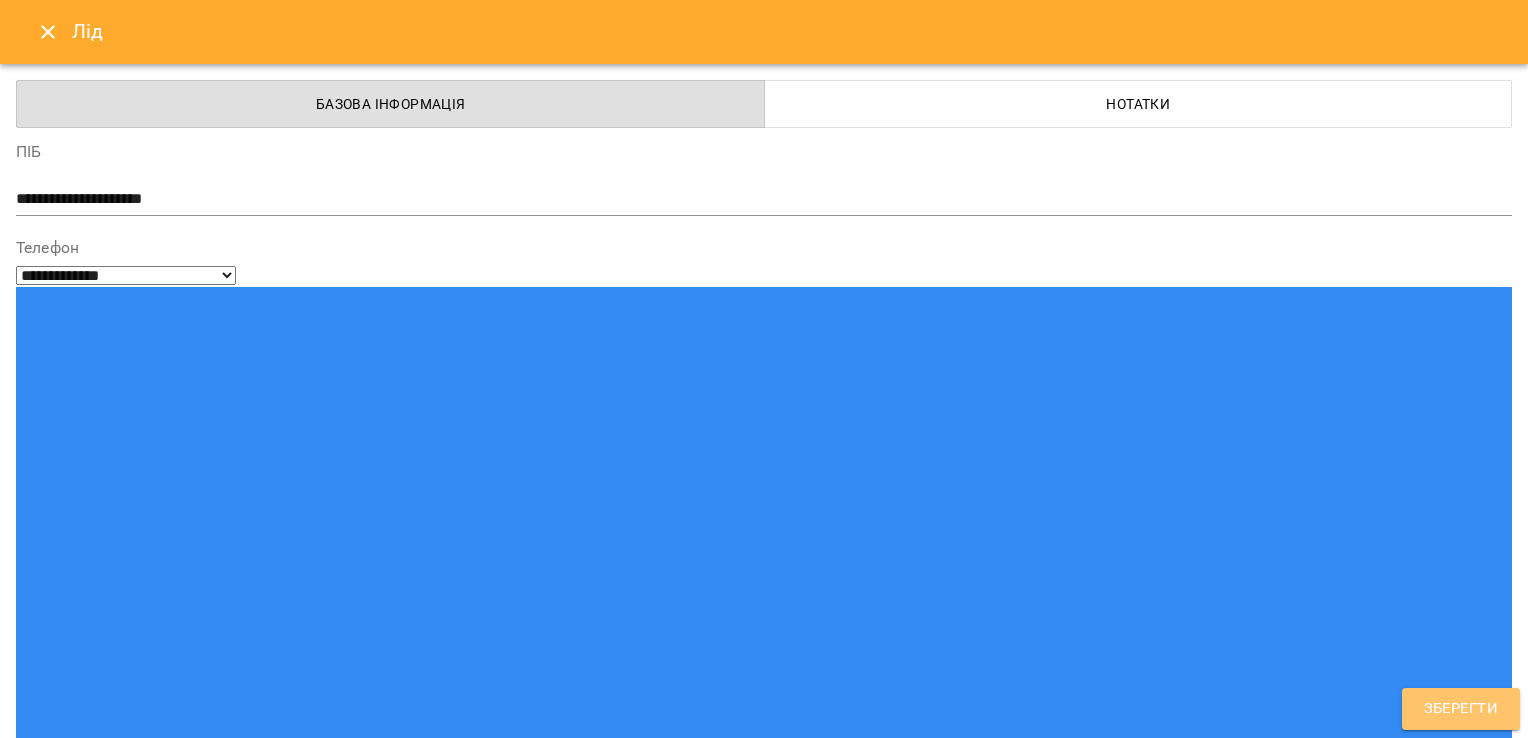 click on "Зберегти" at bounding box center [1461, 709] 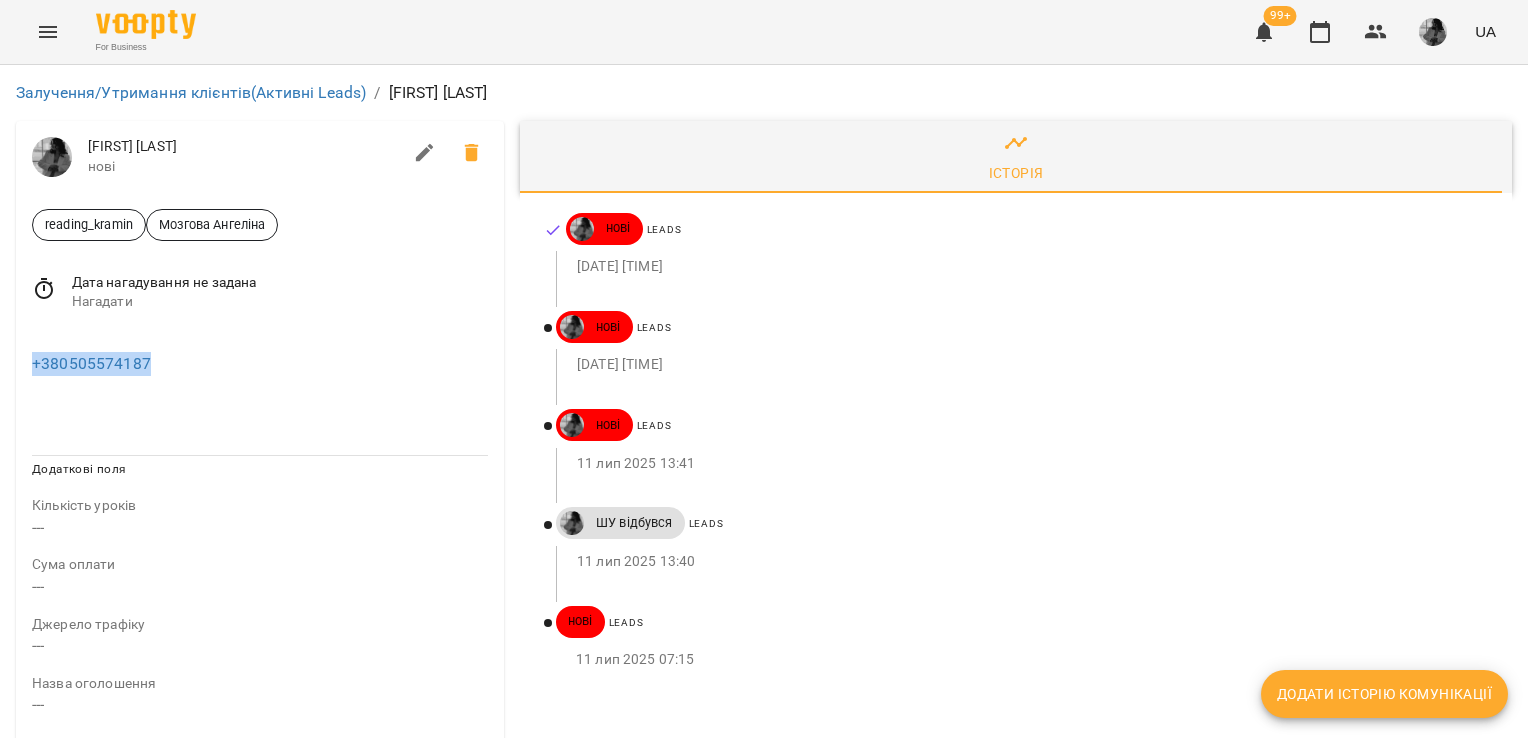 drag, startPoint x: 172, startPoint y: 370, endPoint x: 9, endPoint y: 369, distance: 163.00307 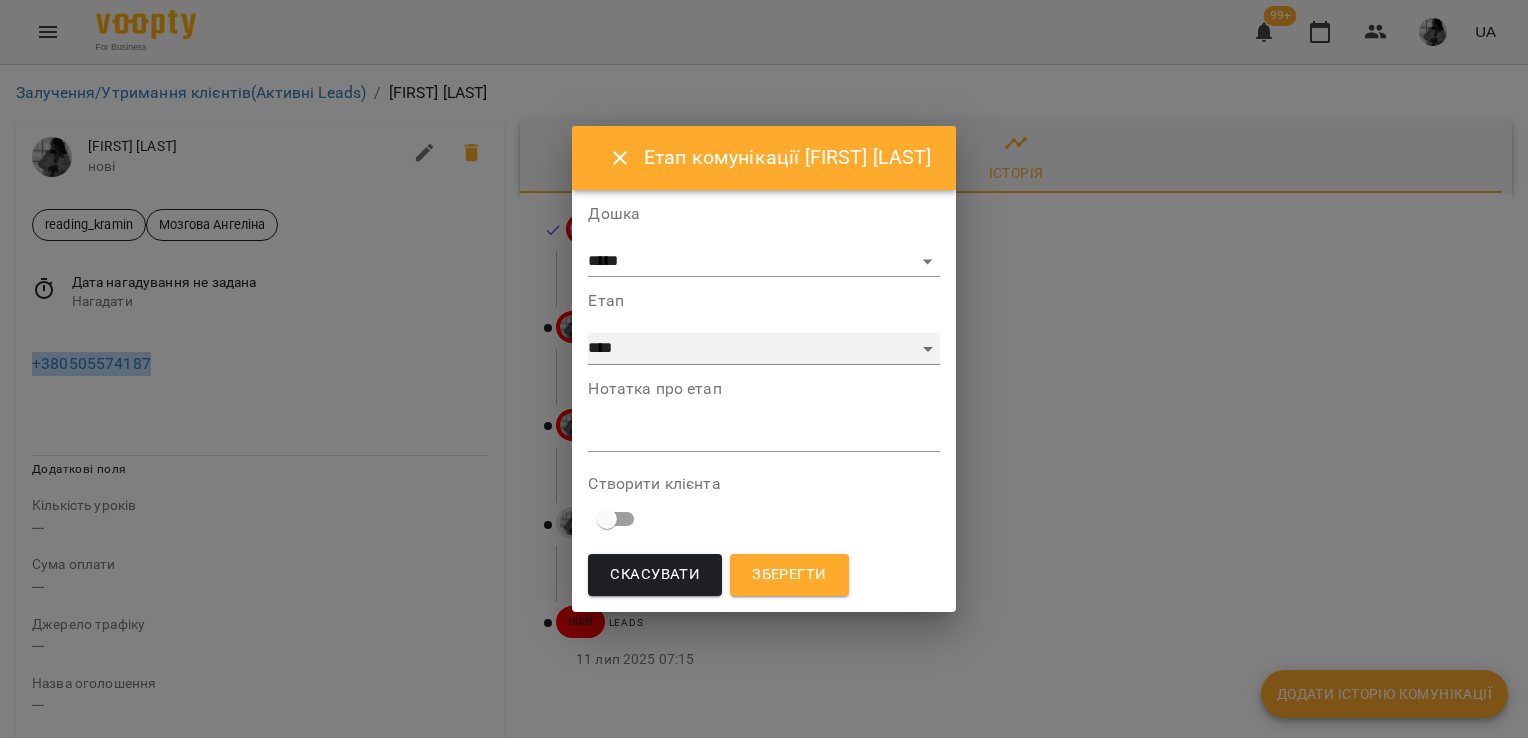 click on "**********" at bounding box center [763, 349] 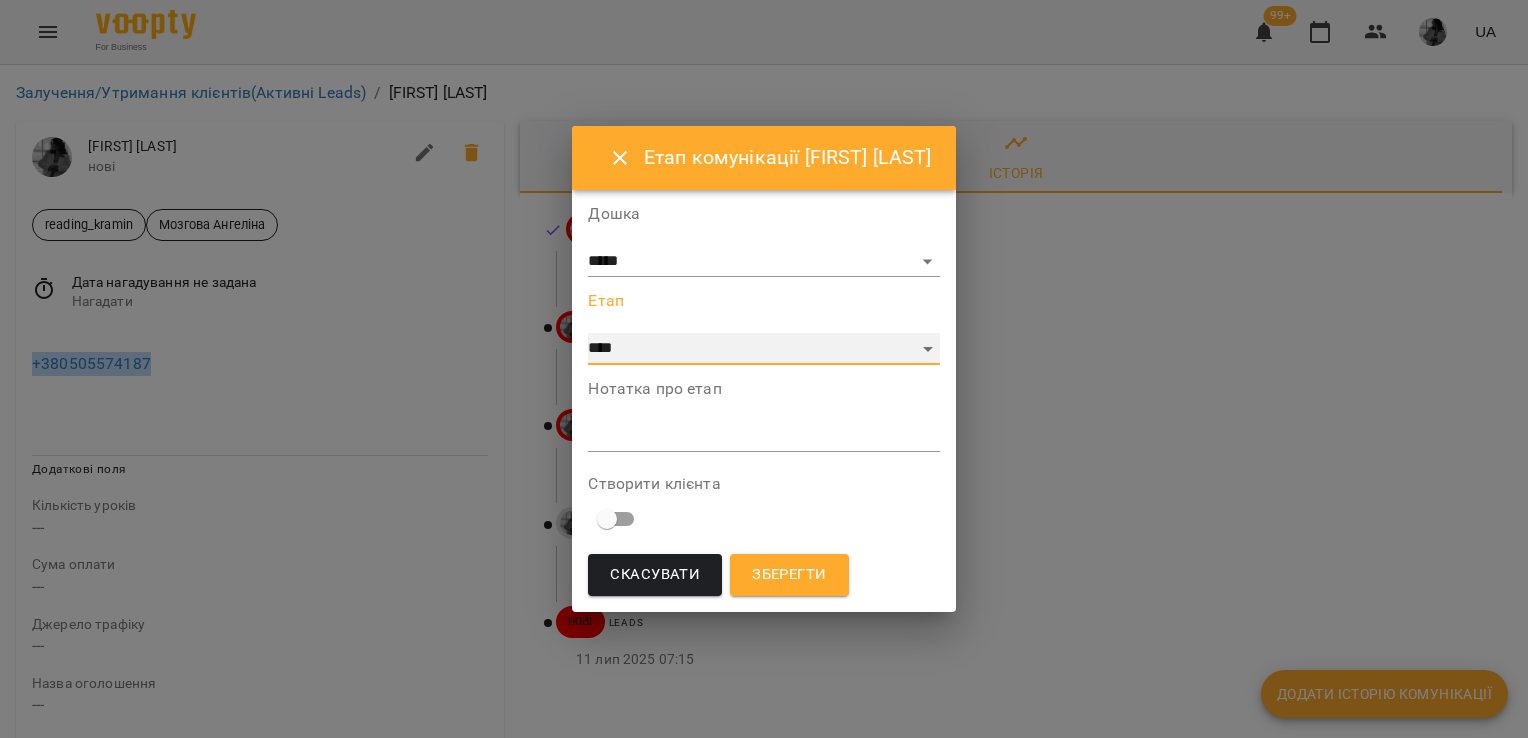 select on "*" 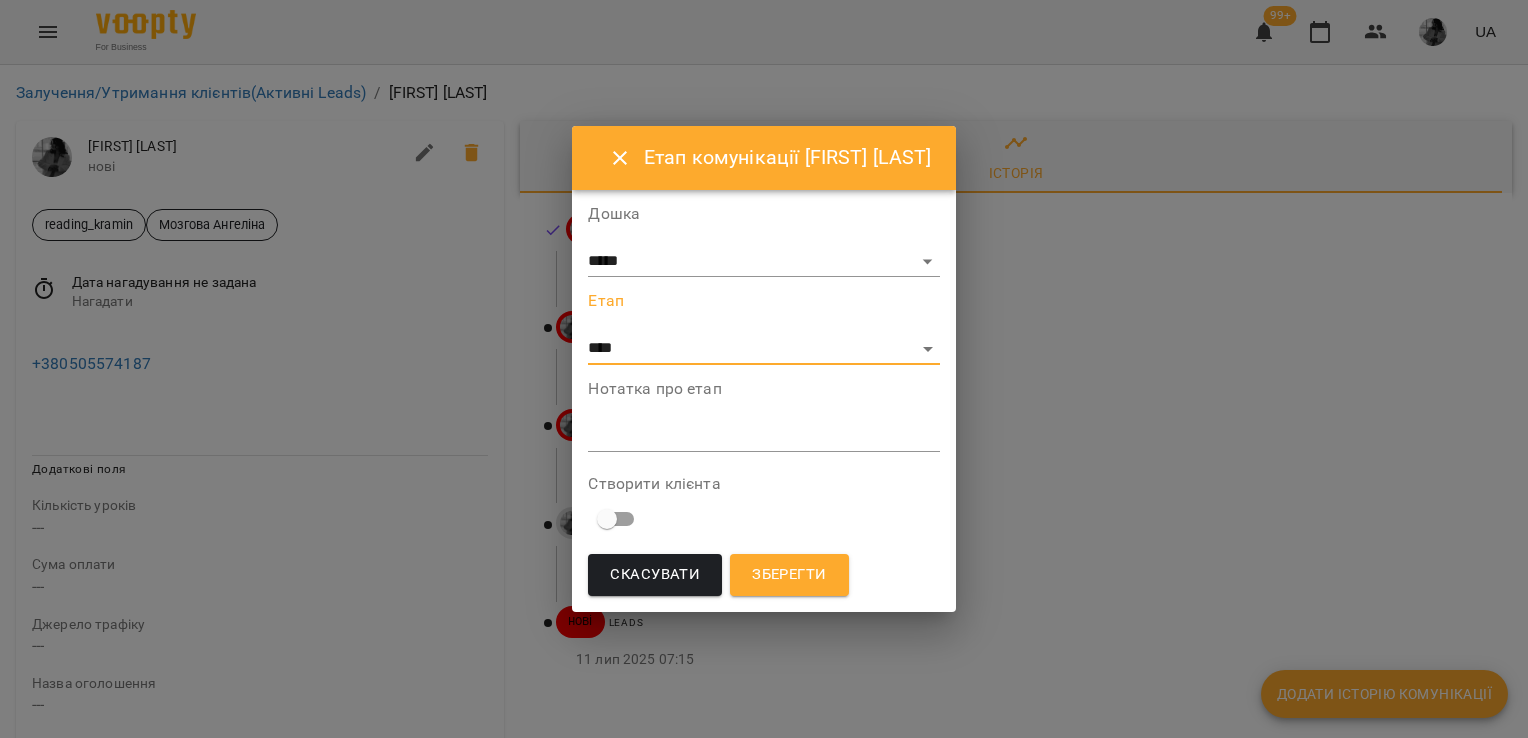 click at bounding box center (763, 435) 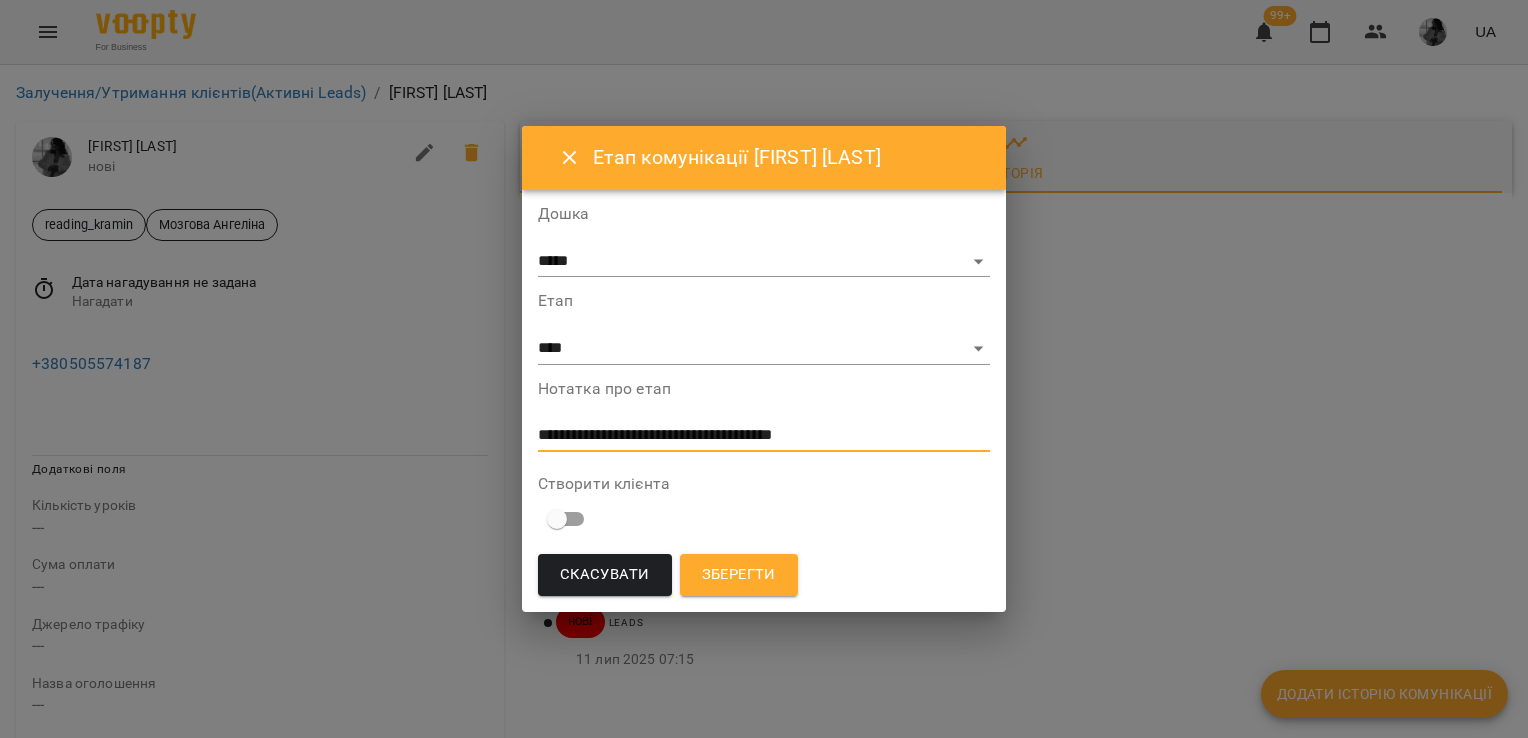 type on "**********" 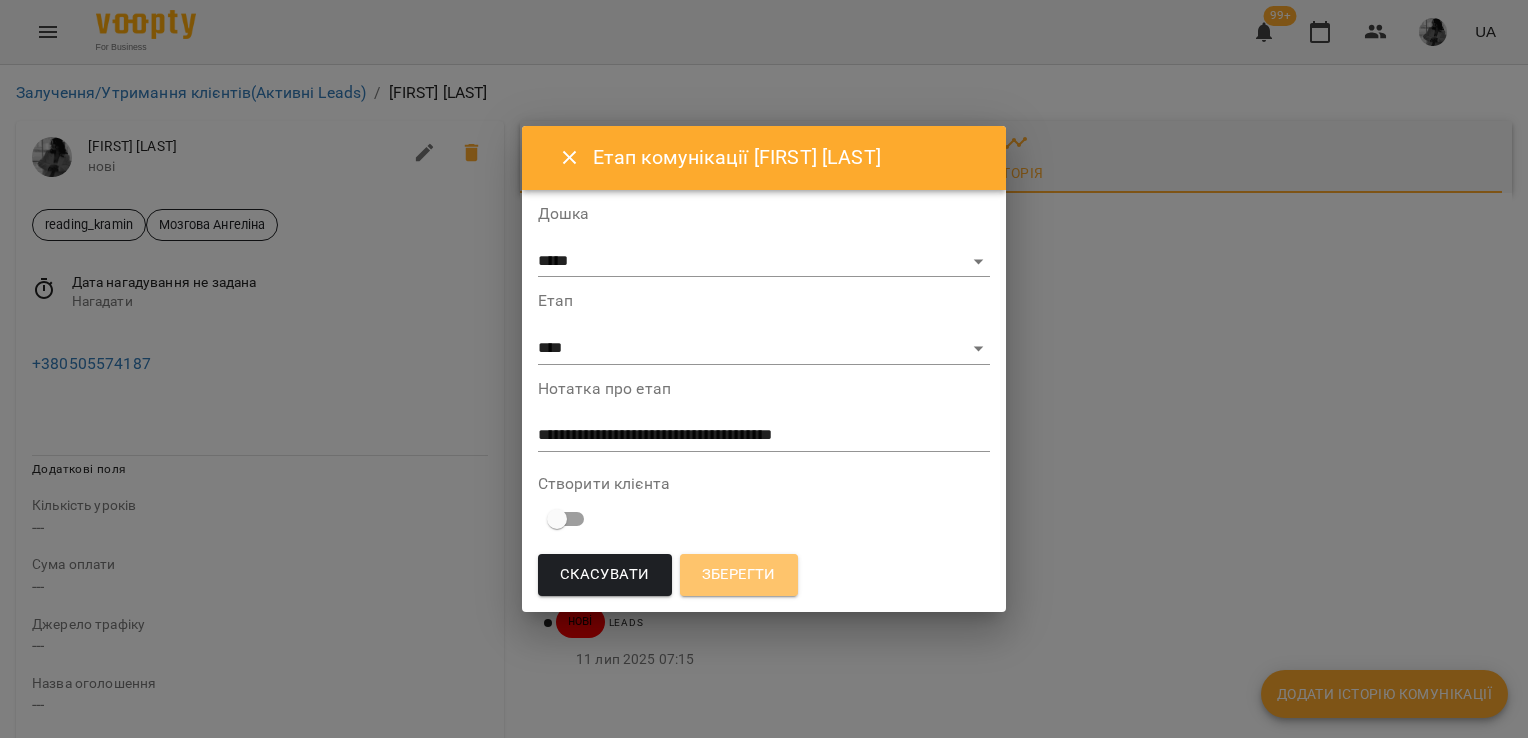 click on "Зберегти" at bounding box center (739, 575) 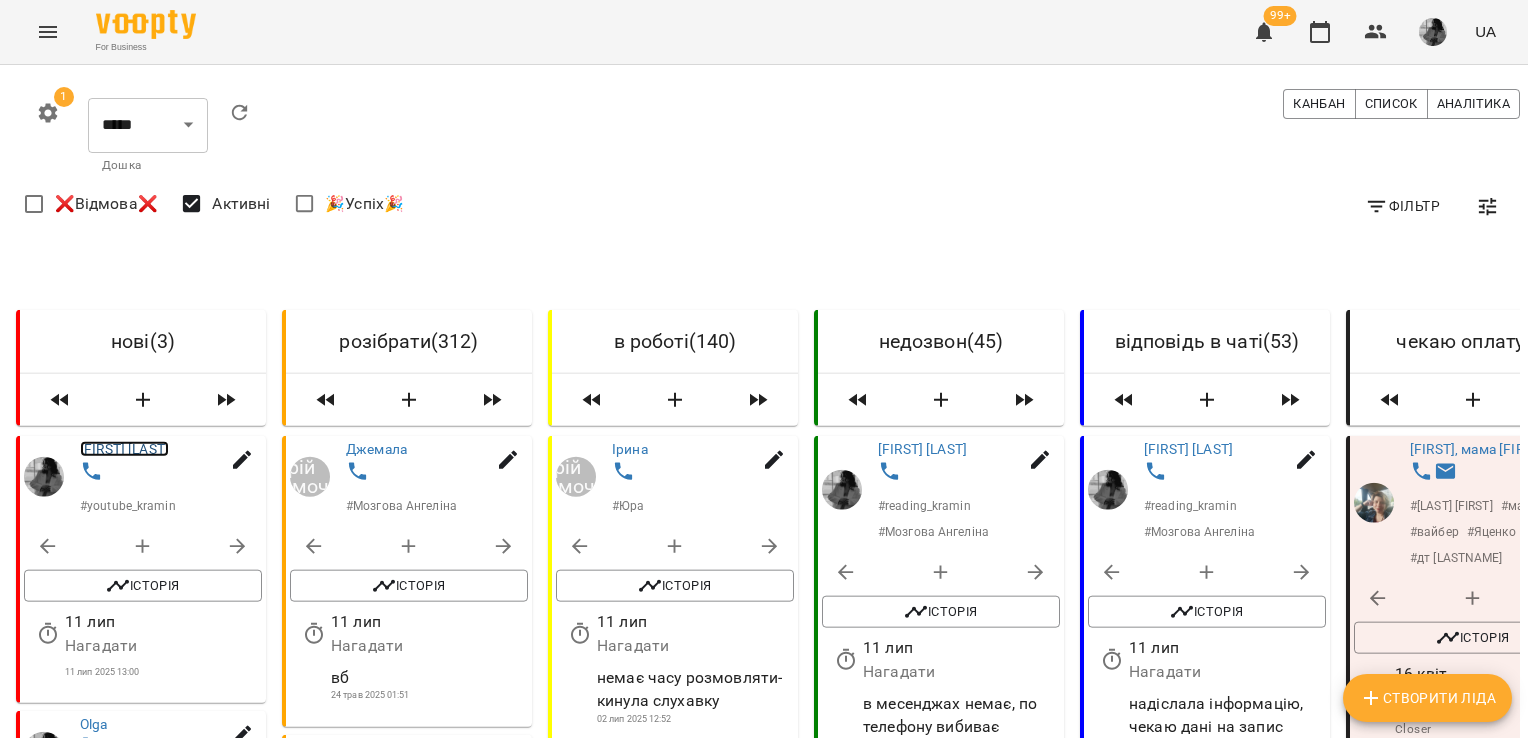 drag, startPoint x: 102, startPoint y: 463, endPoint x: 89, endPoint y: 434, distance: 31.780497 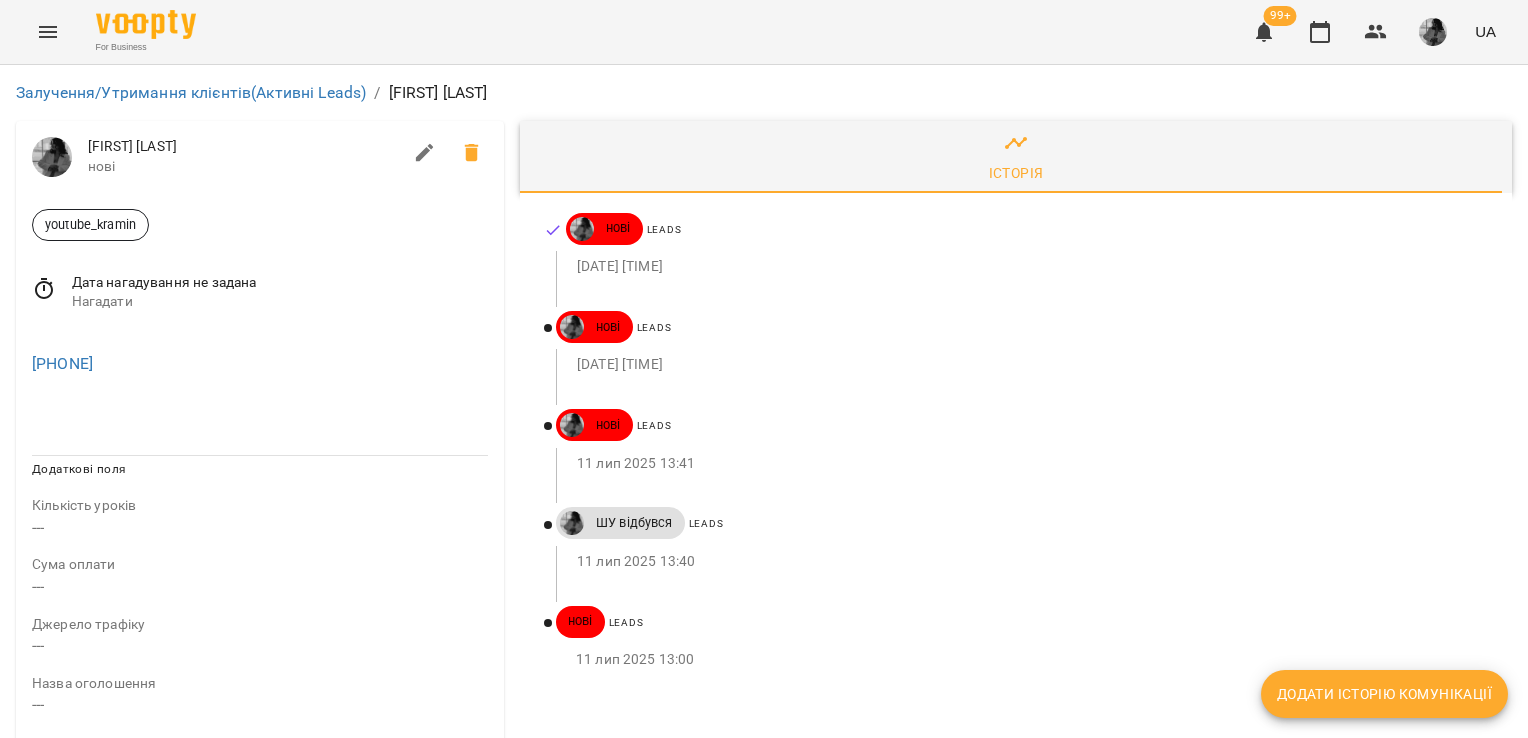 click 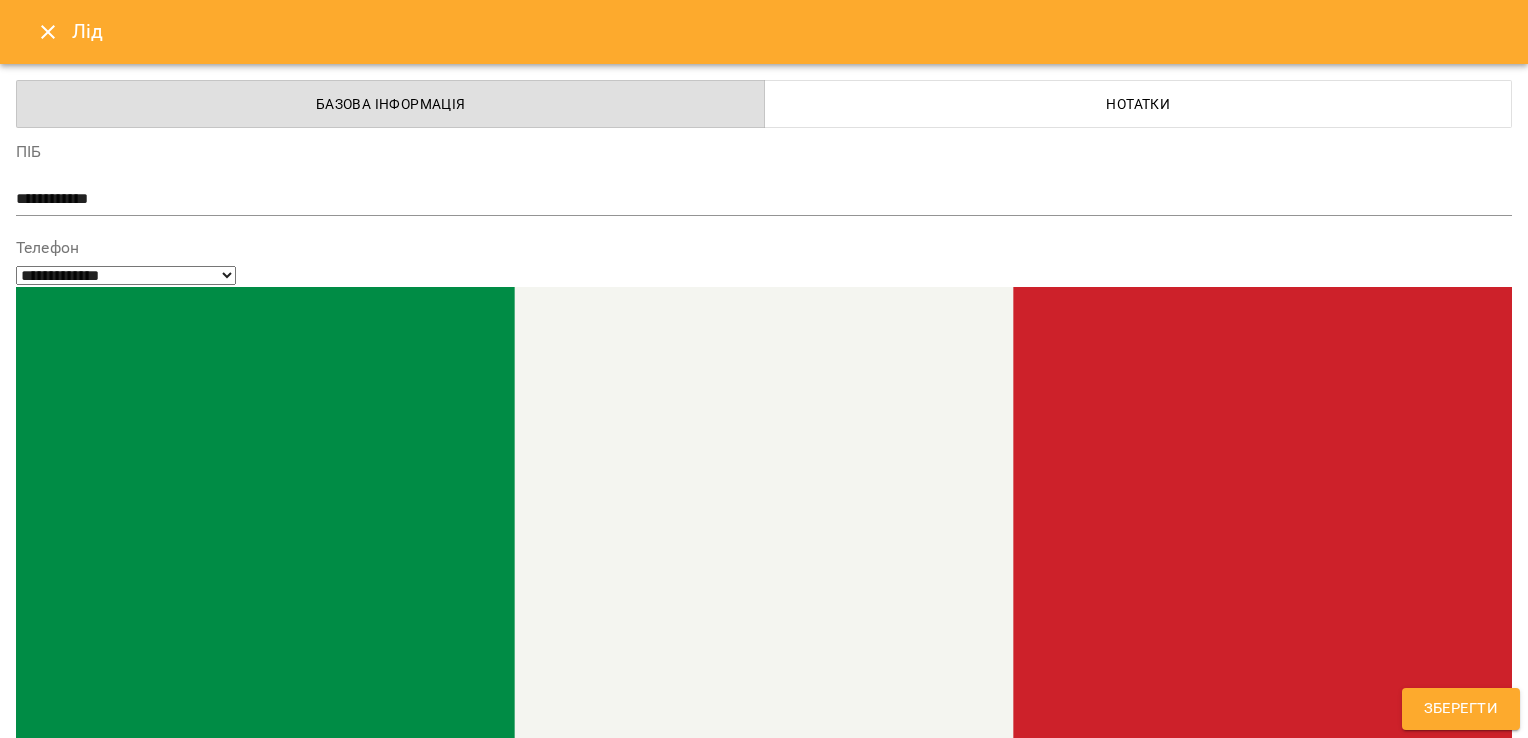 click on "youtube_kramin" at bounding box center [727, 1522] 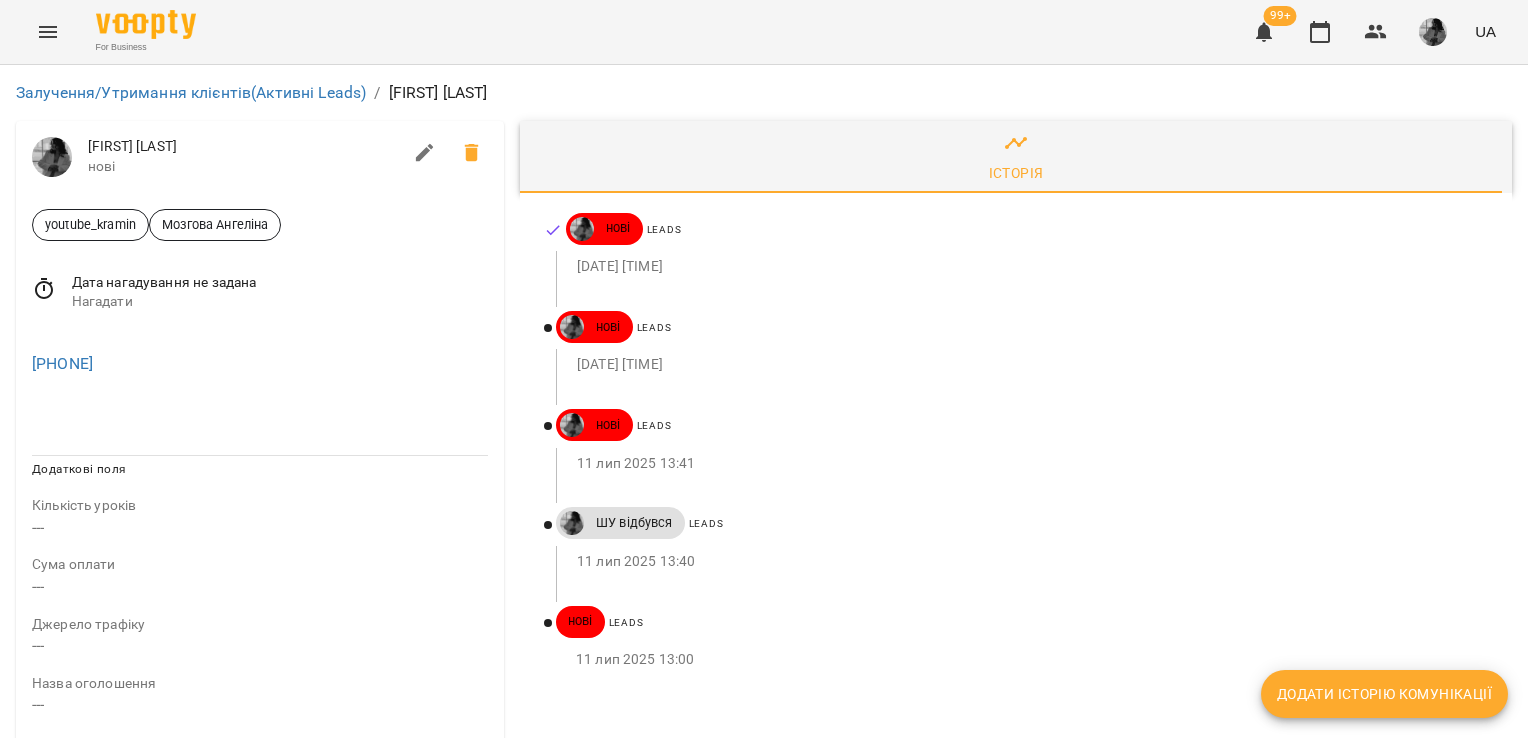 drag, startPoint x: 170, startPoint y: 351, endPoint x: 21, endPoint y: 358, distance: 149.16434 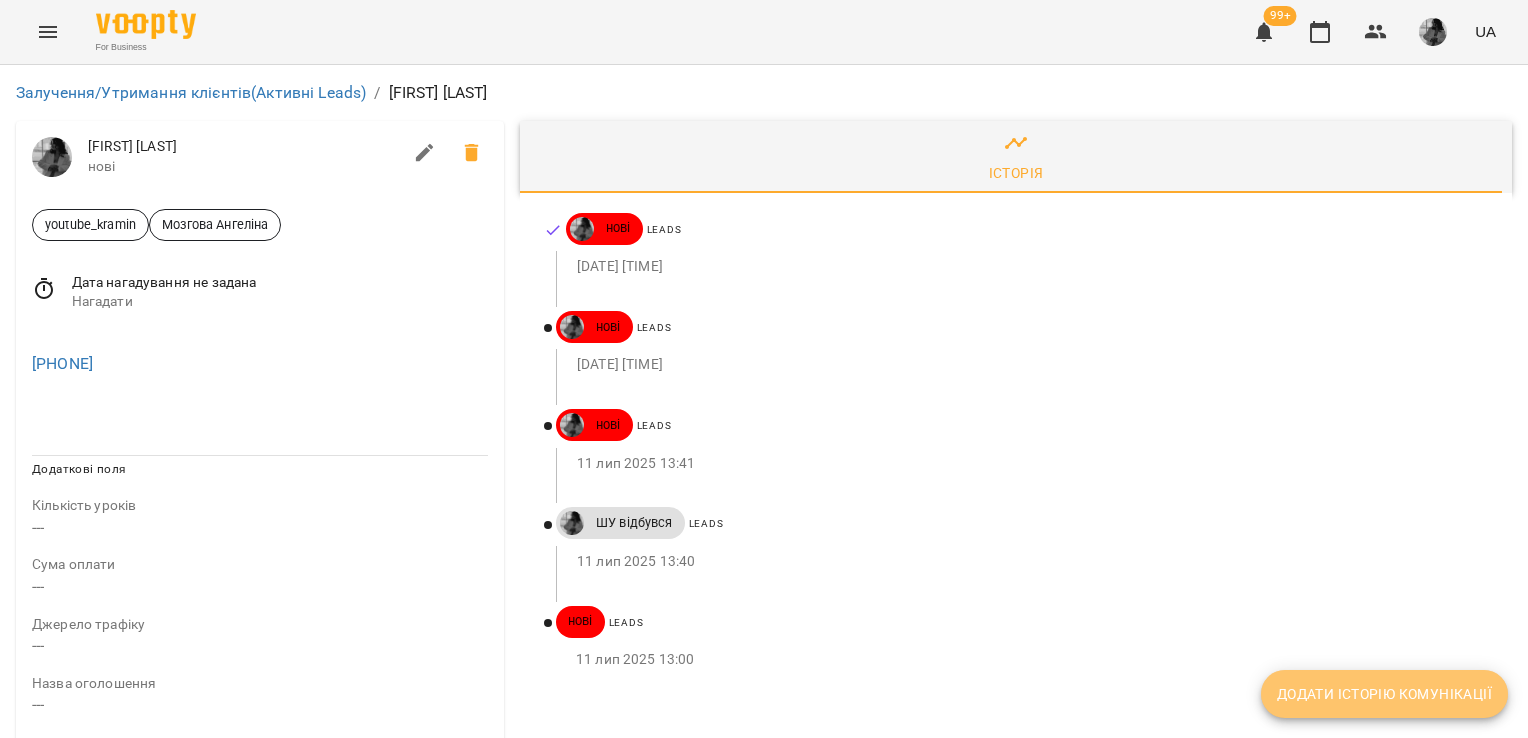 click on "Додати історію комунікації" at bounding box center [1384, 694] 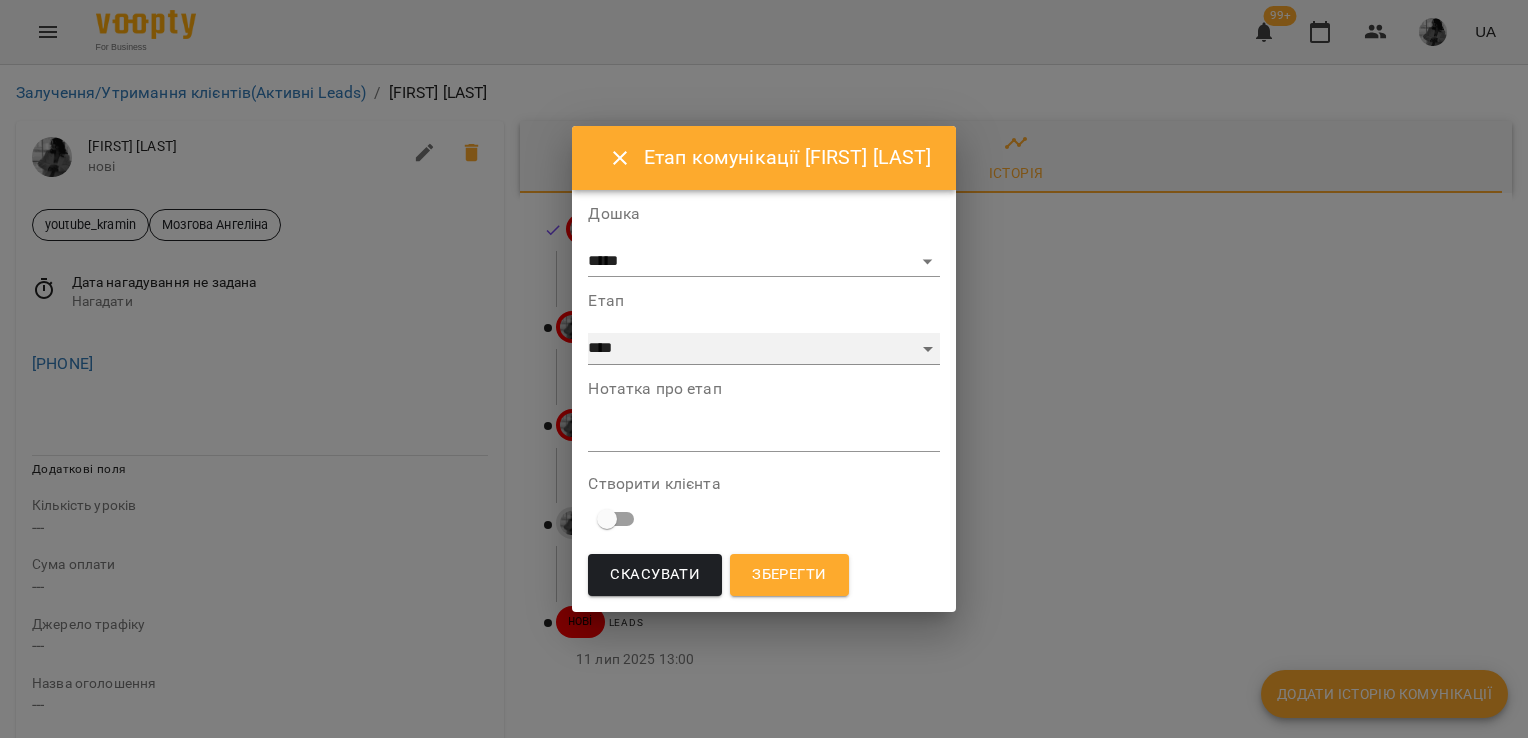 click on "**********" at bounding box center [763, 349] 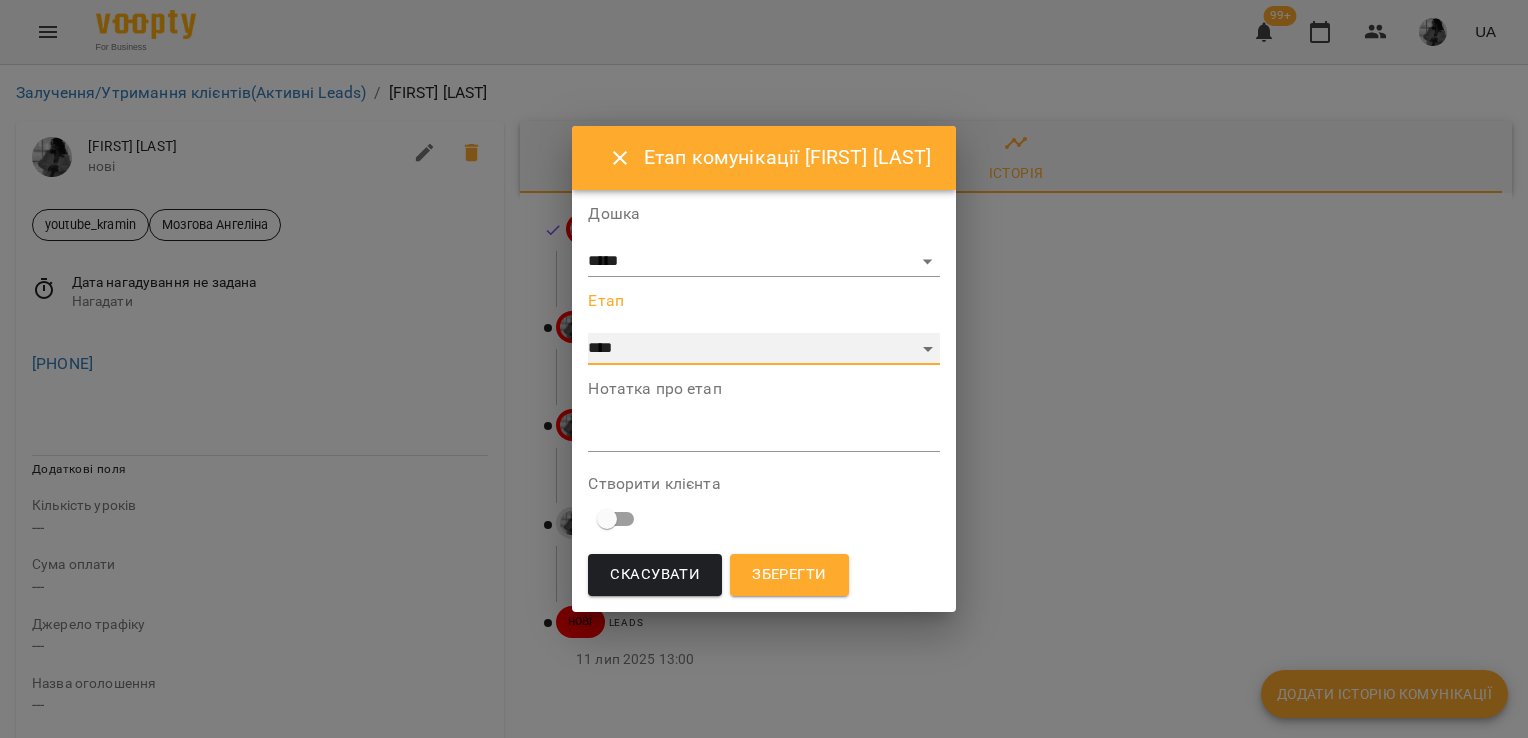 select on "*" 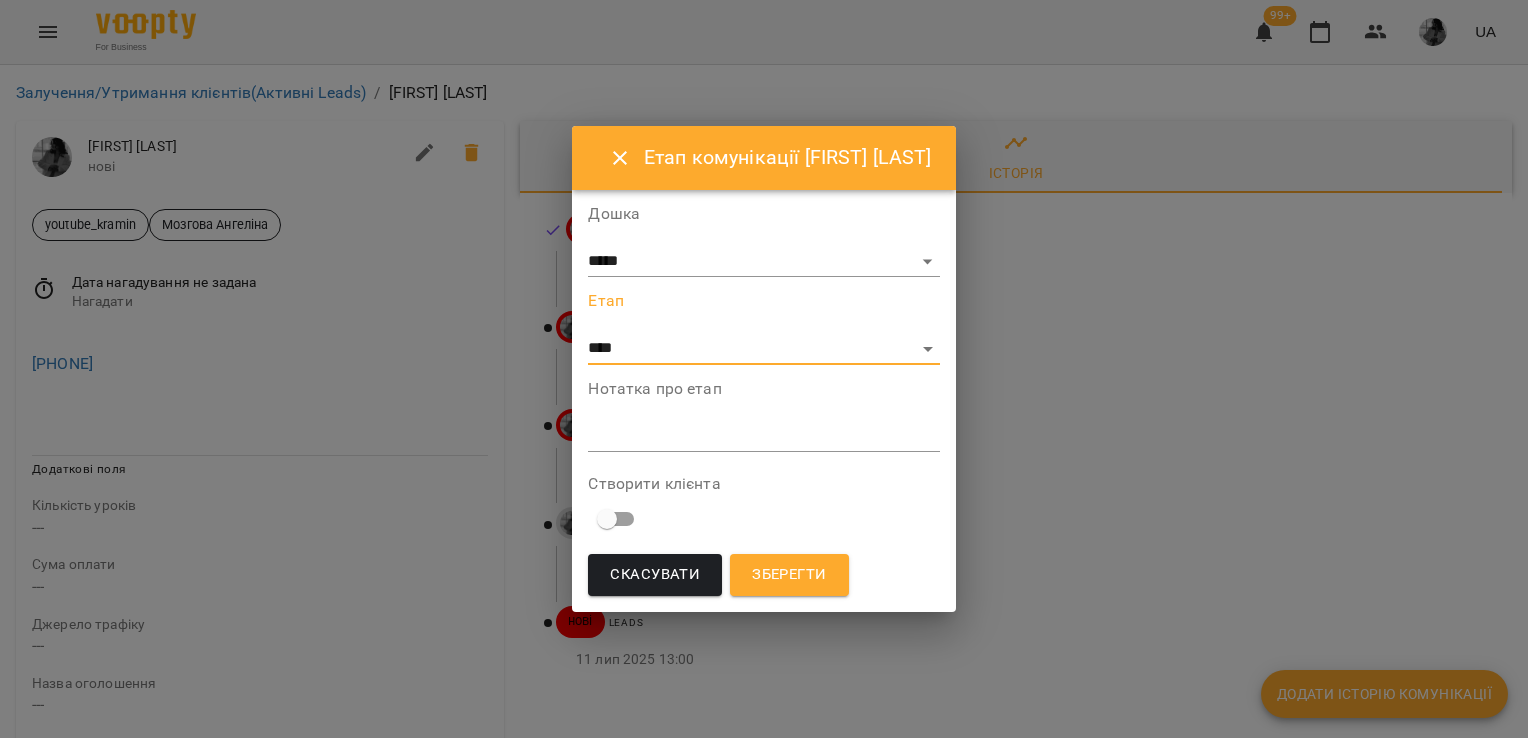 click at bounding box center [763, 435] 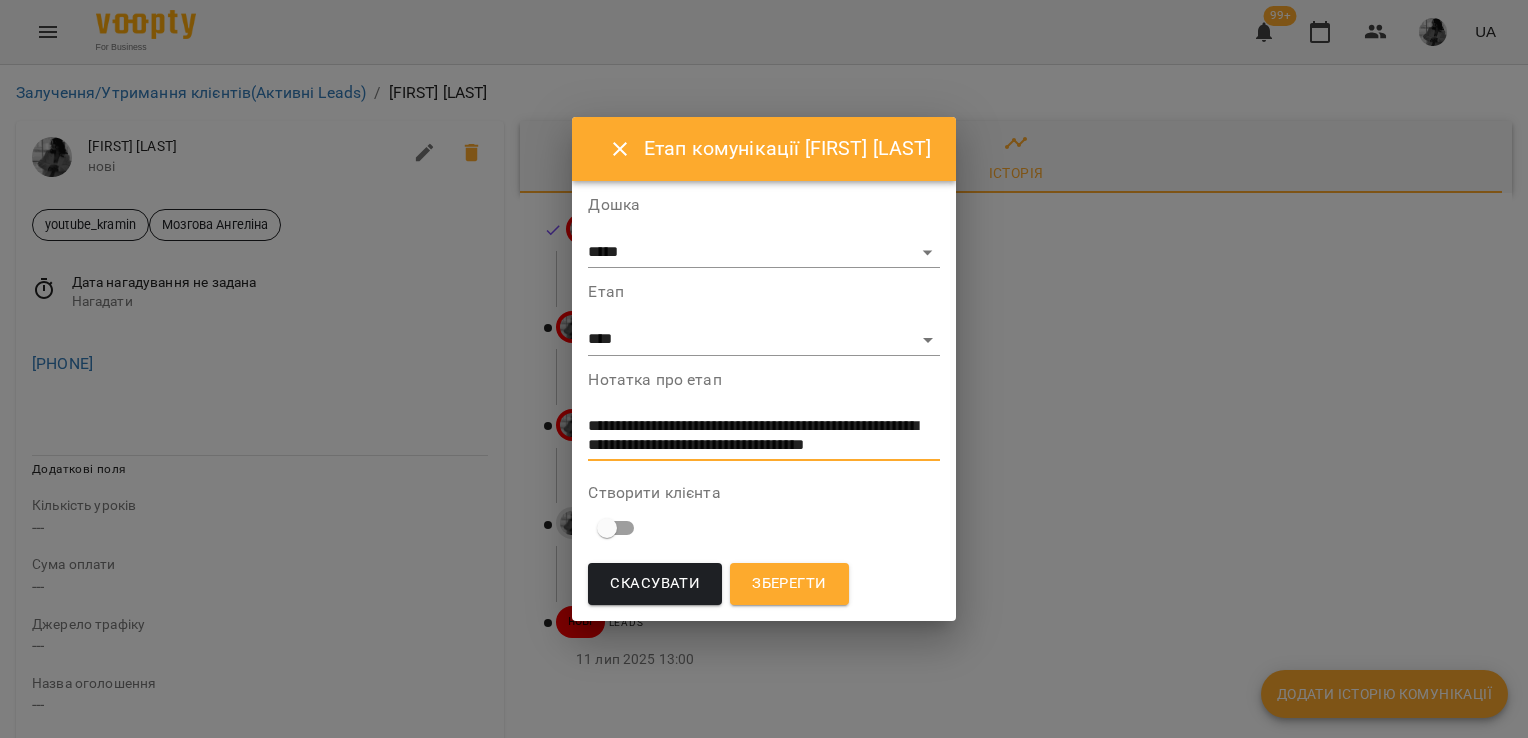 scroll, scrollTop: 0, scrollLeft: 0, axis: both 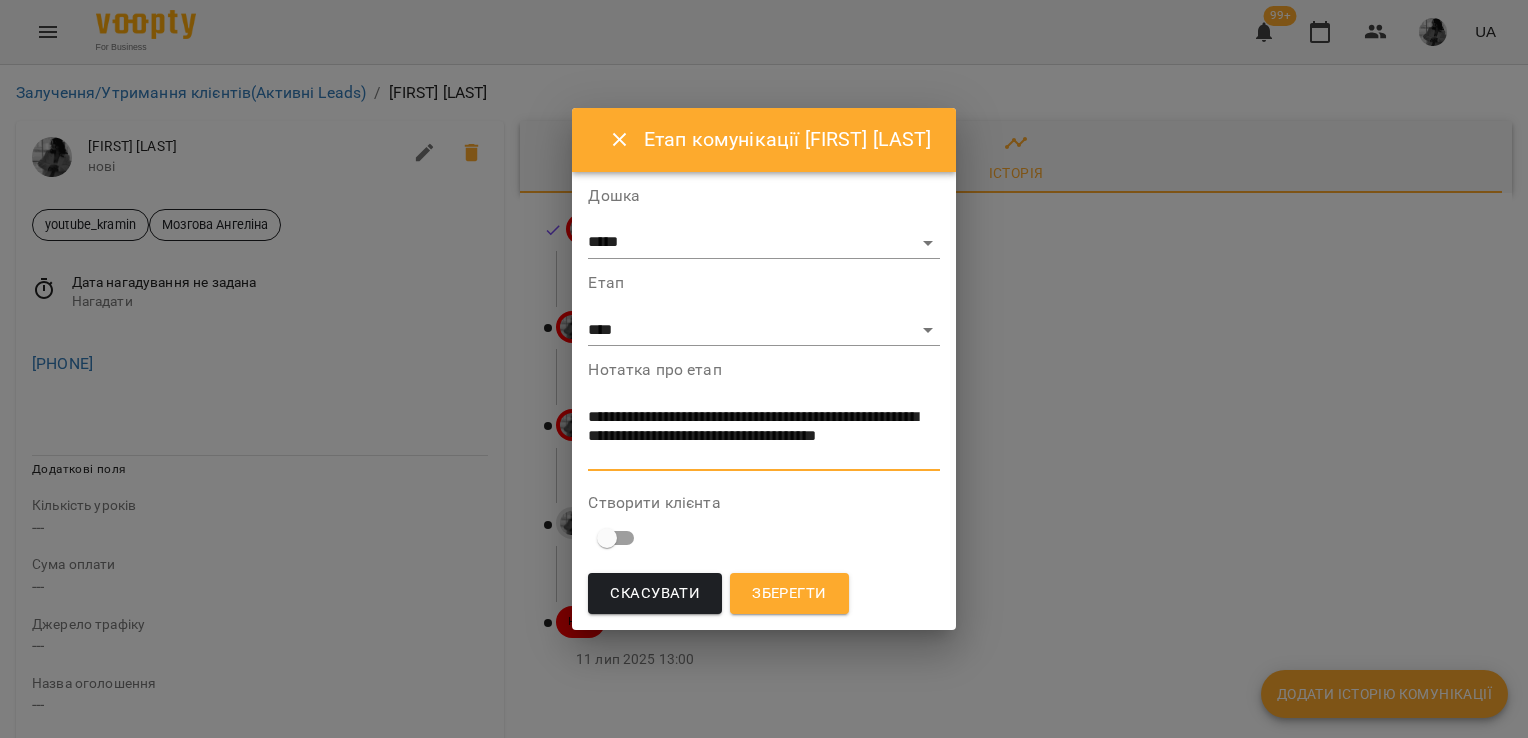type on "**********" 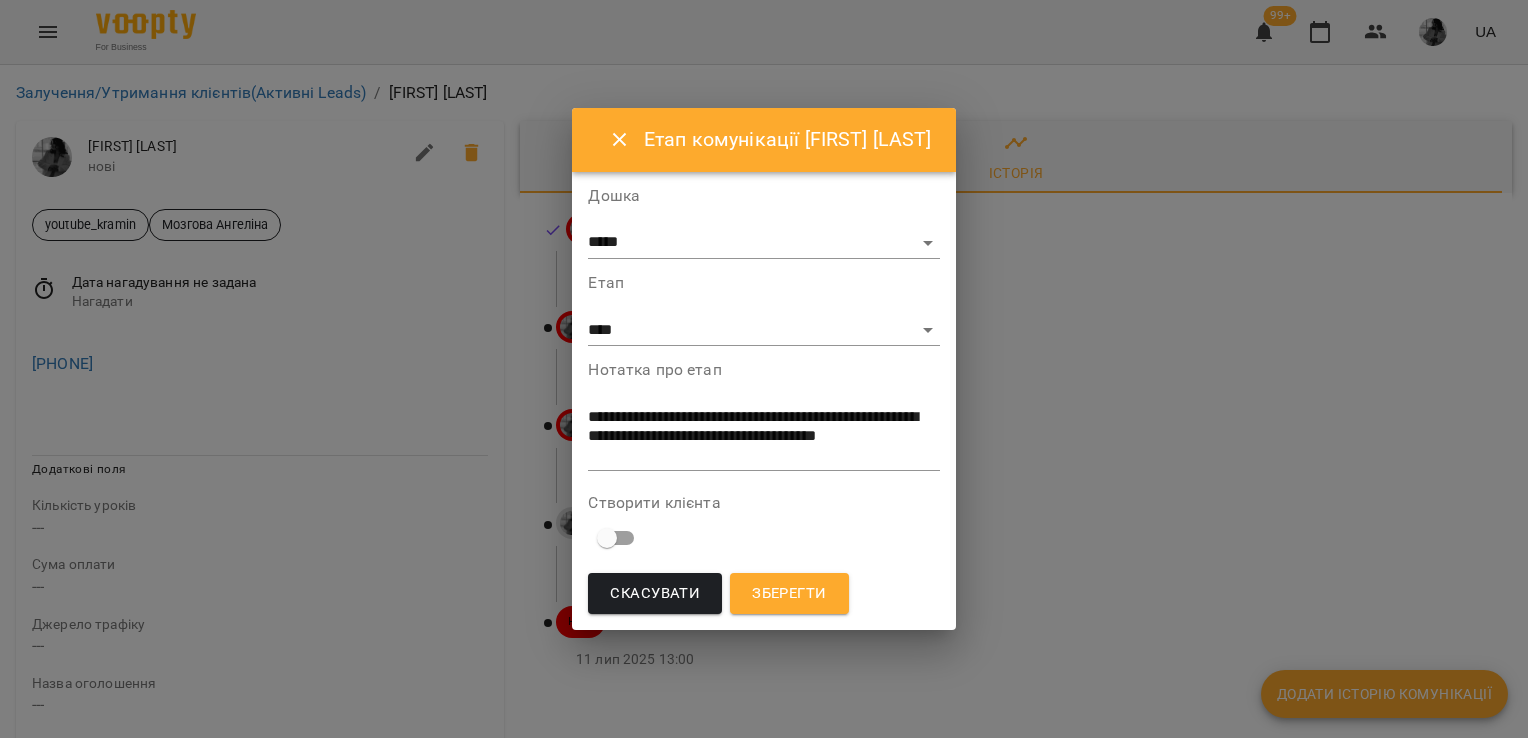 click on "Створити клієнта" at bounding box center (763, 526) 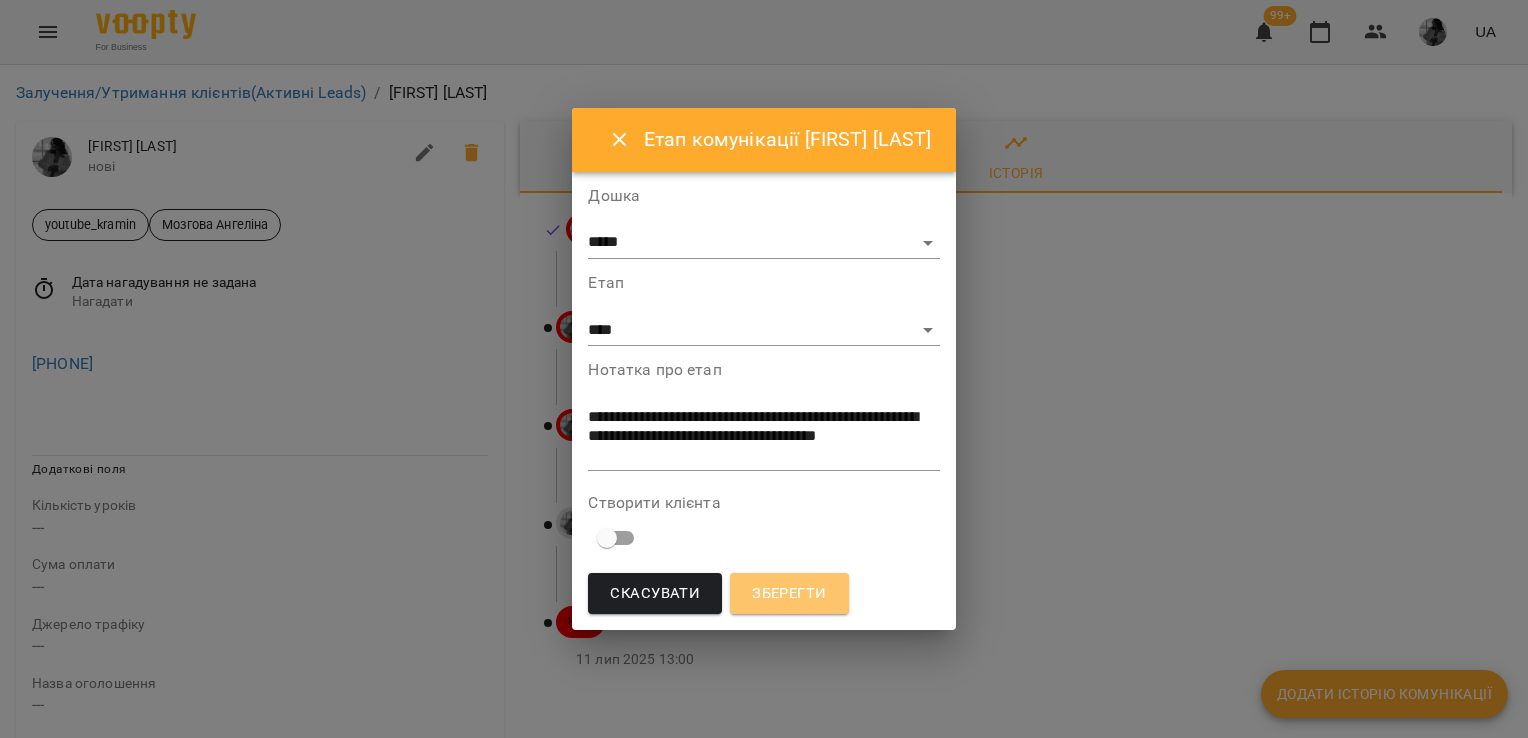 click on "Зберегти" at bounding box center [789, 594] 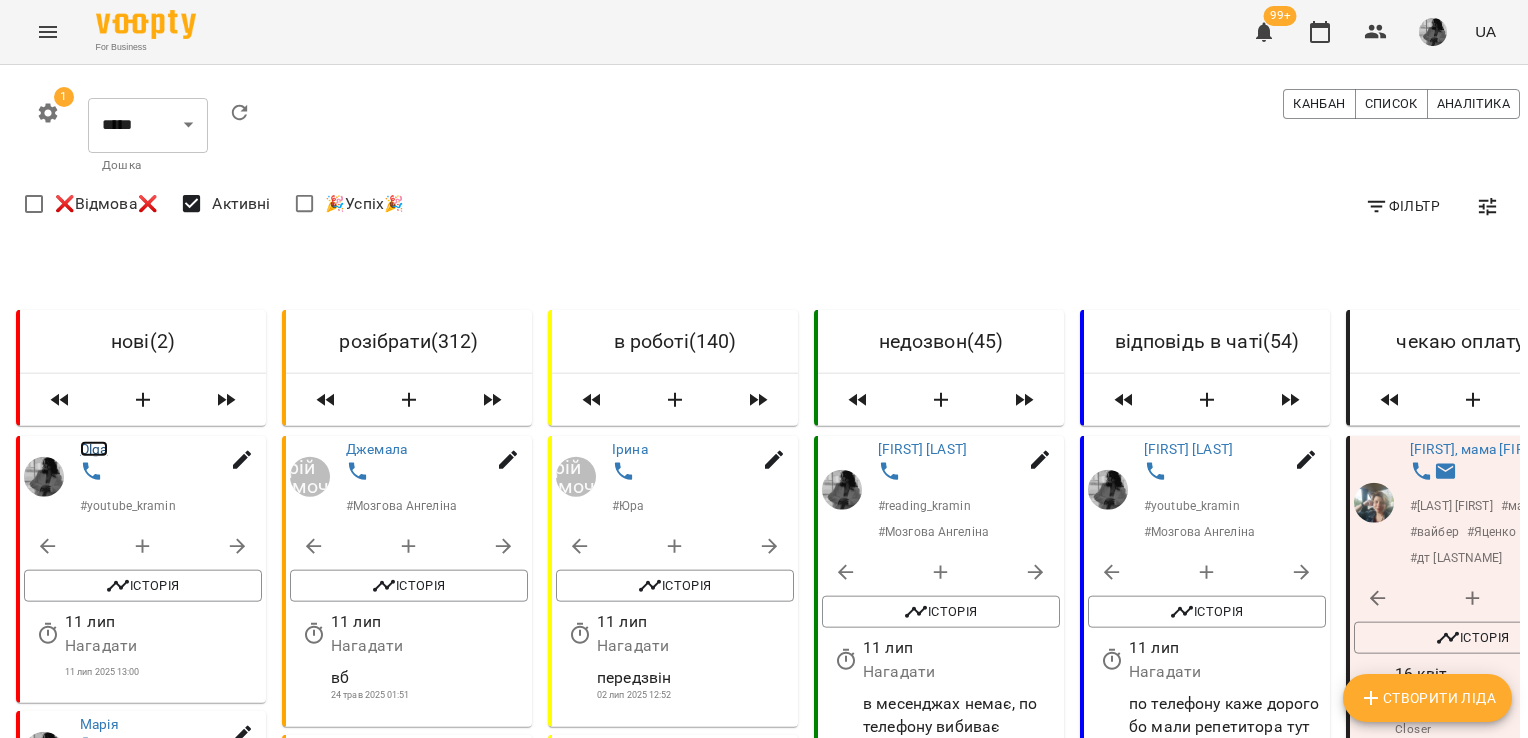 click on "Olga" at bounding box center [94, 449] 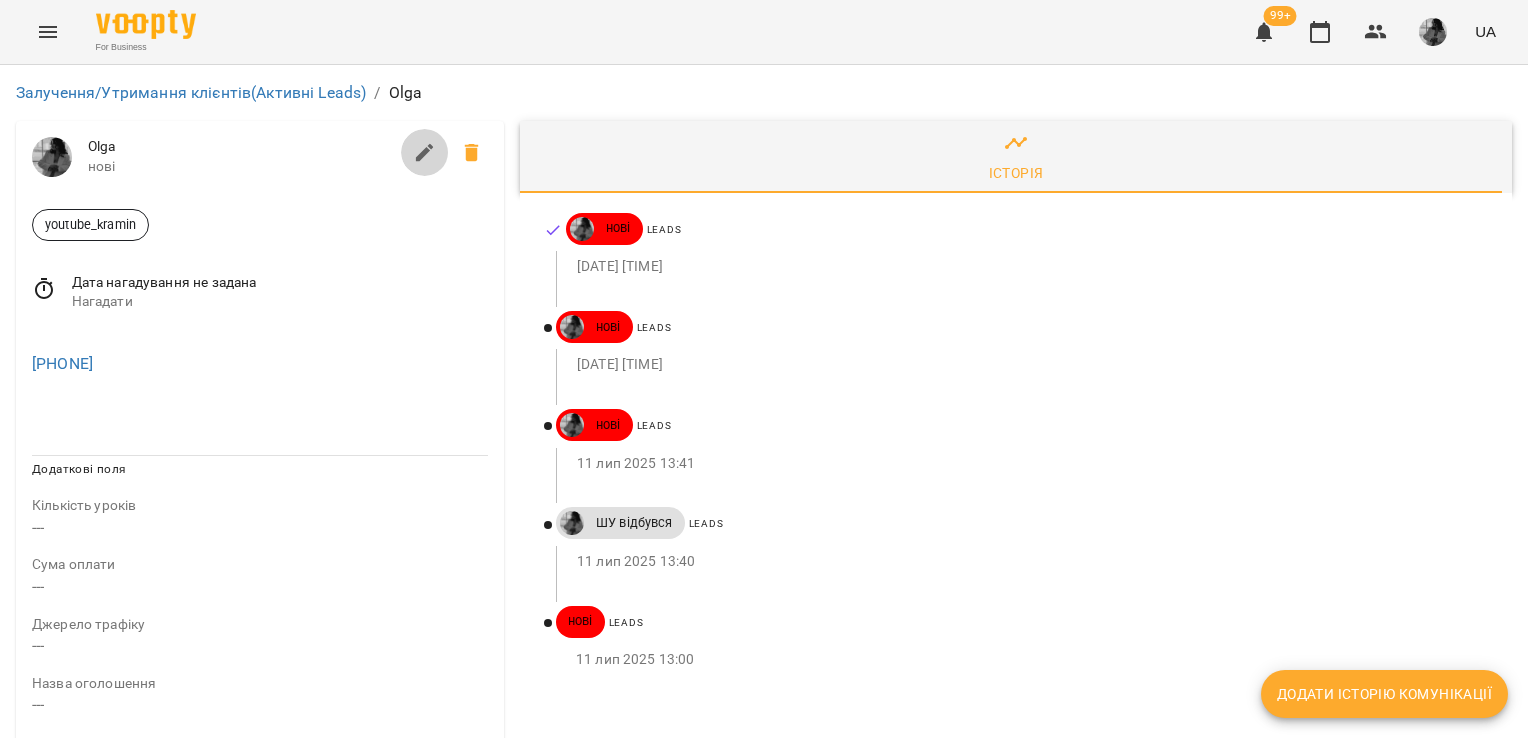 click 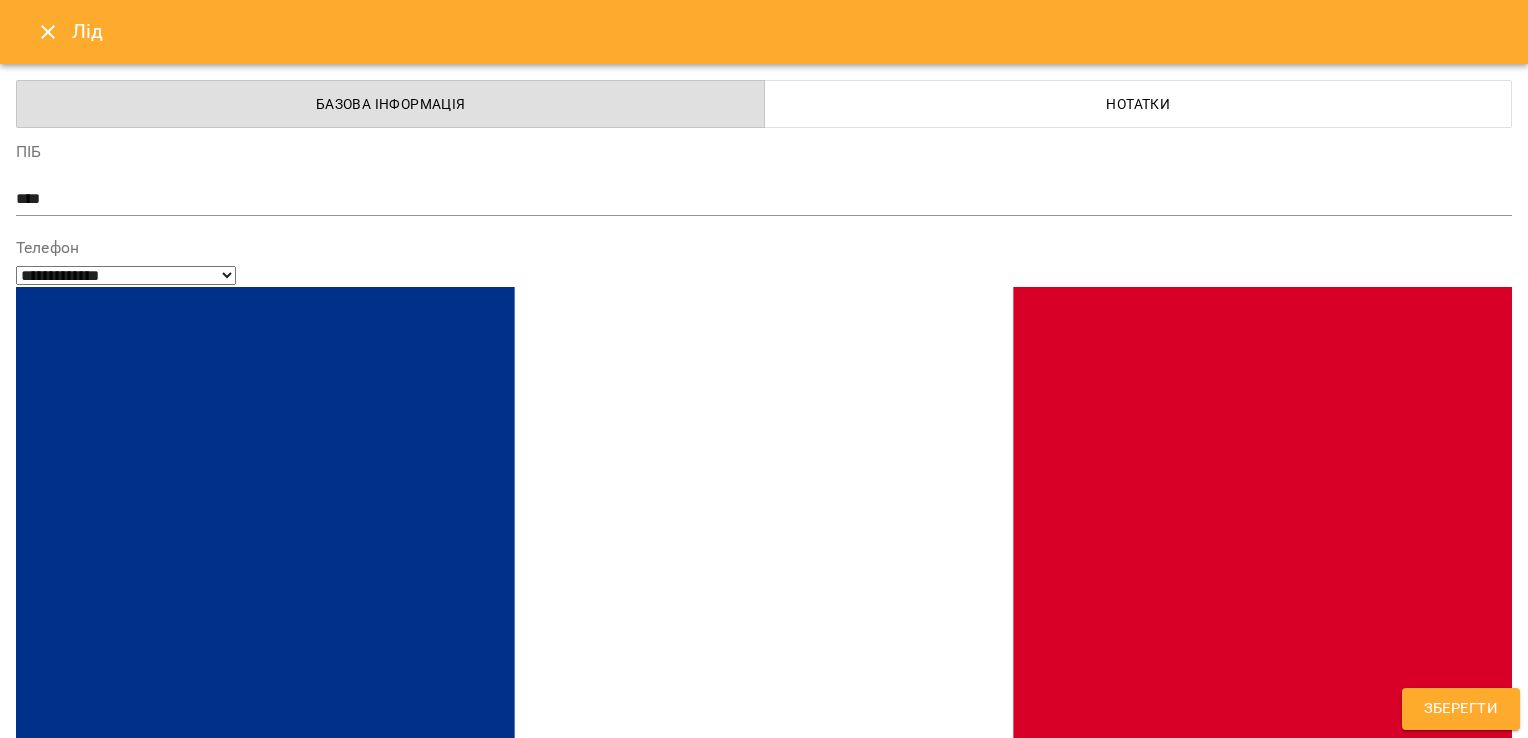 click on "youtube_kramin" at bounding box center [727, 1522] 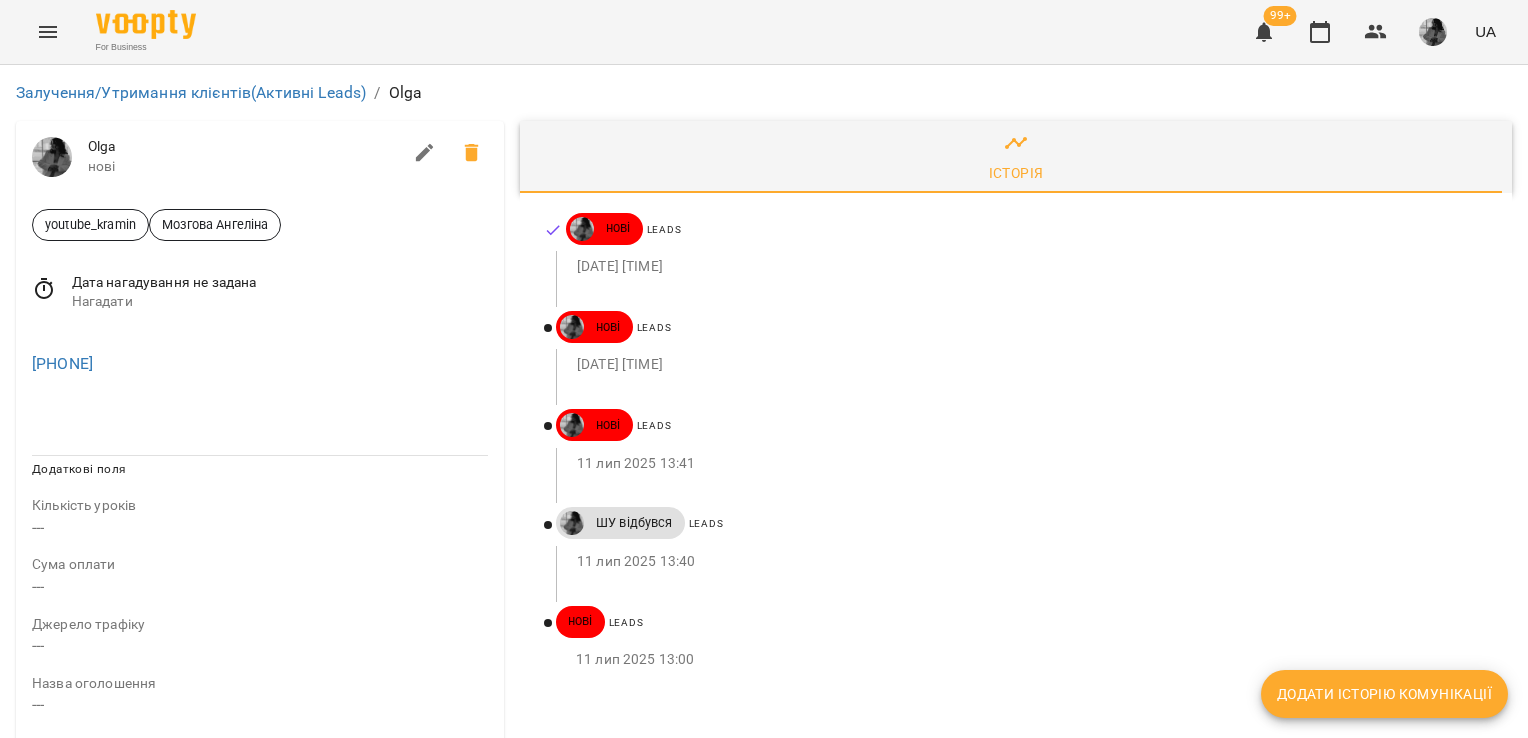 drag, startPoint x: 160, startPoint y: 384, endPoint x: 19, endPoint y: 374, distance: 141.35417 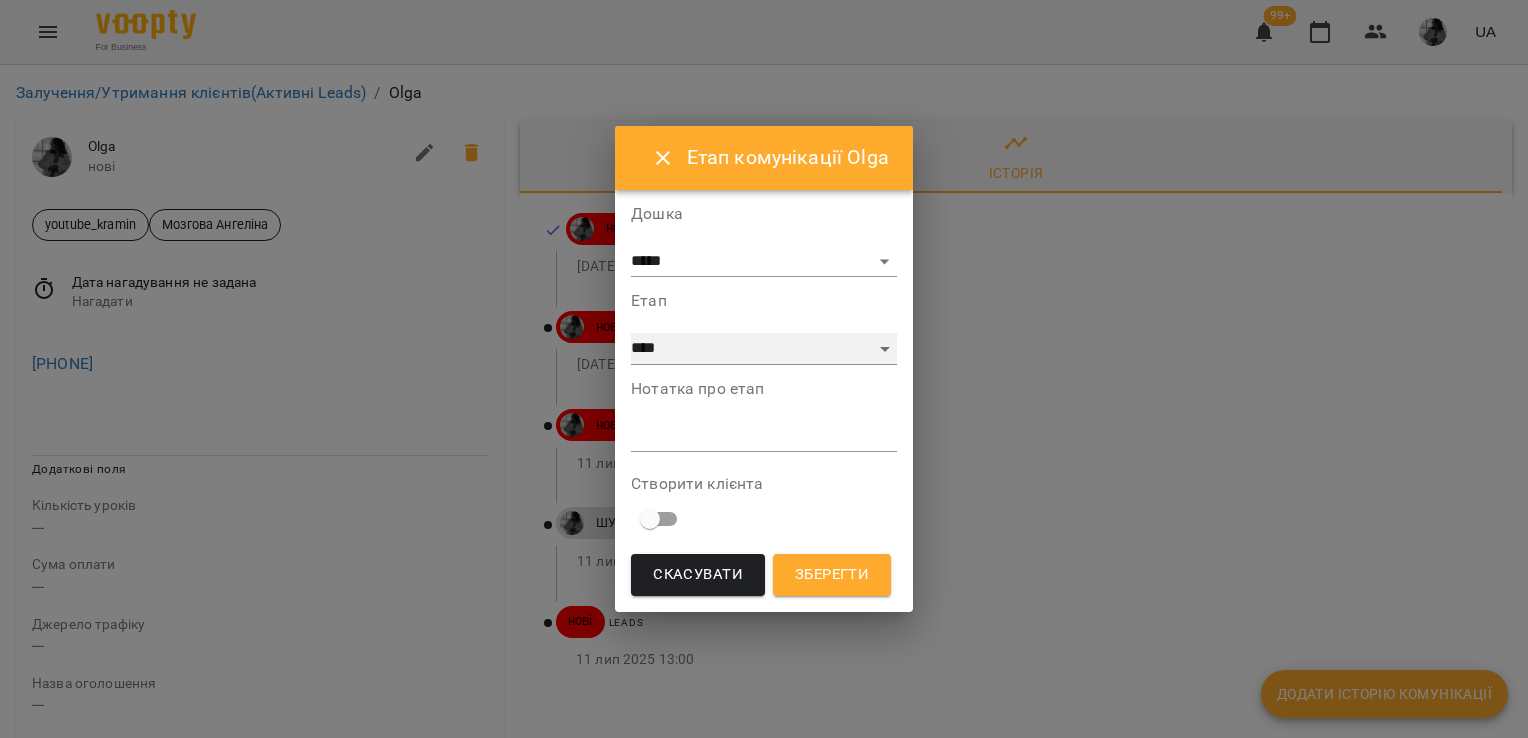 click on "**********" at bounding box center (764, 349) 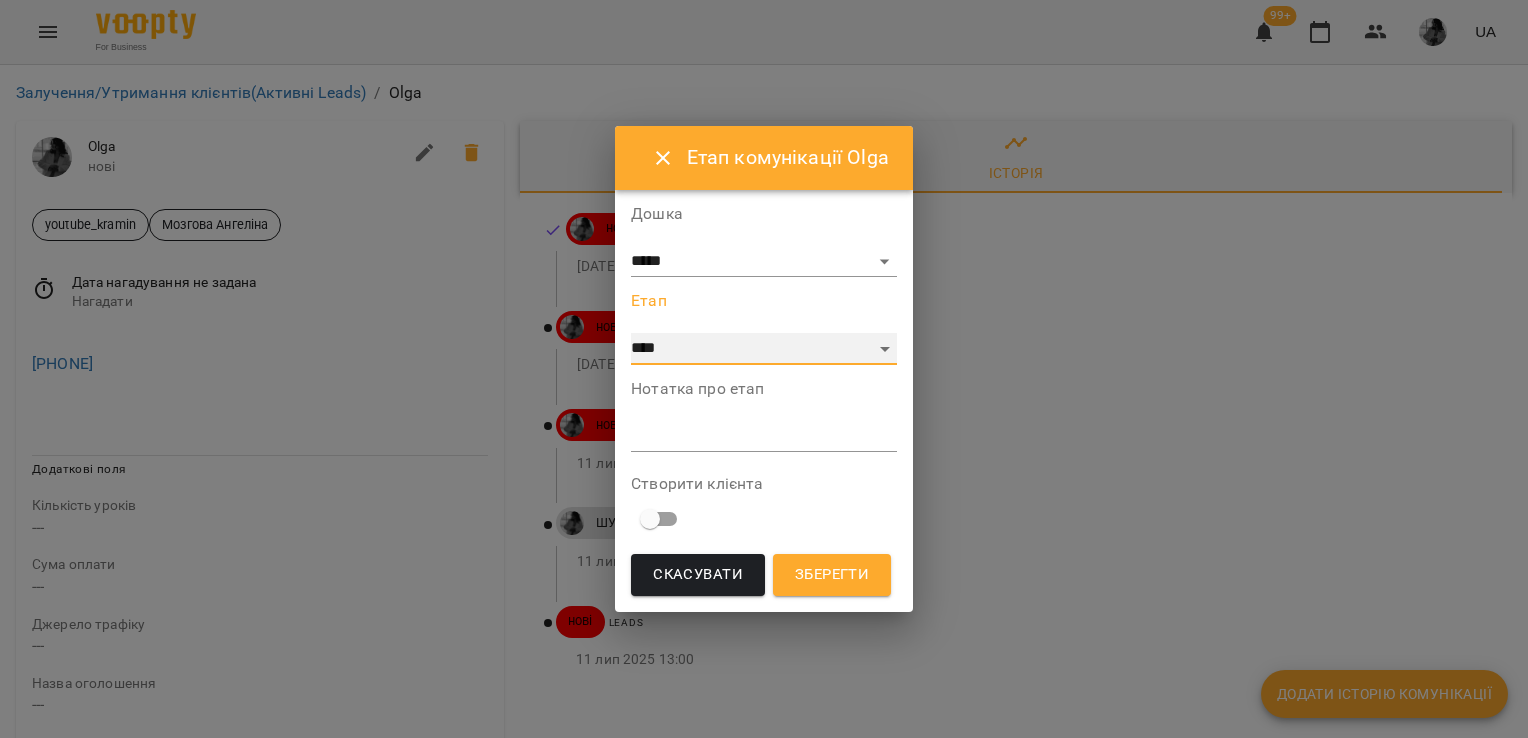 select on "*" 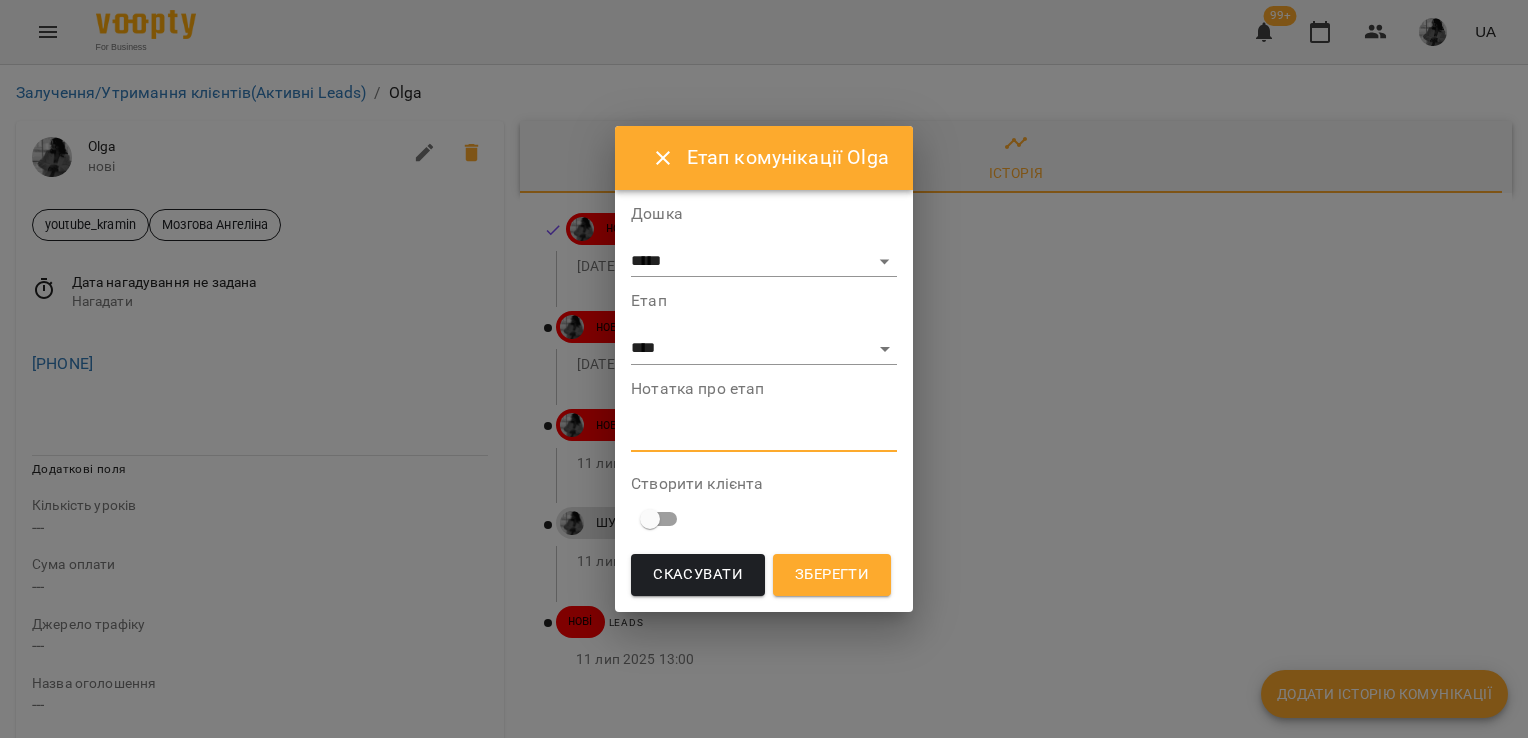 click at bounding box center (764, 435) 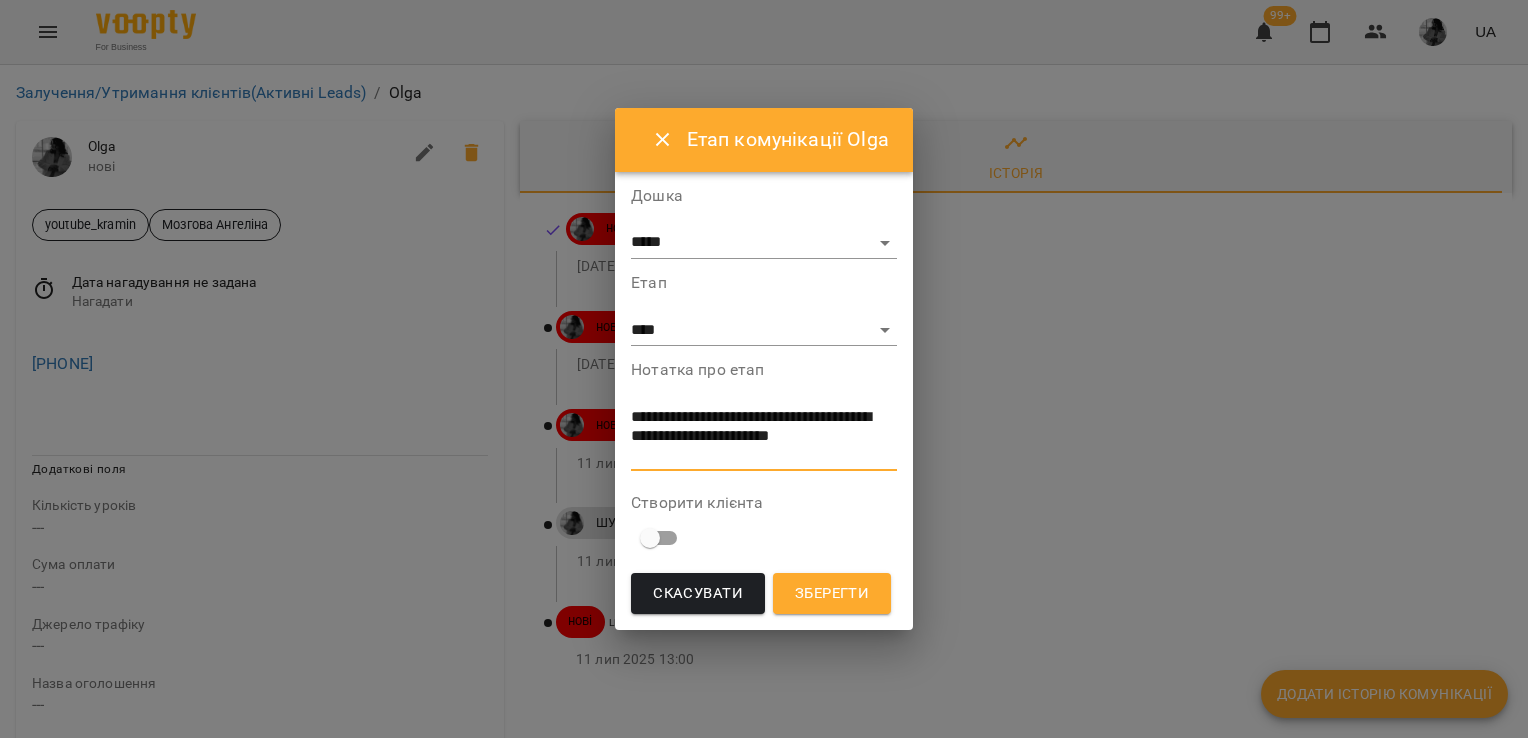 scroll, scrollTop: 0, scrollLeft: 0, axis: both 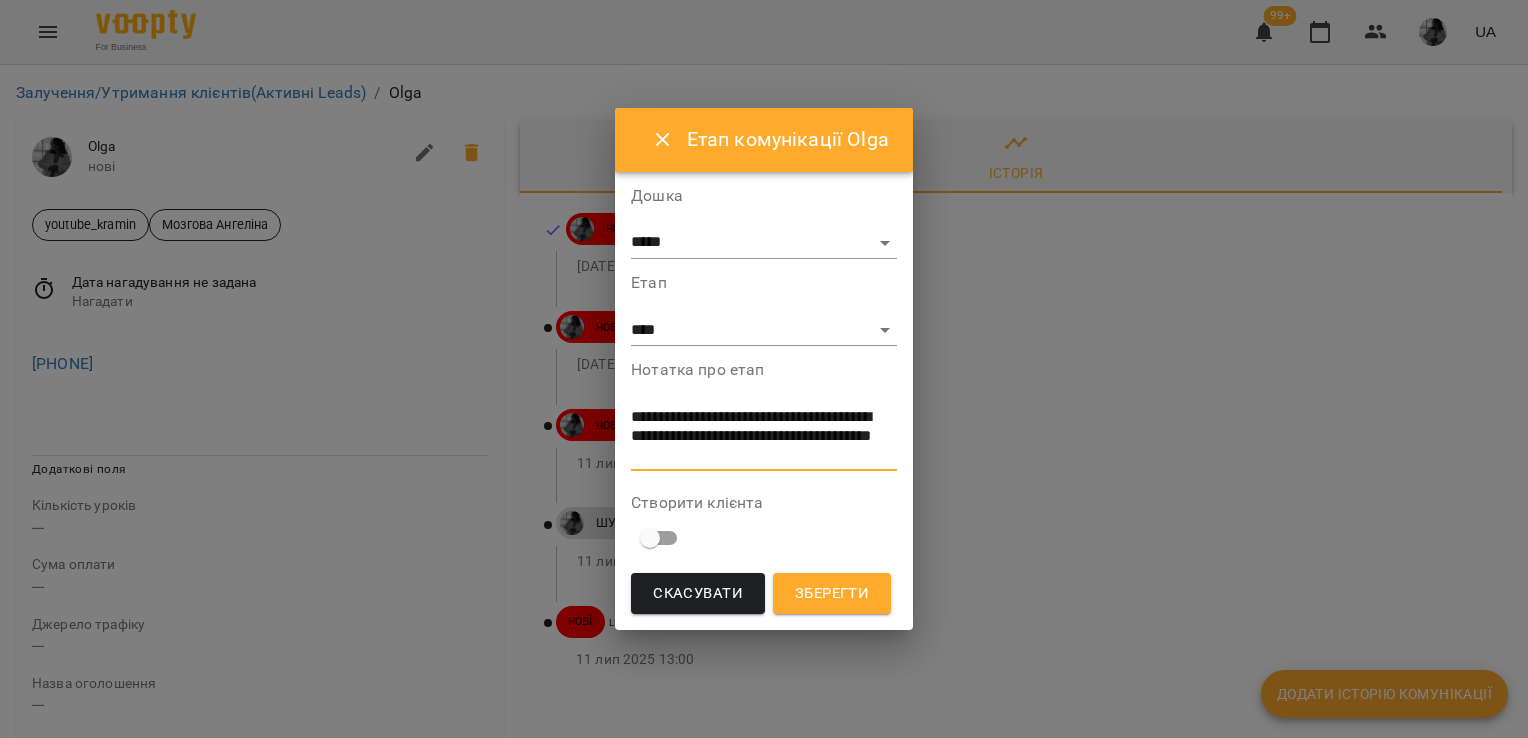 type on "**********" 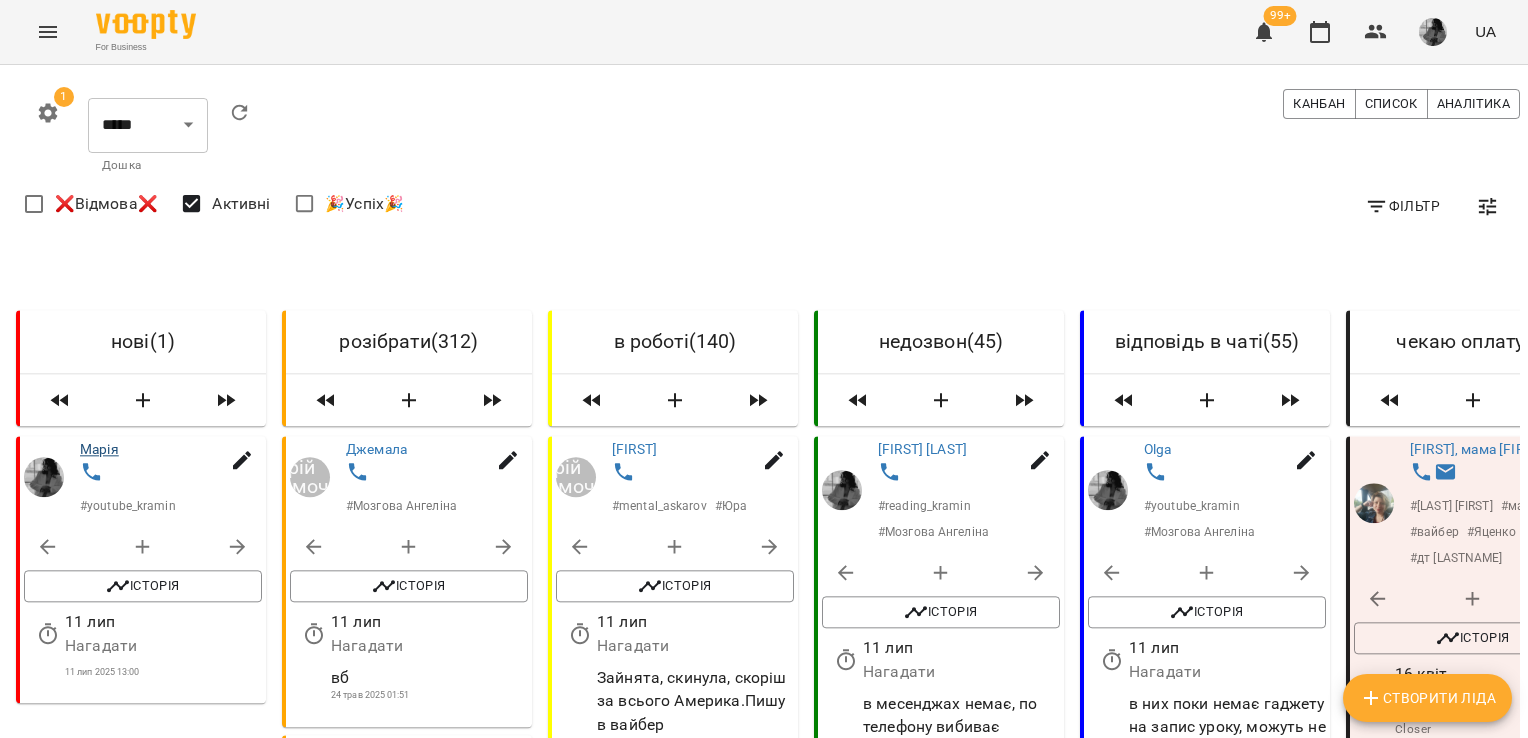 drag, startPoint x: 110, startPoint y: 470, endPoint x: 105, endPoint y: 460, distance: 11.18034 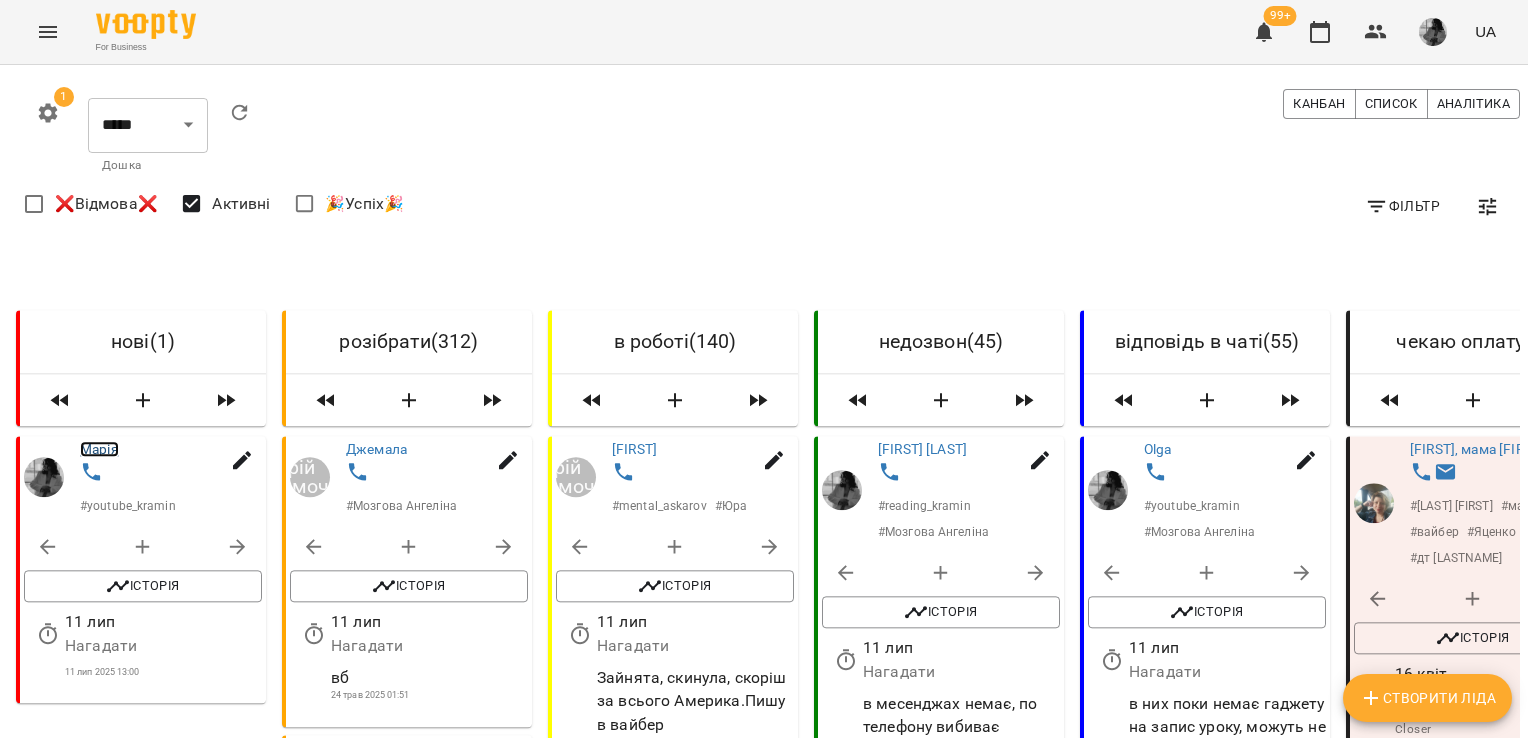 click on "Марія" at bounding box center [99, 449] 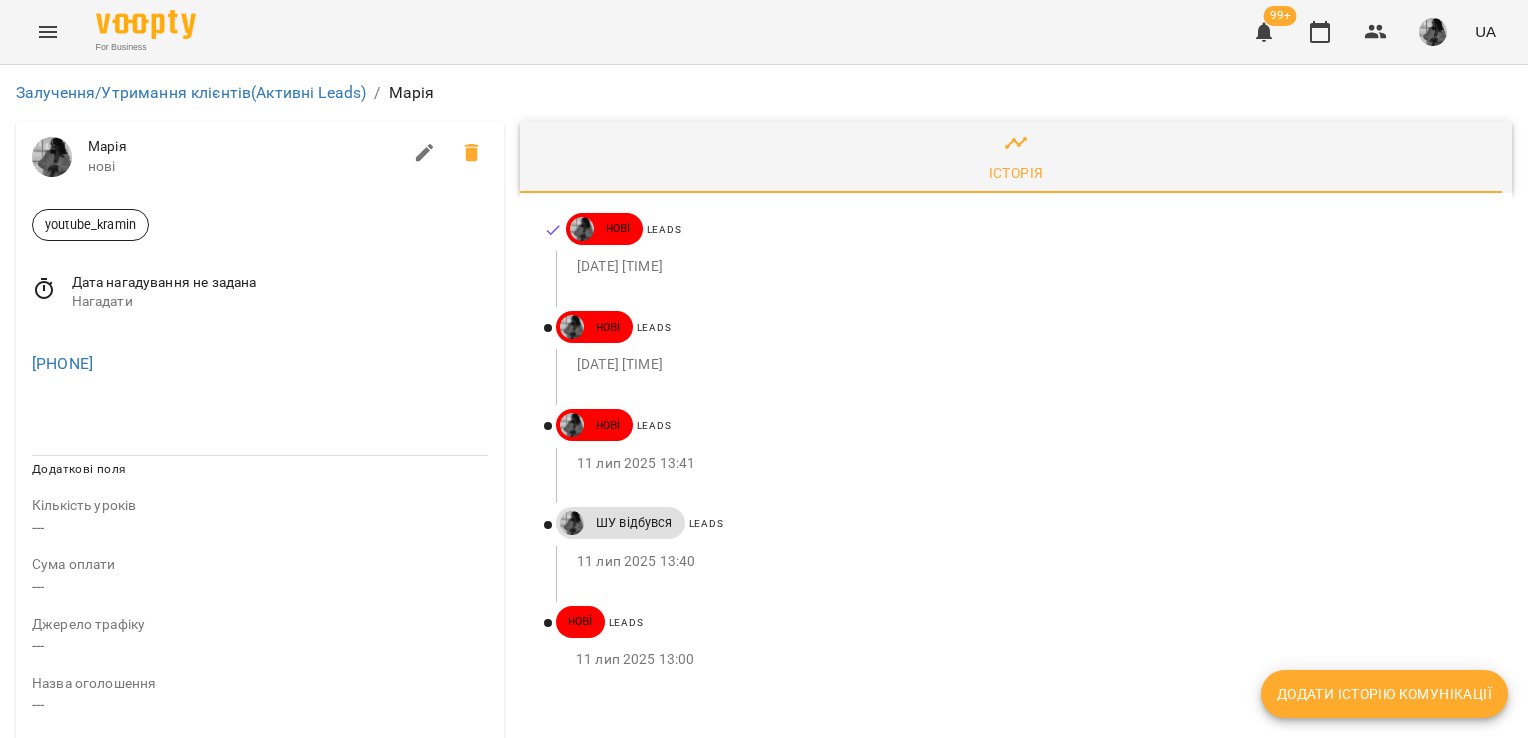 click 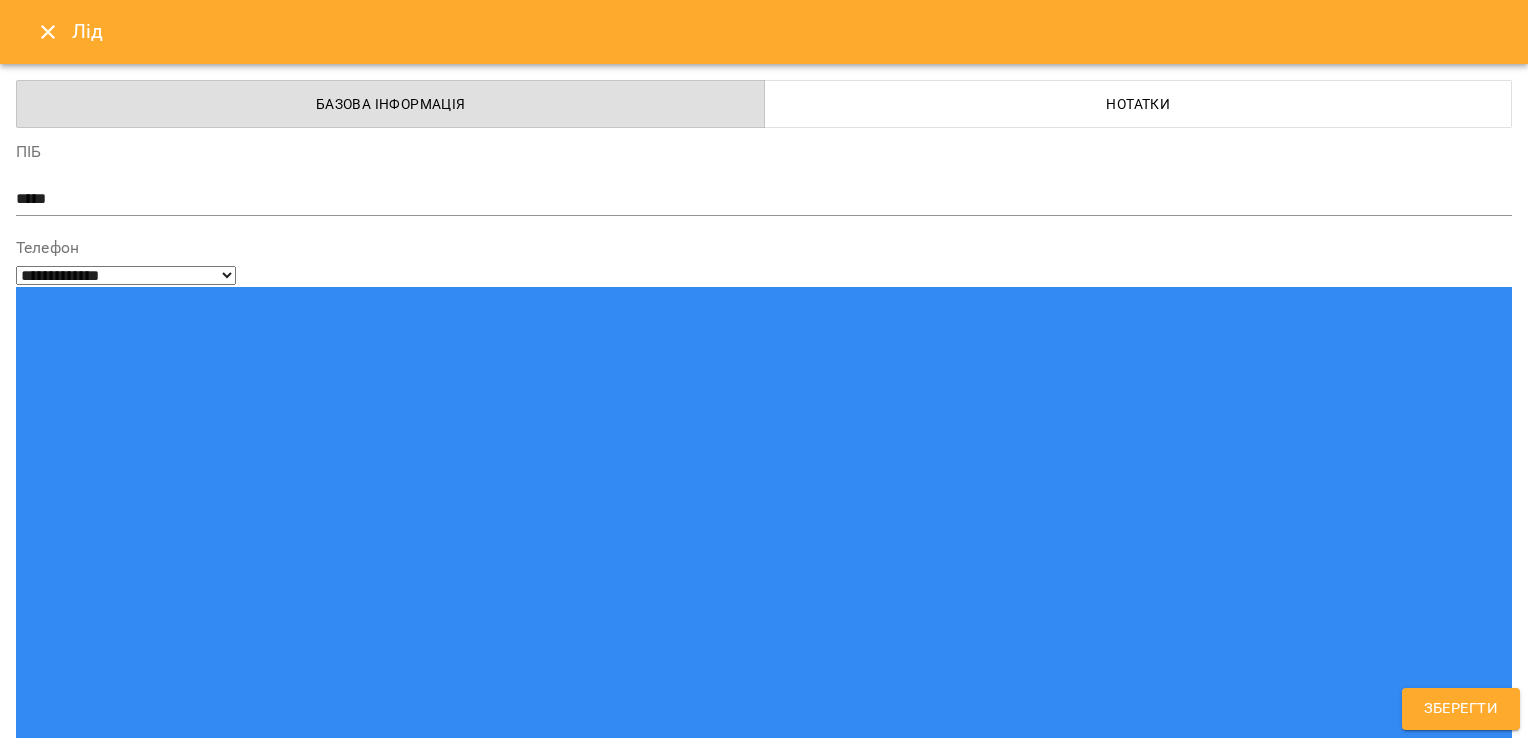 click on "youtube_kramin" at bounding box center (727, 1522) 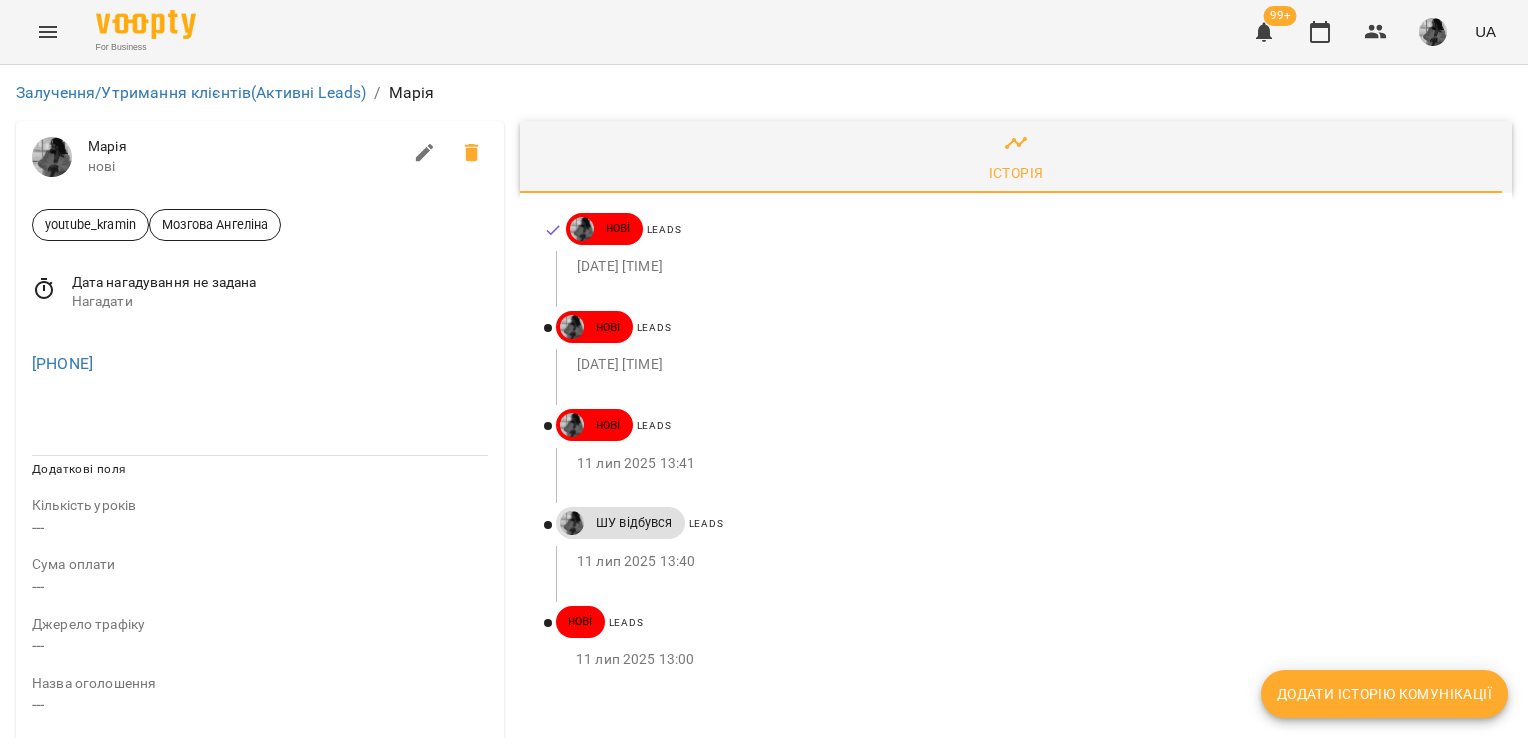 drag, startPoint x: 160, startPoint y: 358, endPoint x: -4, endPoint y: 346, distance: 164.43843 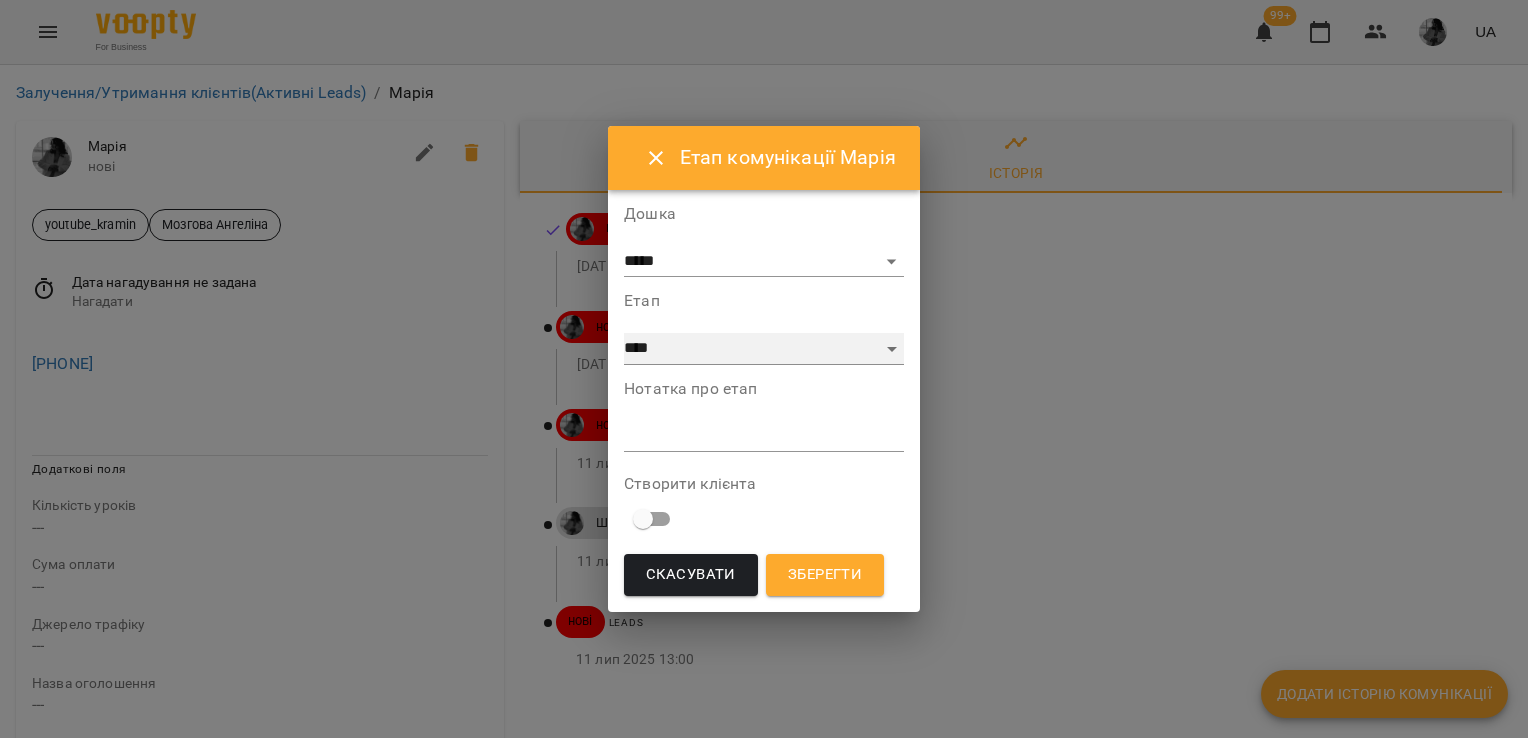 drag, startPoint x: 848, startPoint y: 344, endPoint x: 846, endPoint y: 331, distance: 13.152946 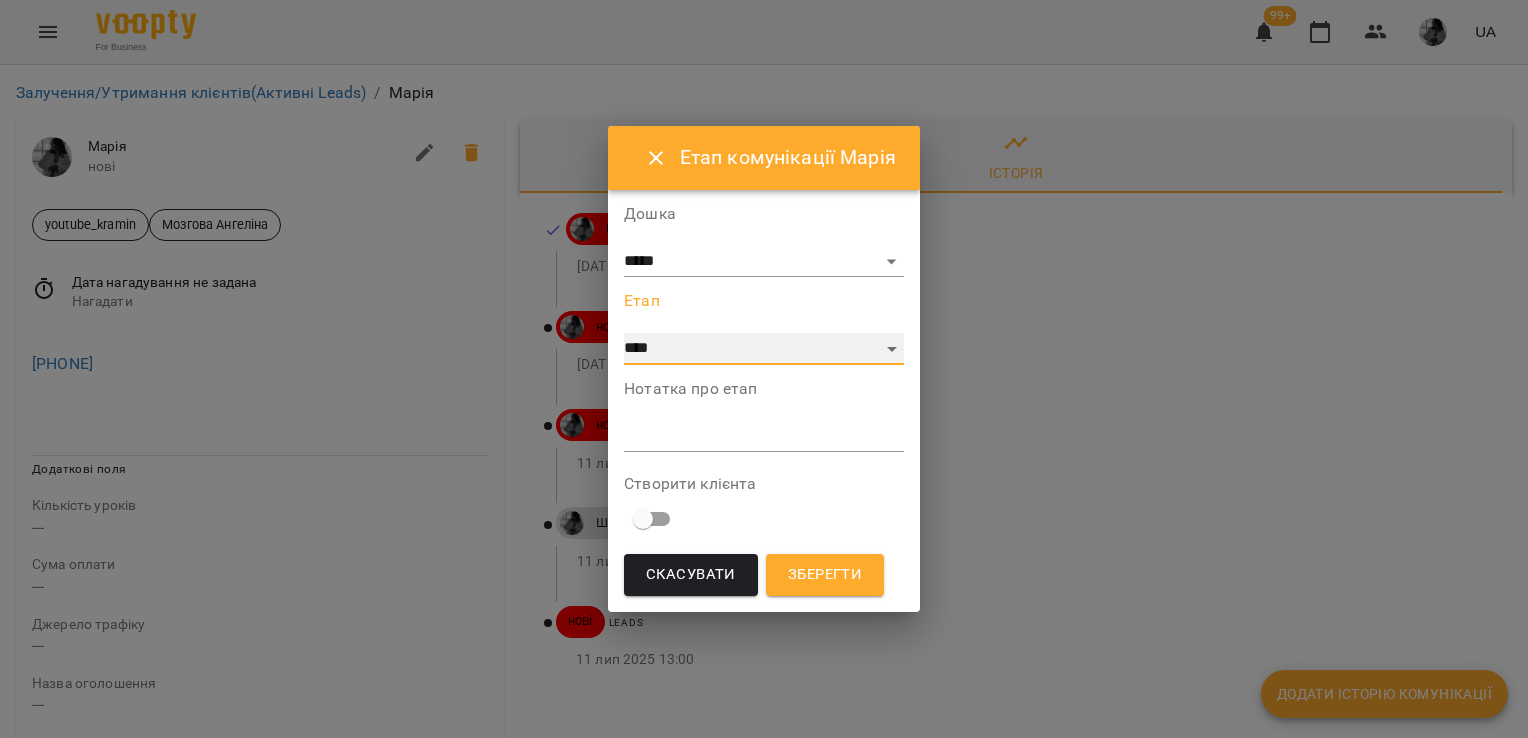 select on "*" 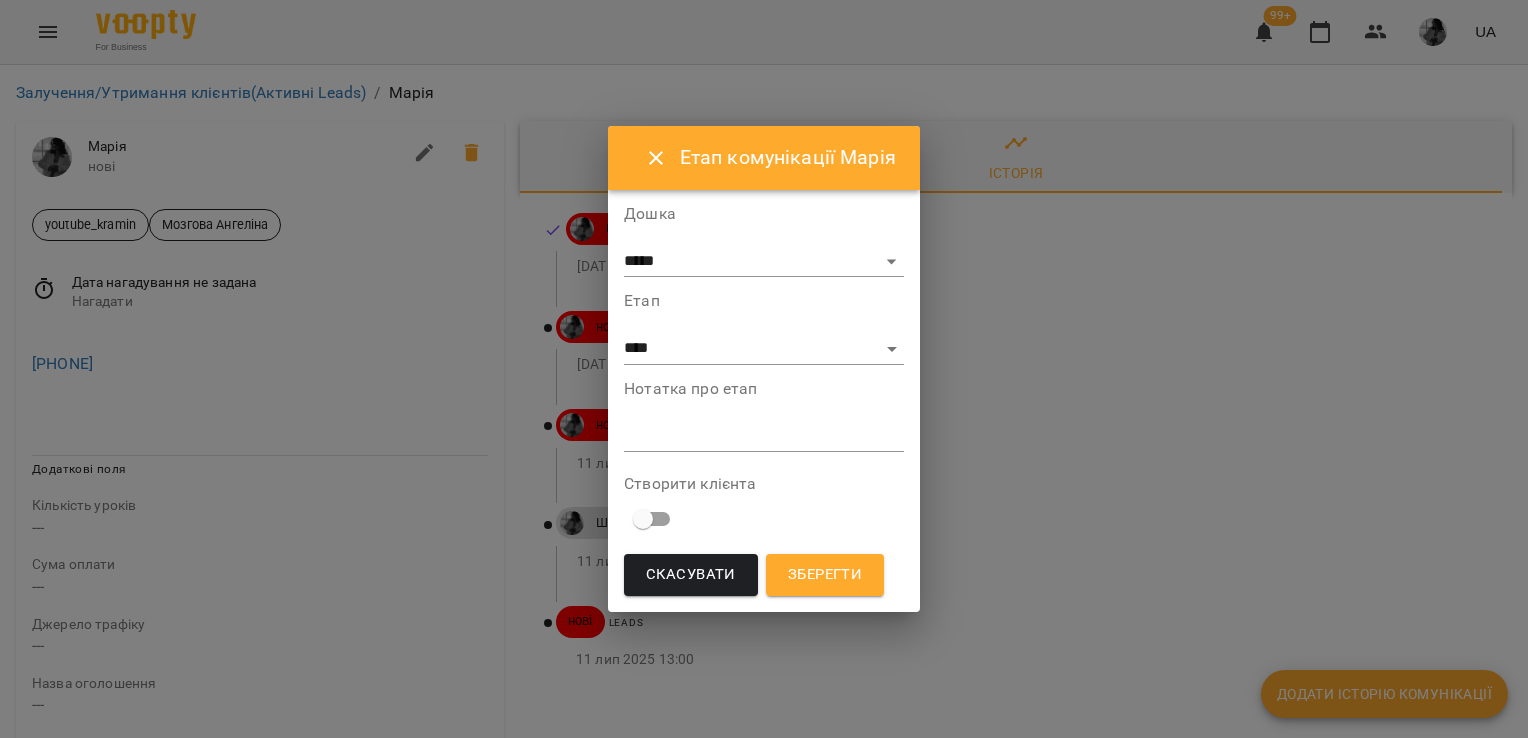 click on "*" at bounding box center [764, 436] 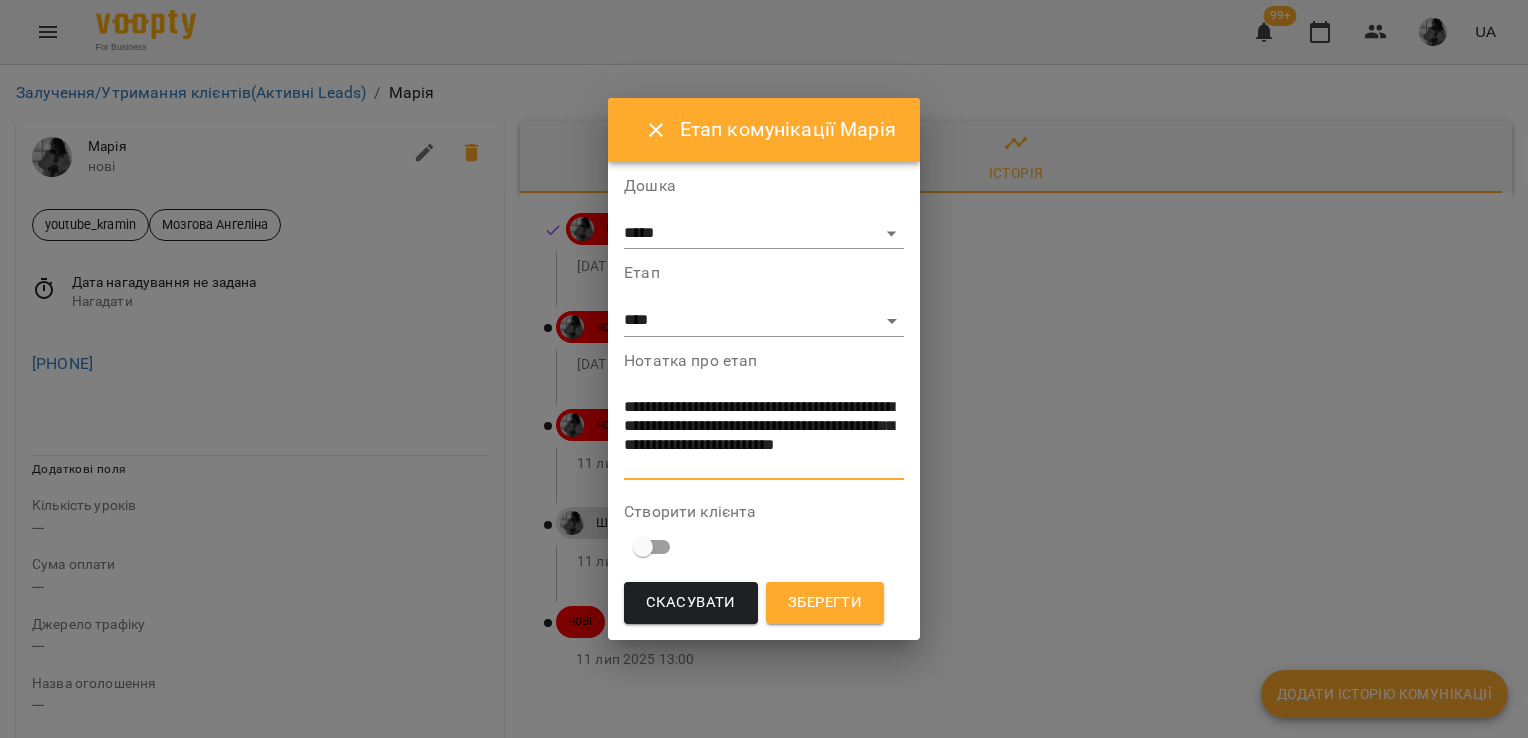 scroll, scrollTop: 0, scrollLeft: 0, axis: both 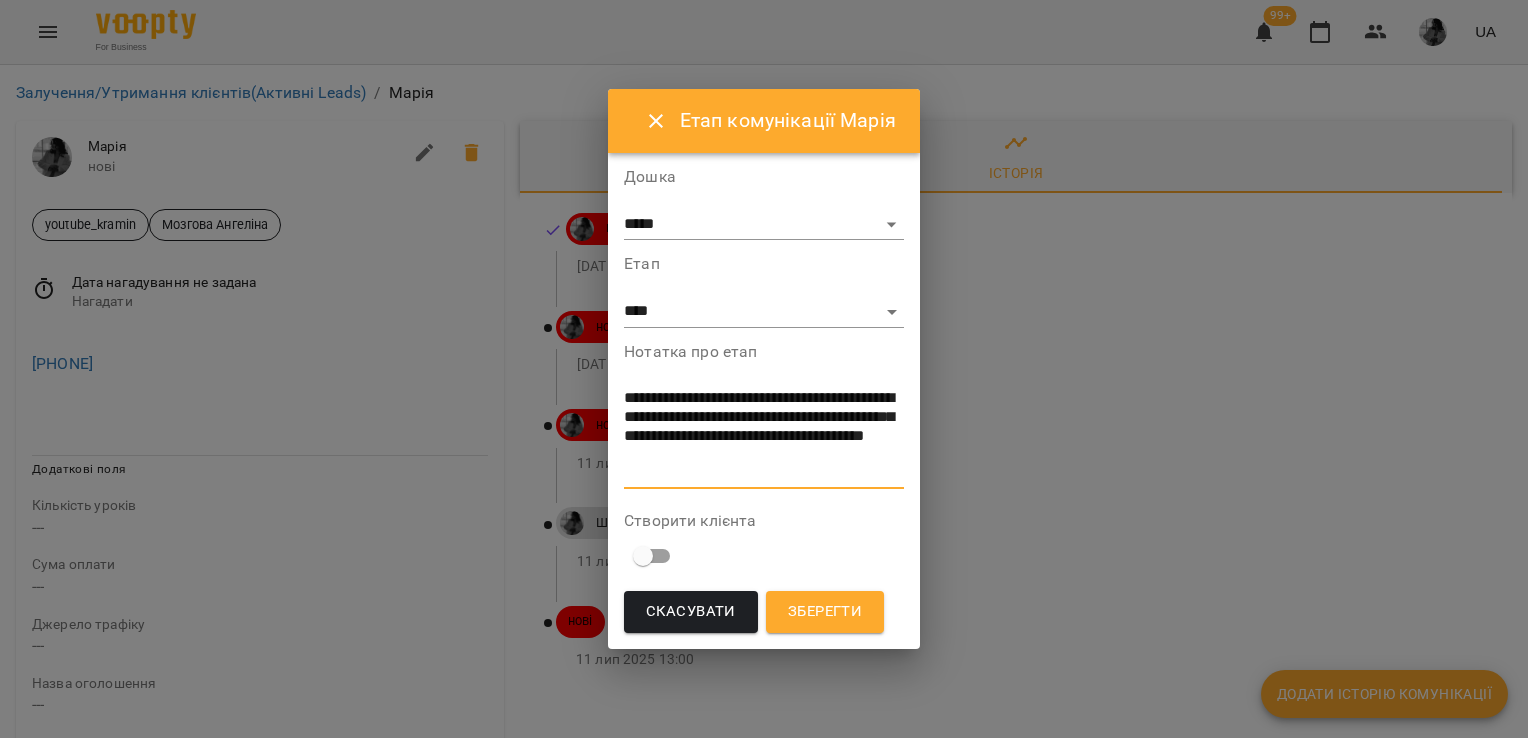 type on "**********" 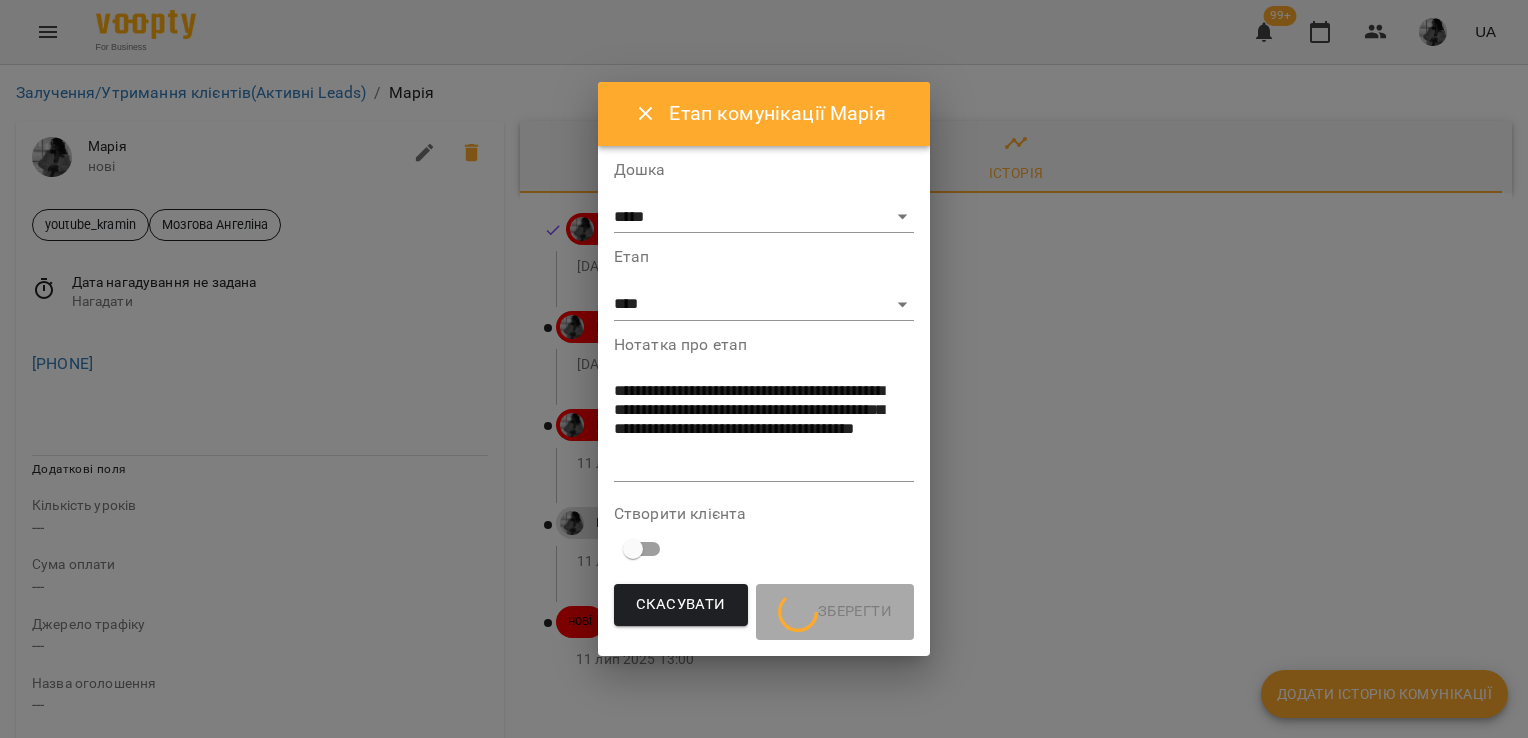scroll, scrollTop: 0, scrollLeft: 0, axis: both 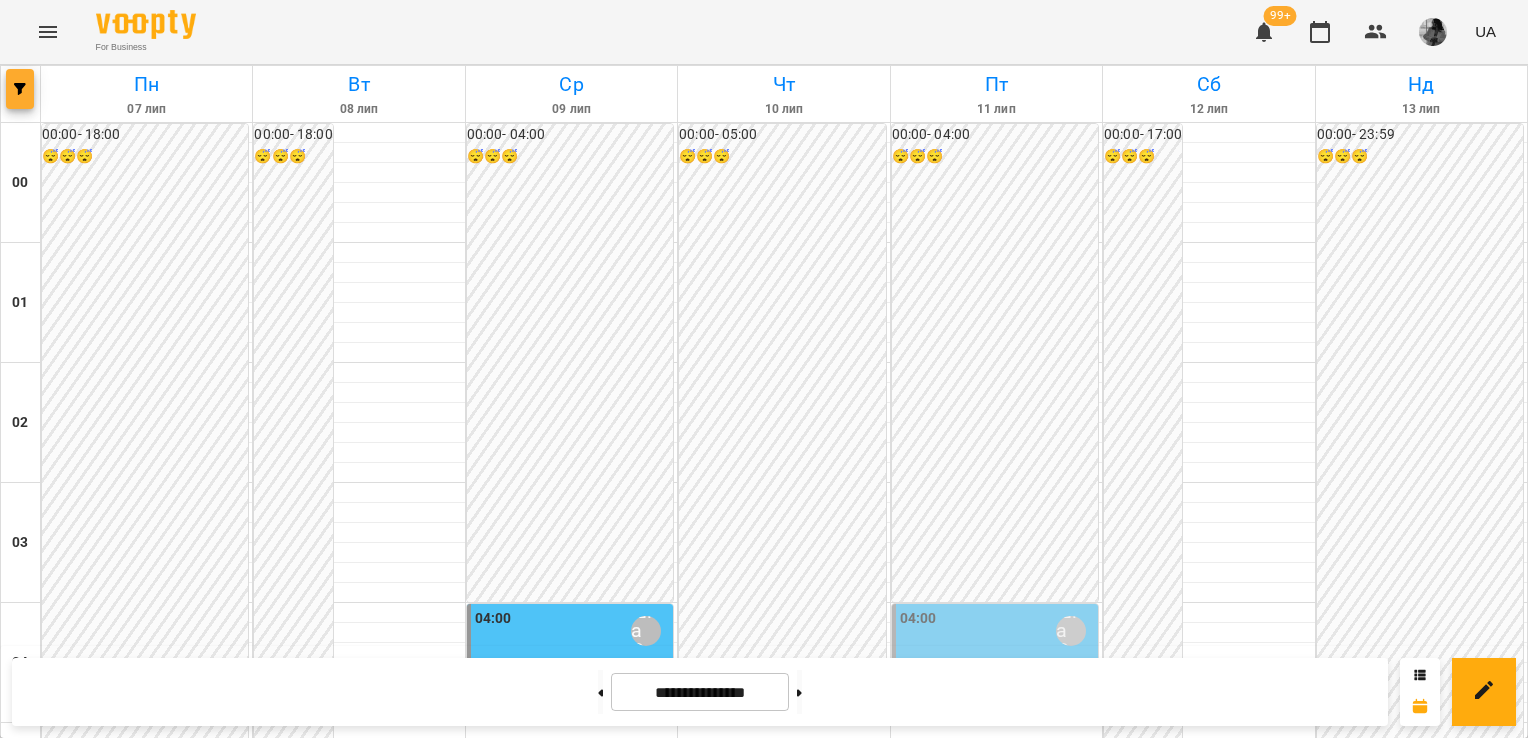 click at bounding box center (20, 89) 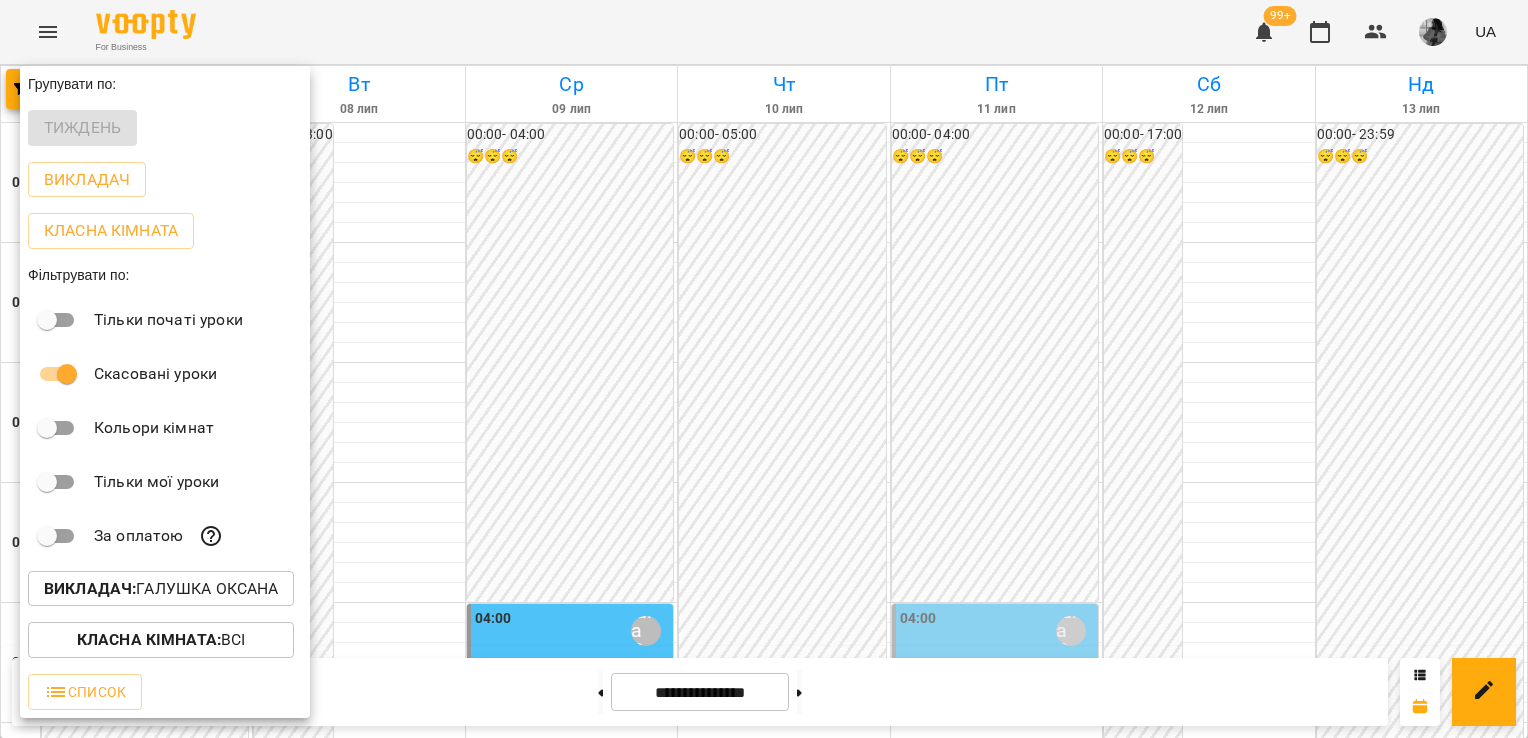 click on "Викладач : [FIRST] [LAST]" at bounding box center [161, 589] 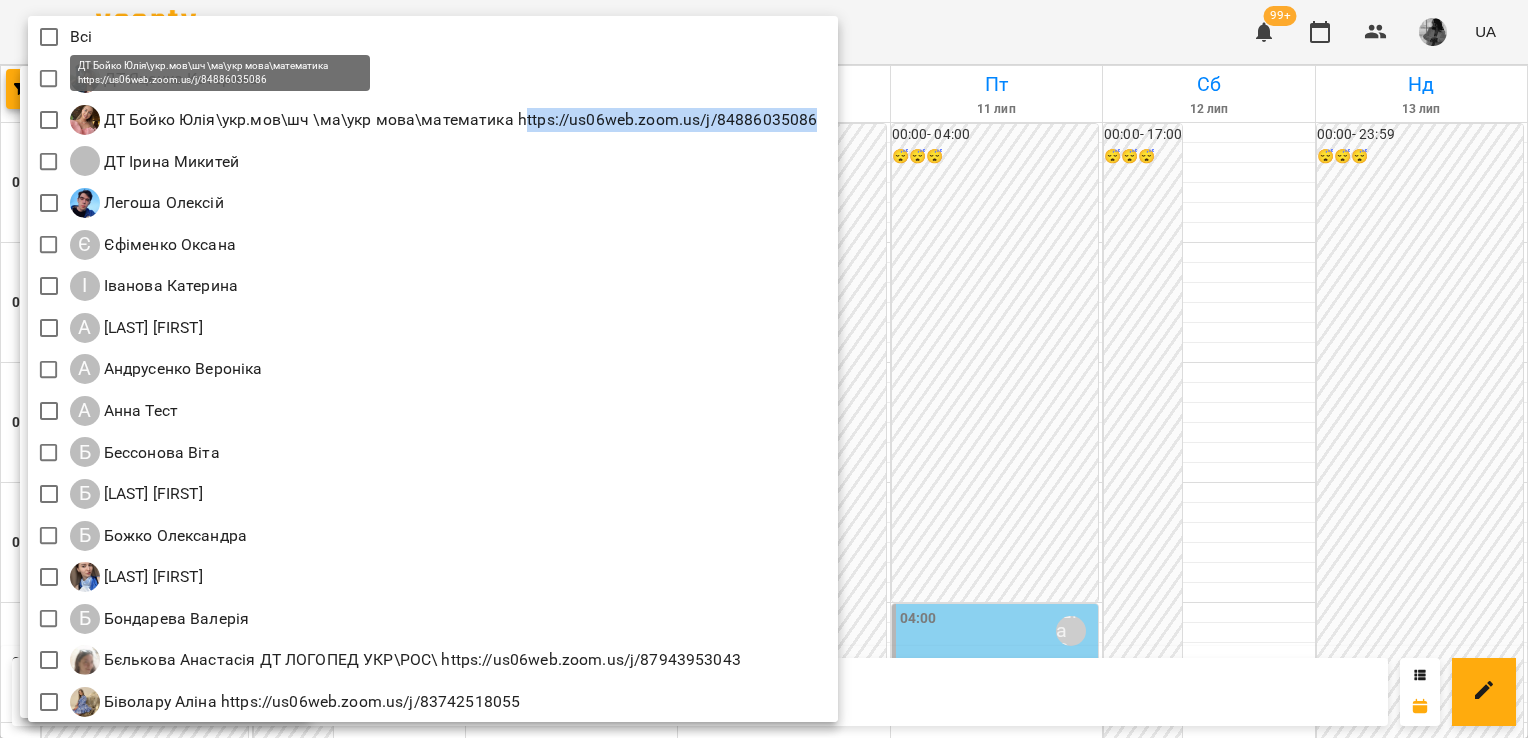 drag, startPoint x: 820, startPoint y: 116, endPoint x: 522, endPoint y: 115, distance: 298.00168 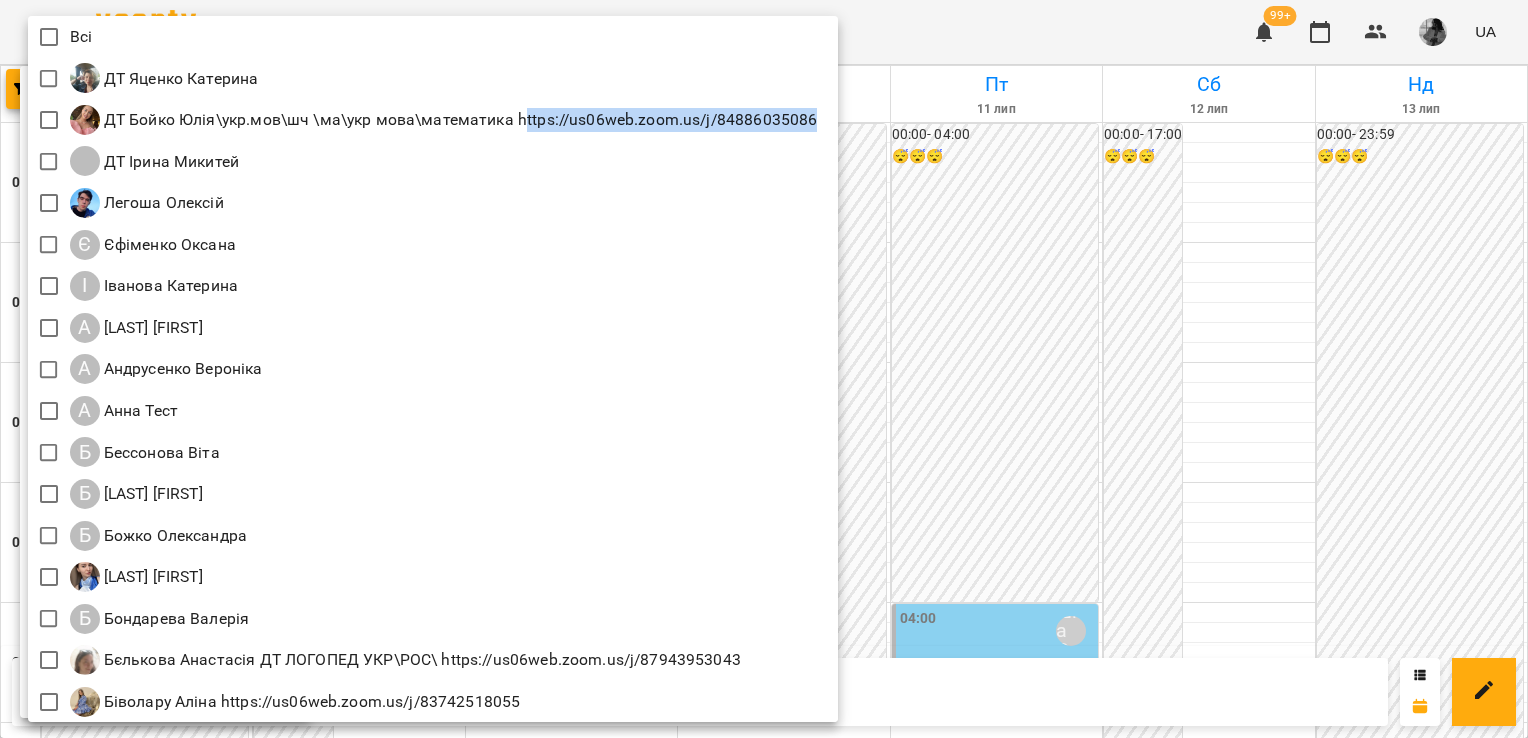copy on "https://us06web.zoom.us/j/84886035086" 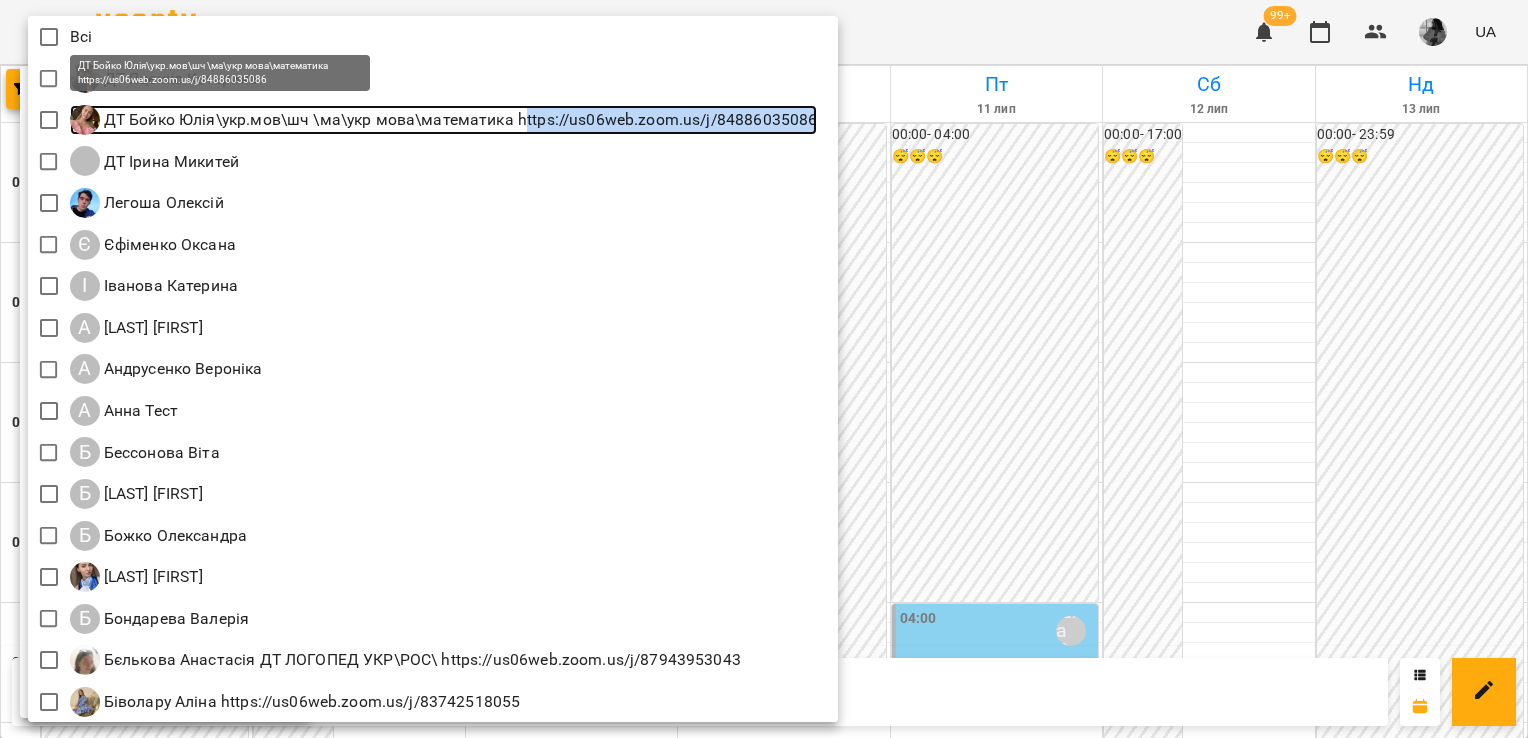 copy on "https://us06web.zoom.us/j/84886035086" 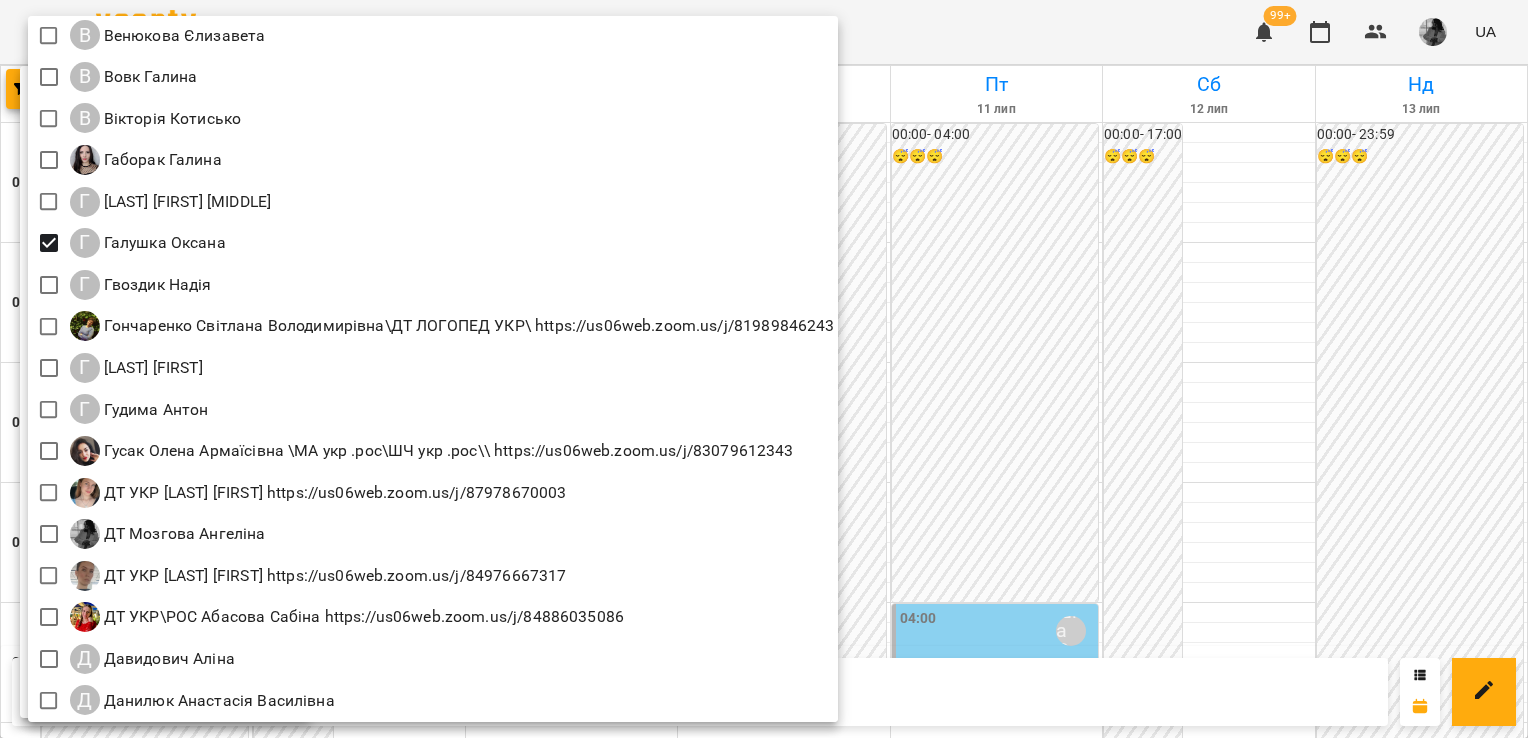 scroll, scrollTop: 900, scrollLeft: 0, axis: vertical 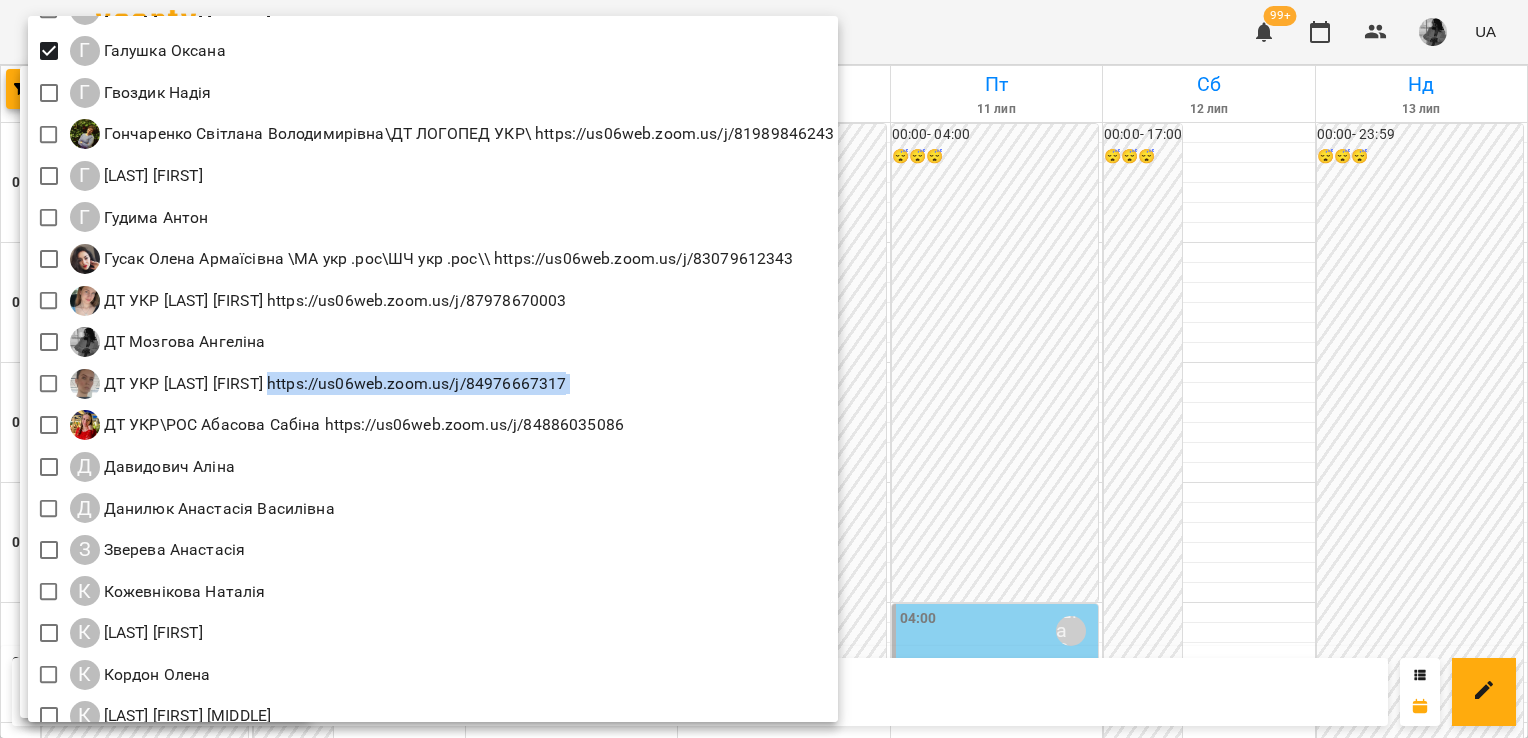 drag, startPoint x: 612, startPoint y: 382, endPoint x: 298, endPoint y: 367, distance: 314.35806 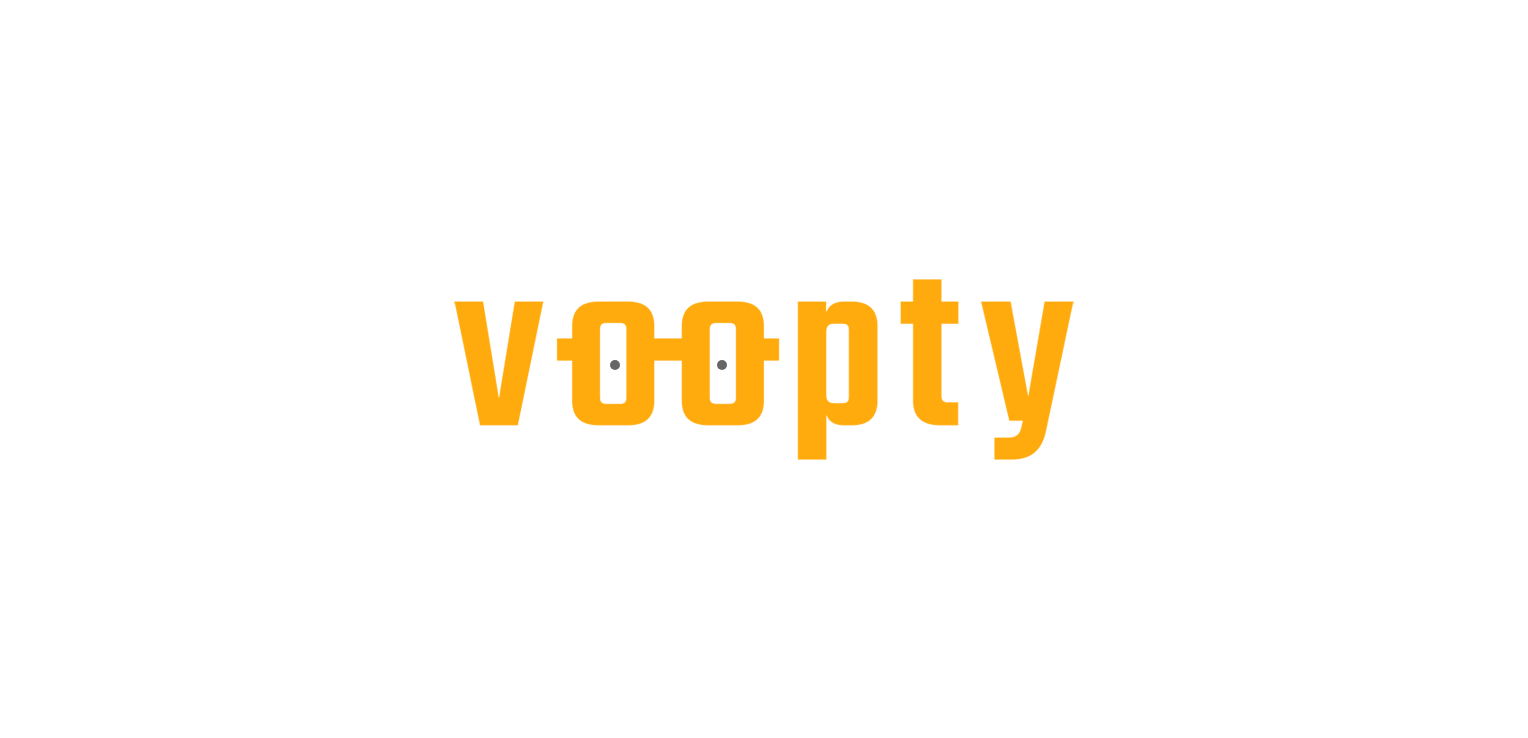 scroll, scrollTop: 0, scrollLeft: 0, axis: both 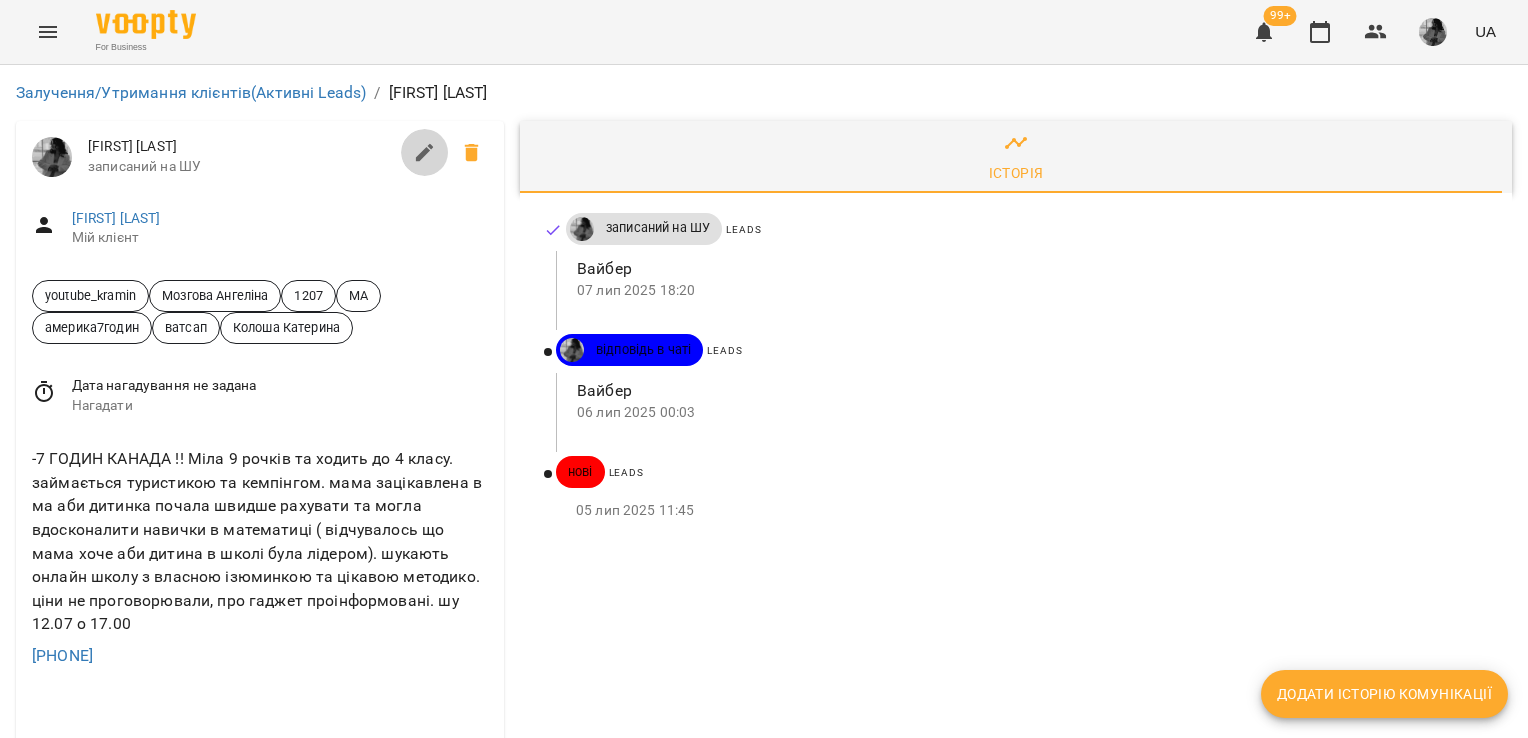 click 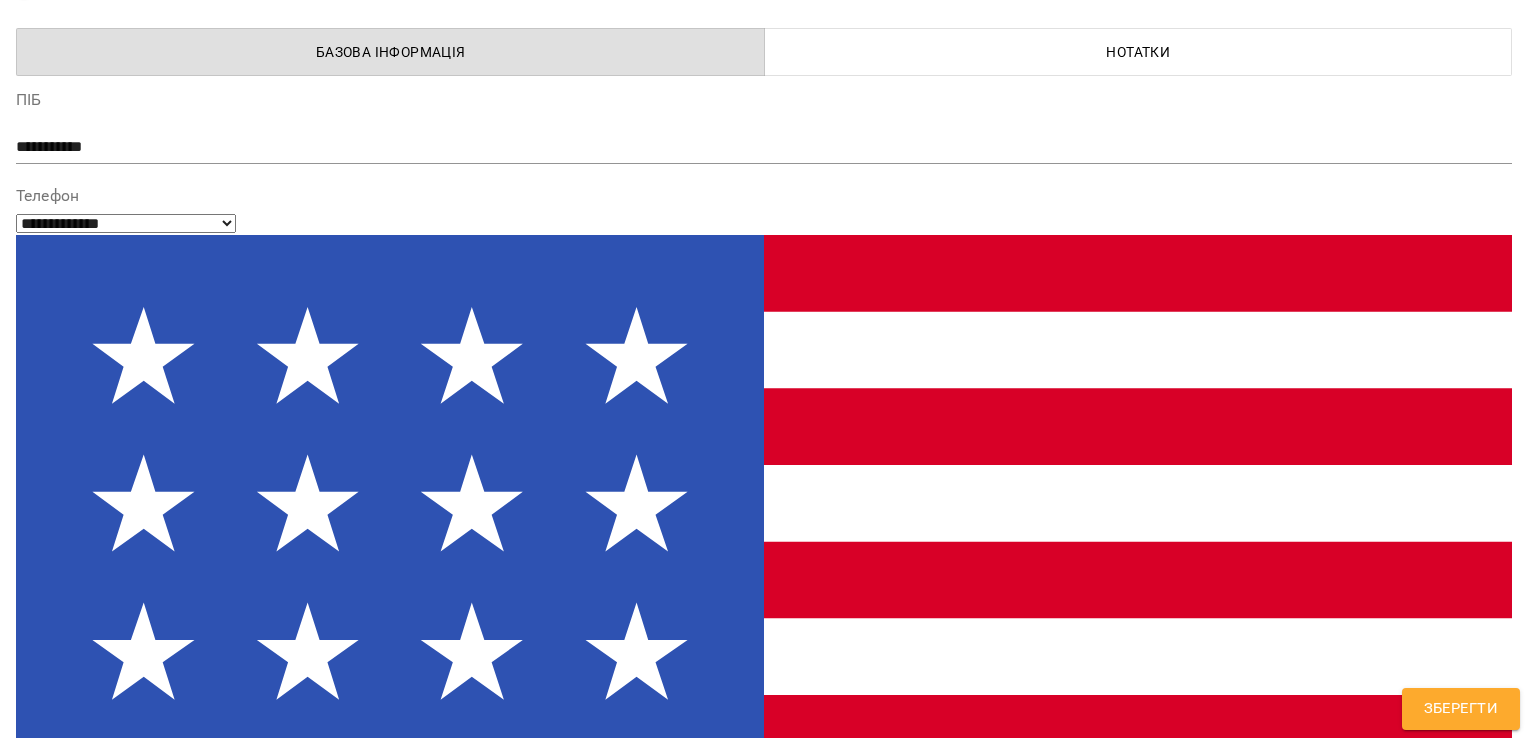 scroll, scrollTop: 0, scrollLeft: 0, axis: both 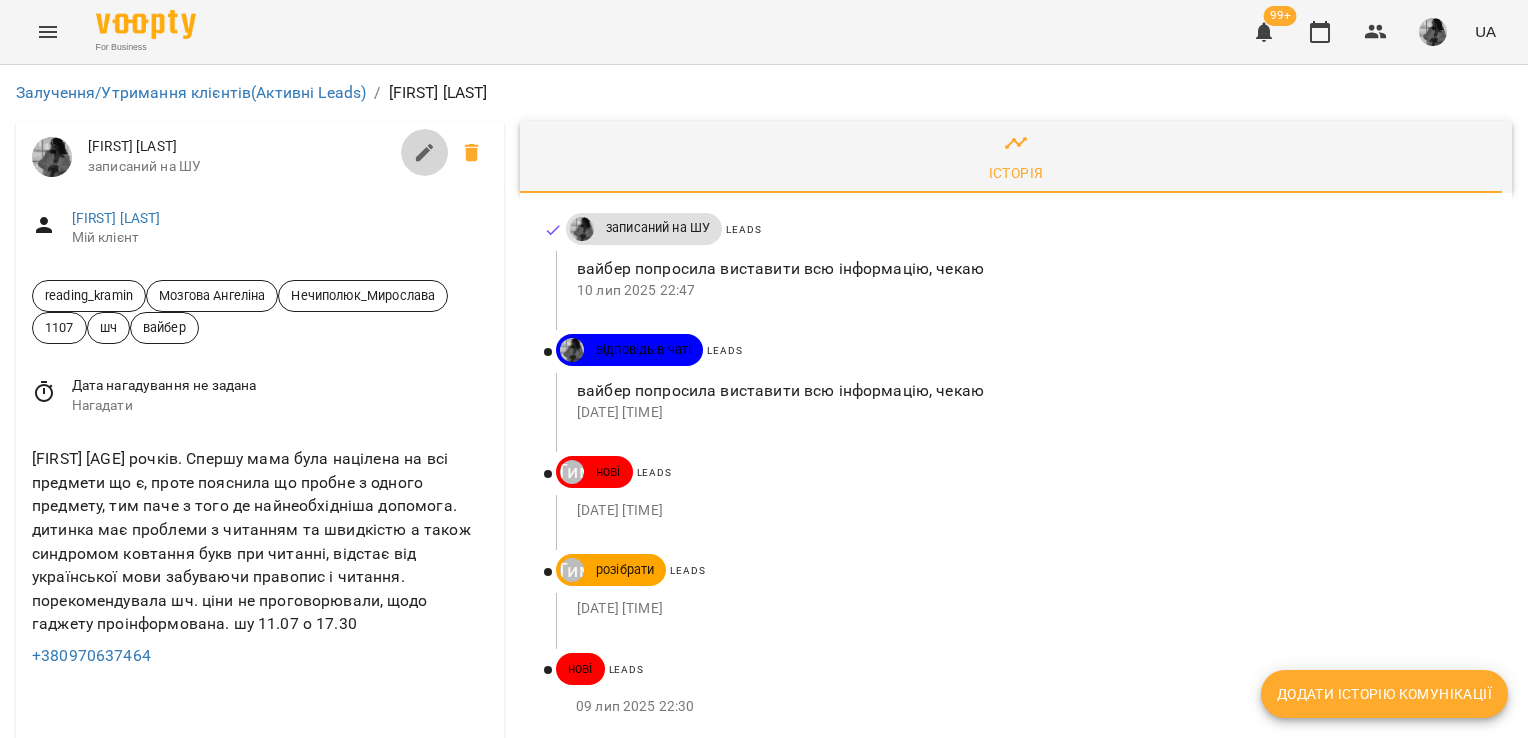 click at bounding box center [425, 153] 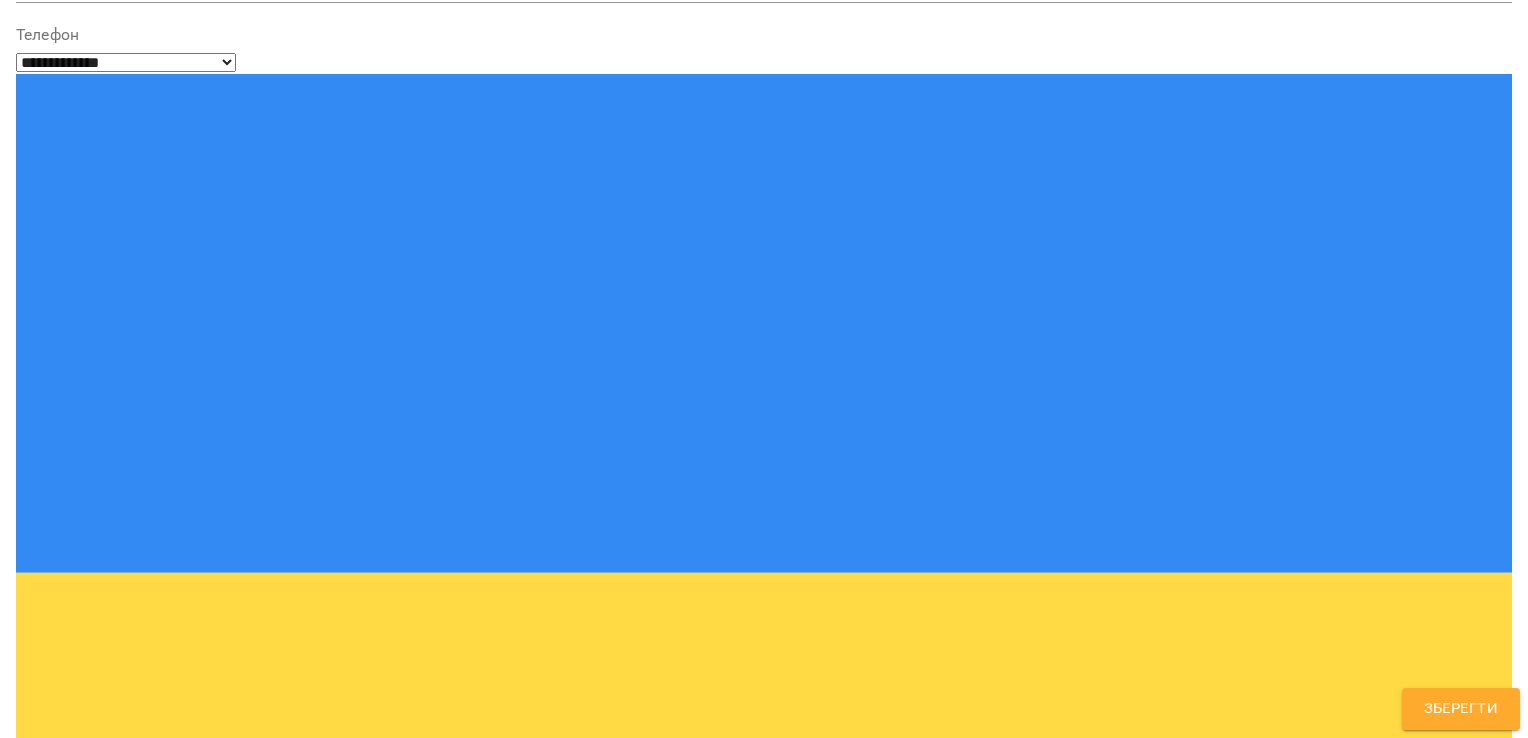 scroll, scrollTop: 300, scrollLeft: 0, axis: vertical 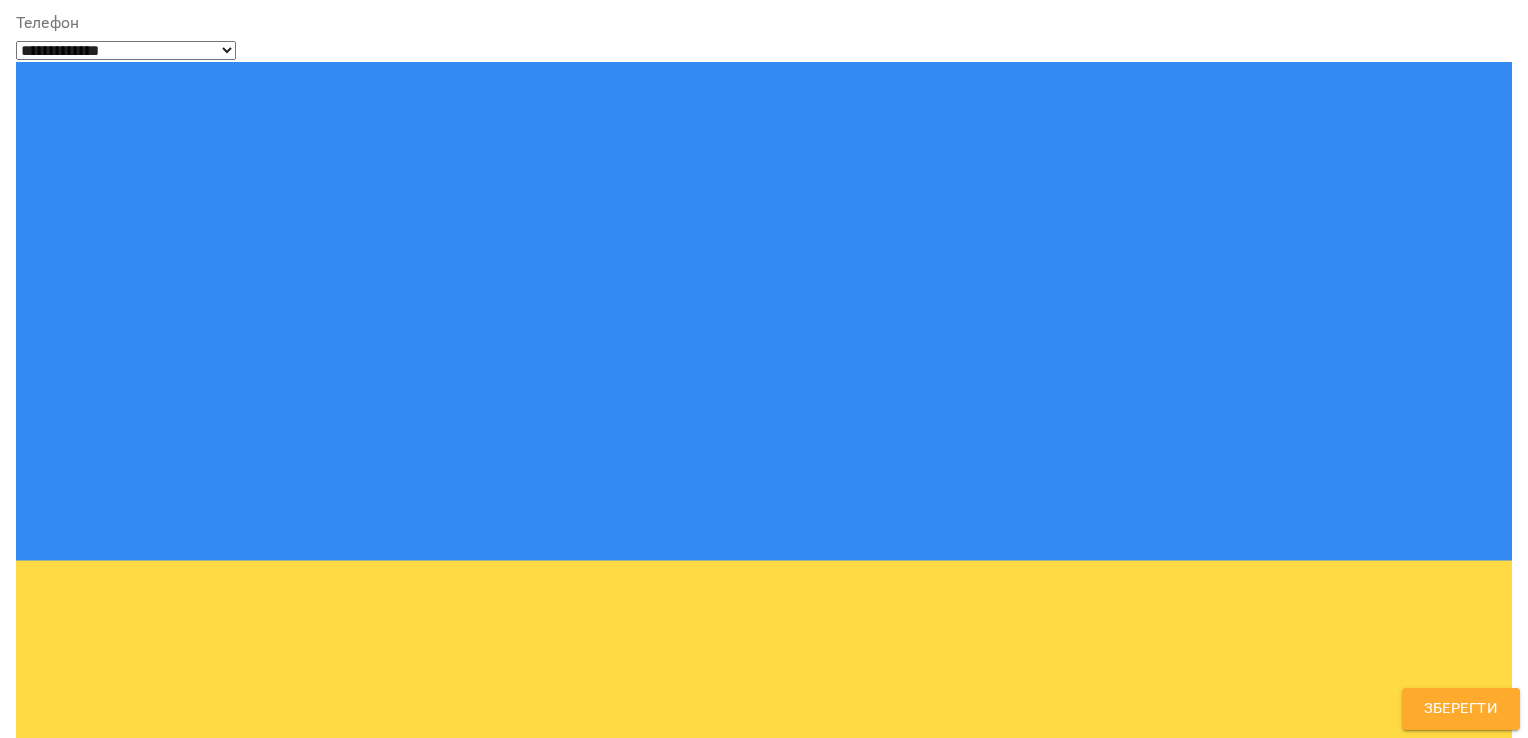 click on "**********" at bounding box center [756, 1611] 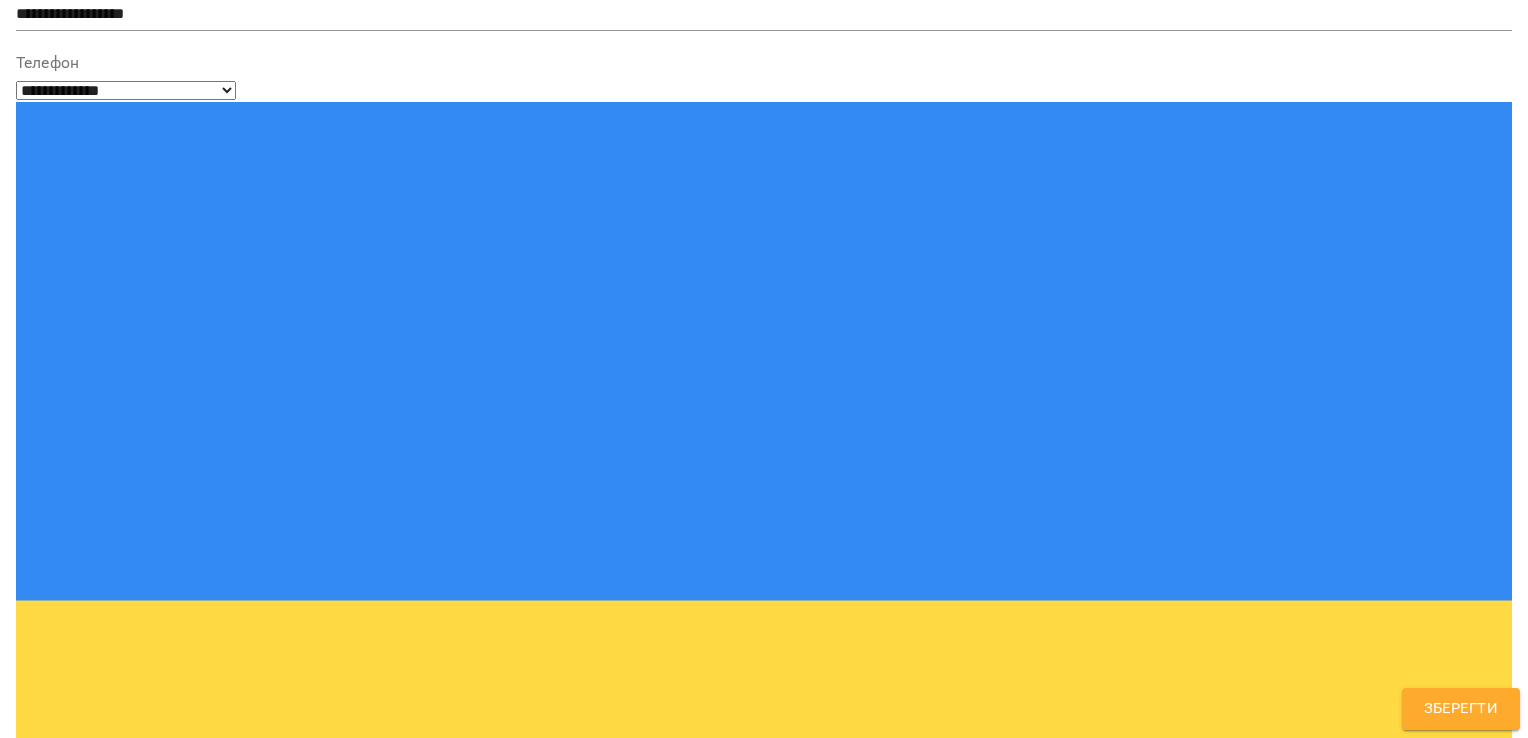 type on "***" 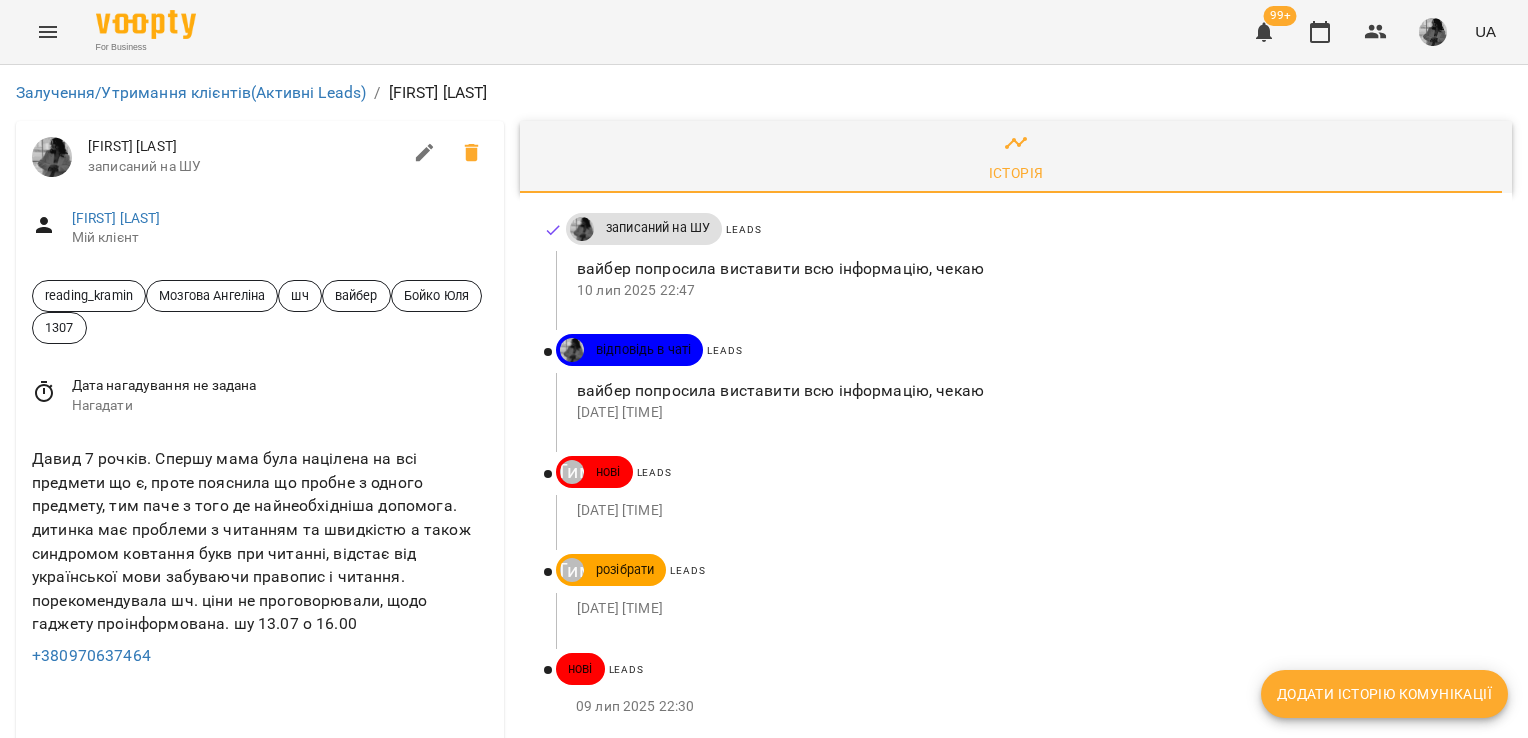 click on "Додати історію комунікації" at bounding box center (1384, 694) 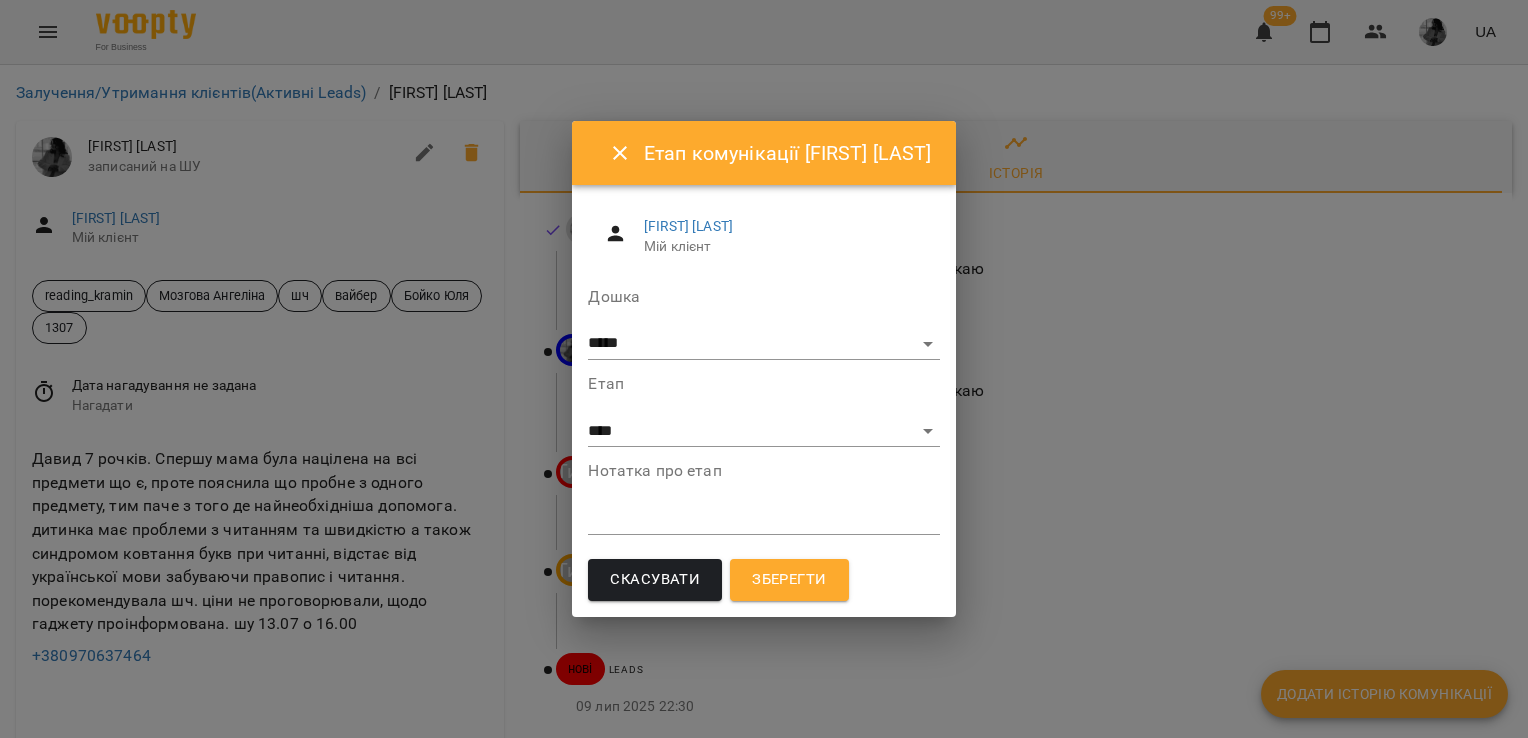 click on "Скасувати" at bounding box center [655, 580] 